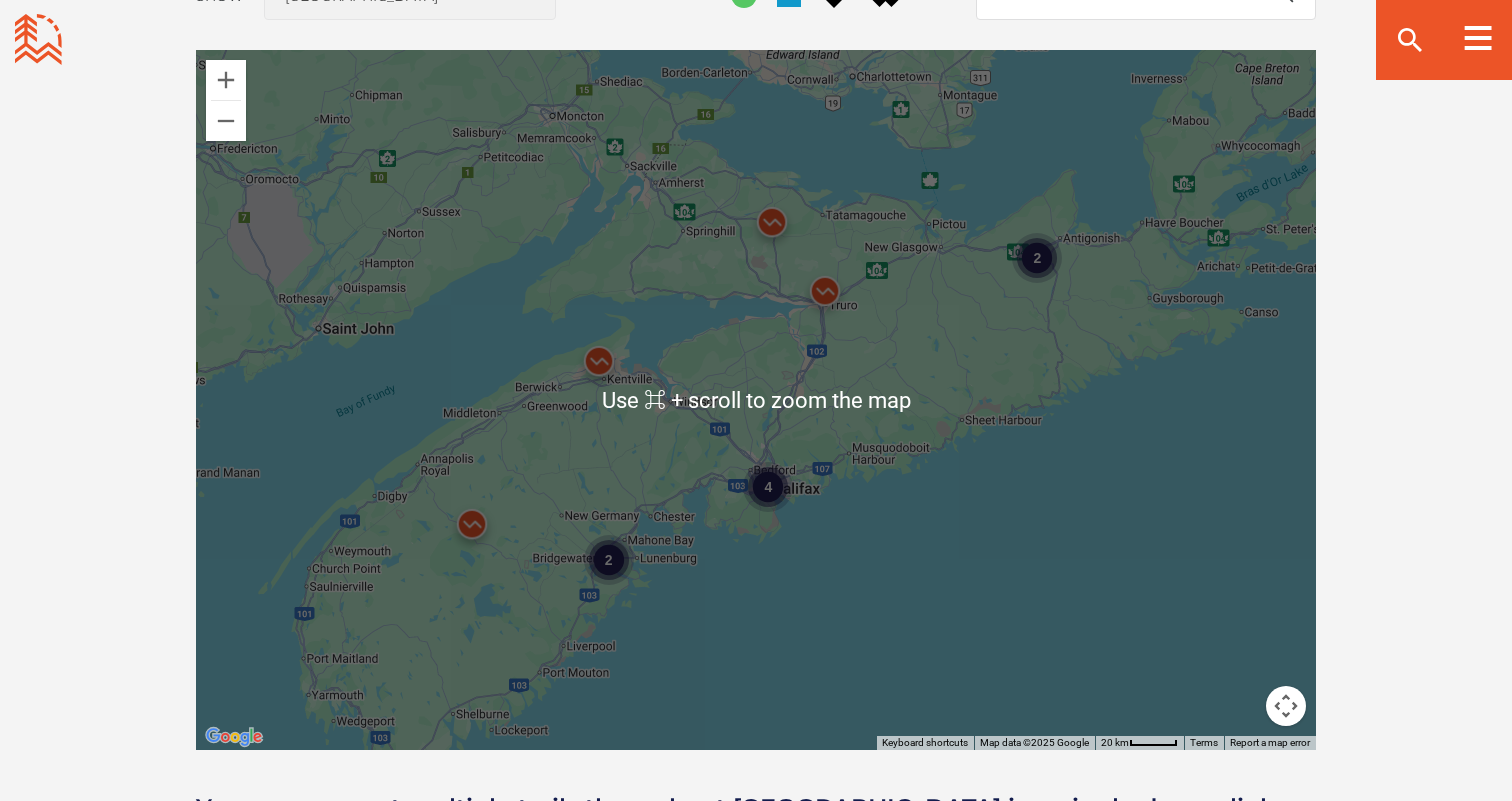 scroll, scrollTop: 1800, scrollLeft: 0, axis: vertical 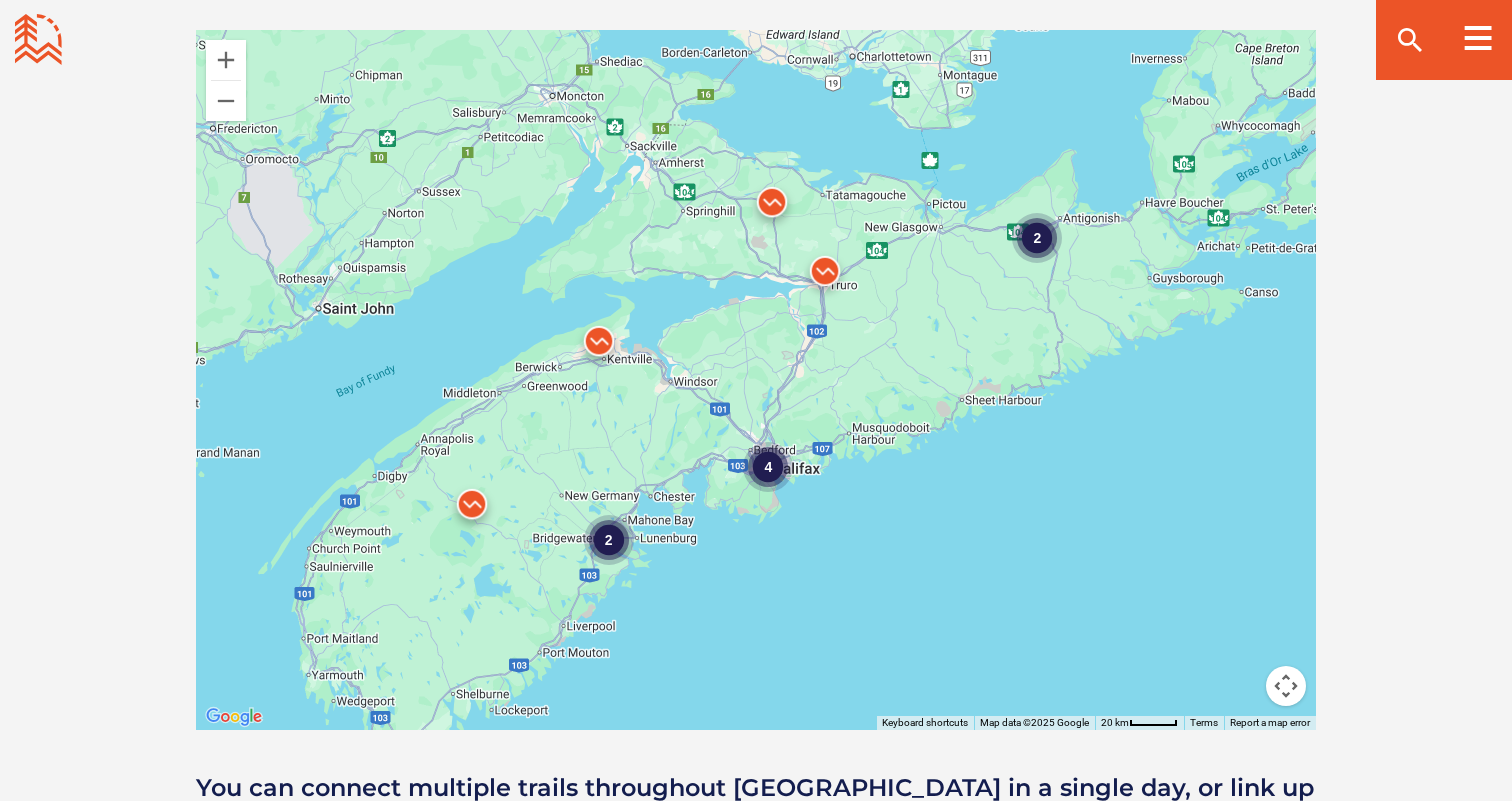 click on "4" at bounding box center (768, 467) 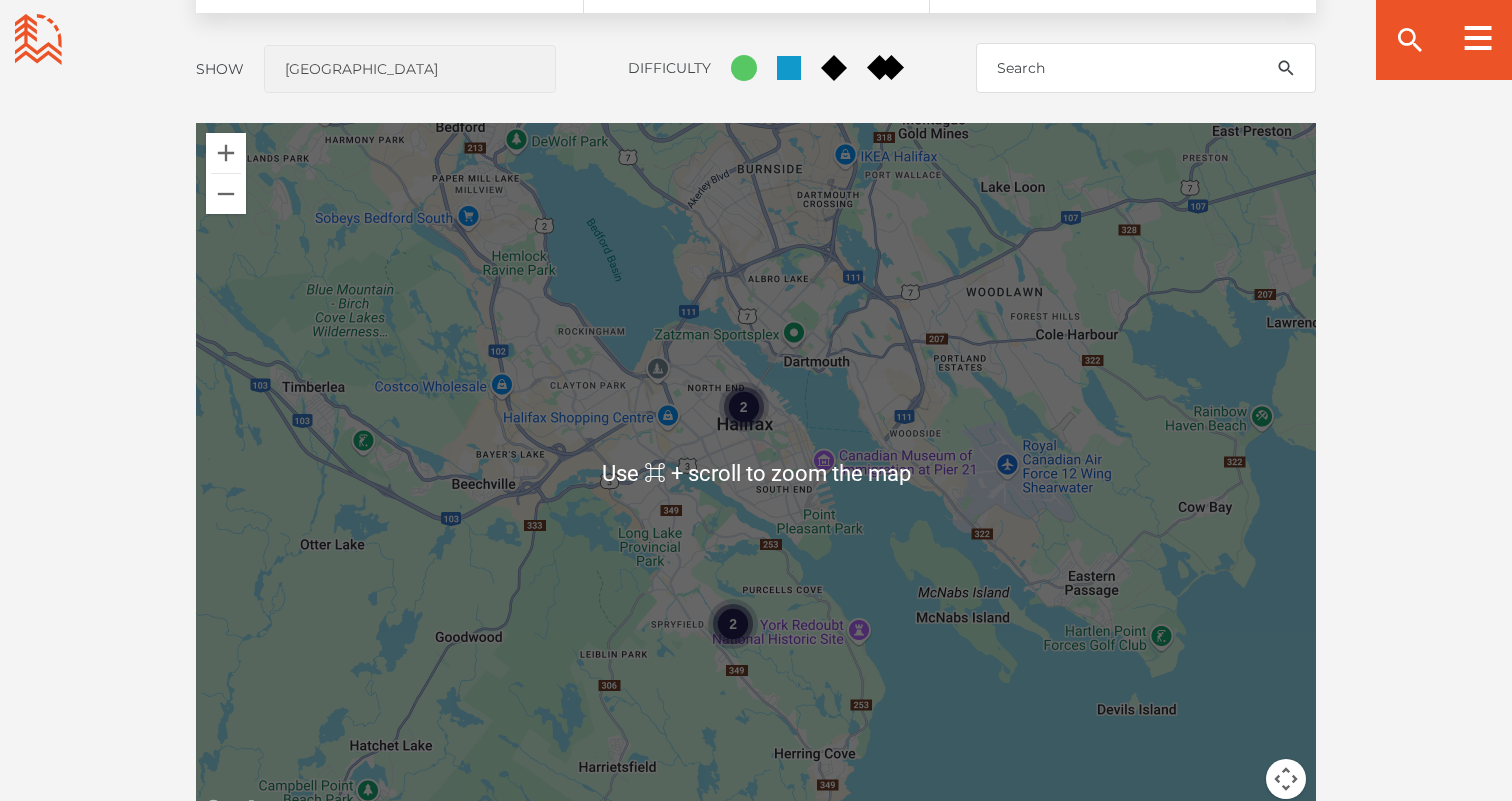 scroll, scrollTop: 1681, scrollLeft: 0, axis: vertical 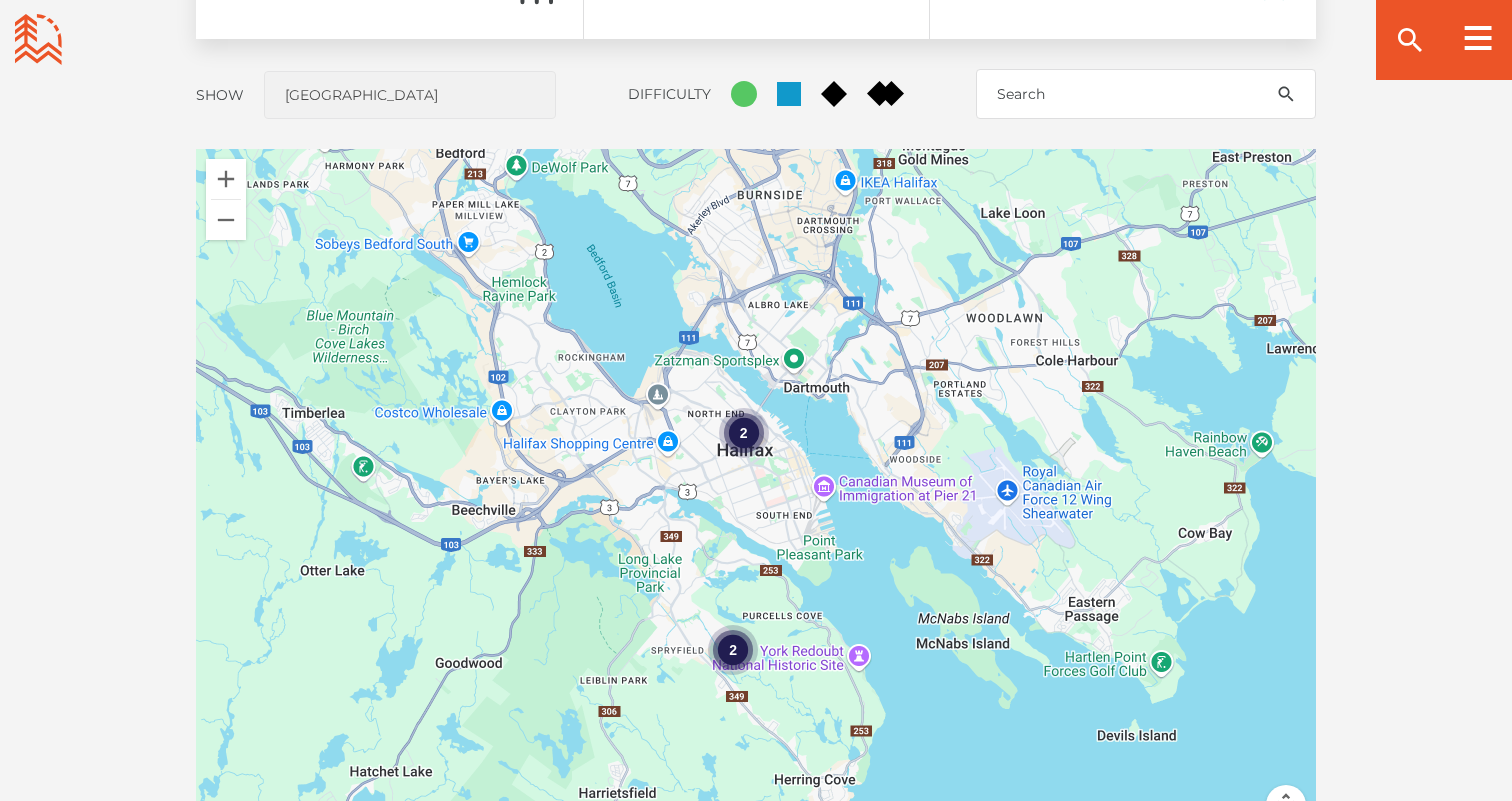 click on "2" at bounding box center [733, 650] 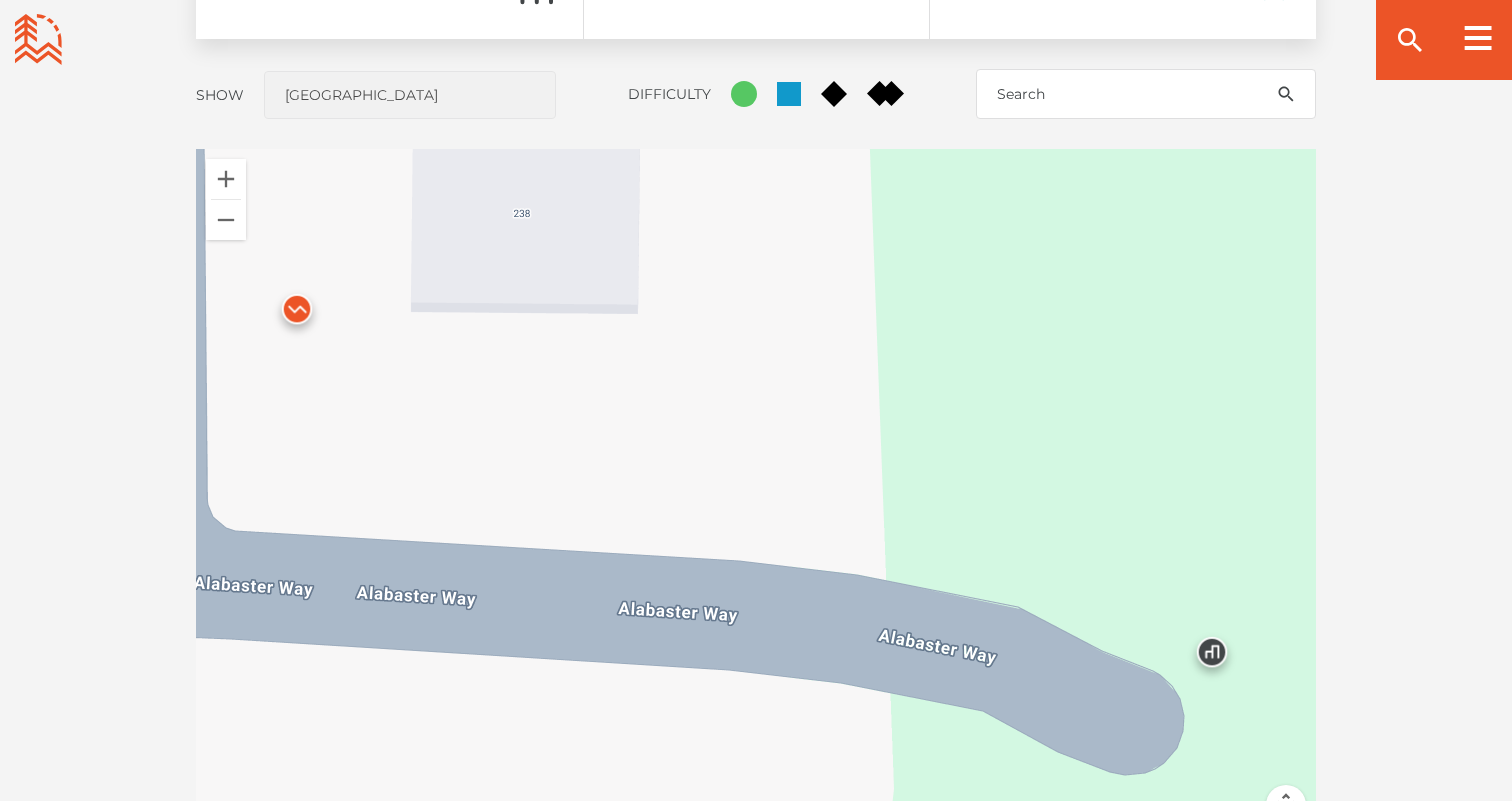 click at bounding box center (297, 314) 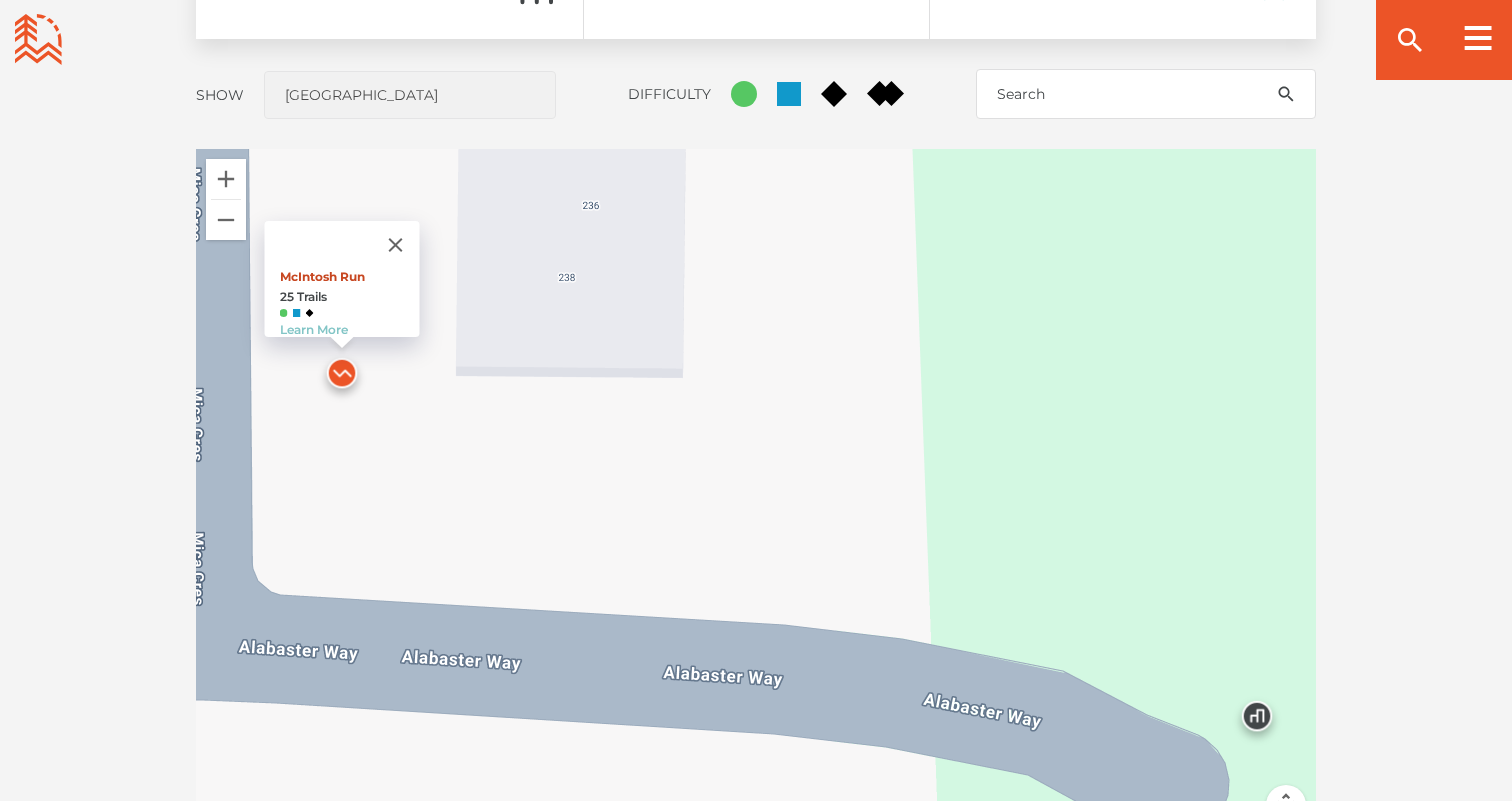 click on "McIntosh Run" at bounding box center (322, 276) 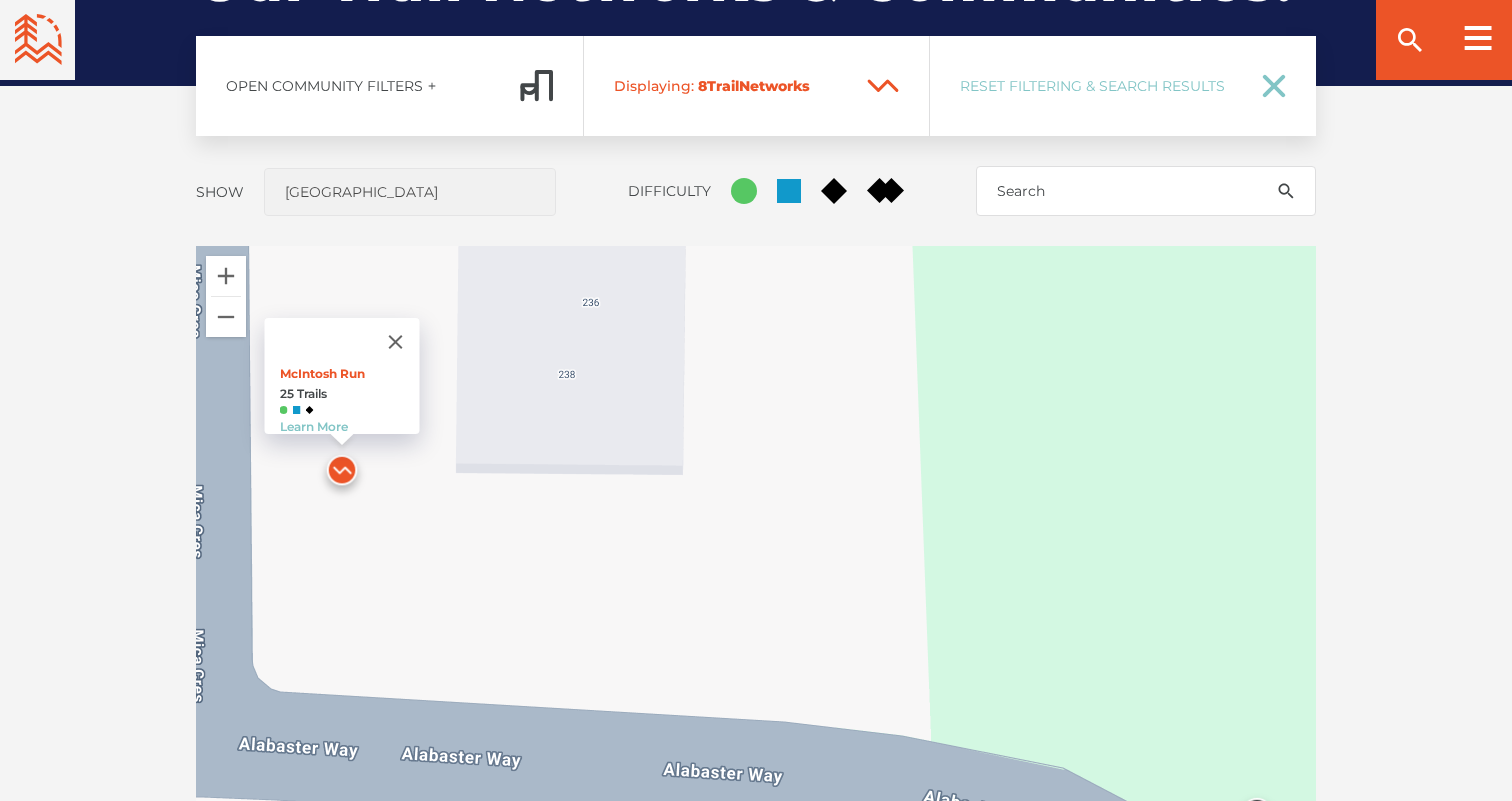 scroll, scrollTop: 1583, scrollLeft: 0, axis: vertical 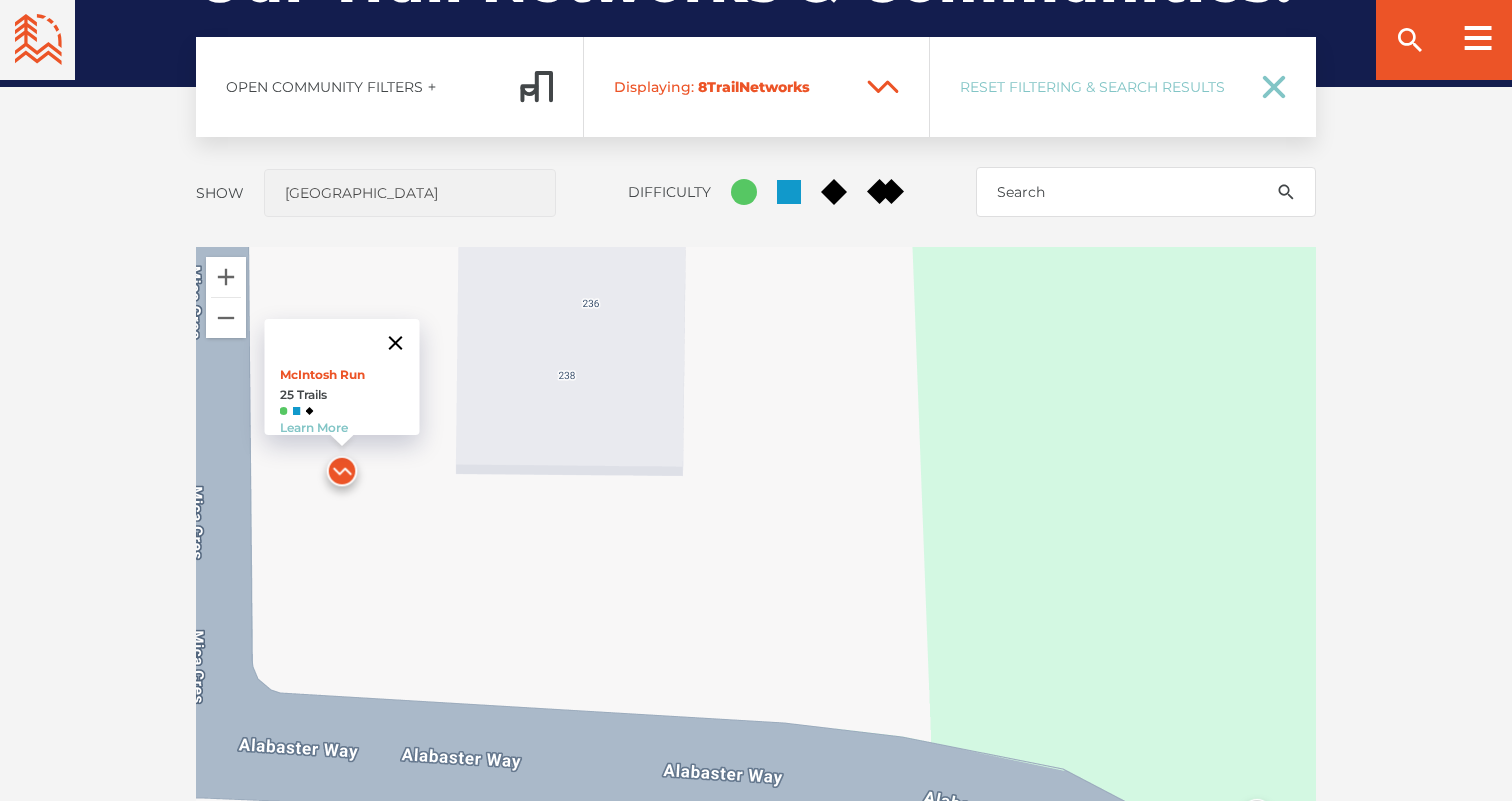 click at bounding box center [396, 343] 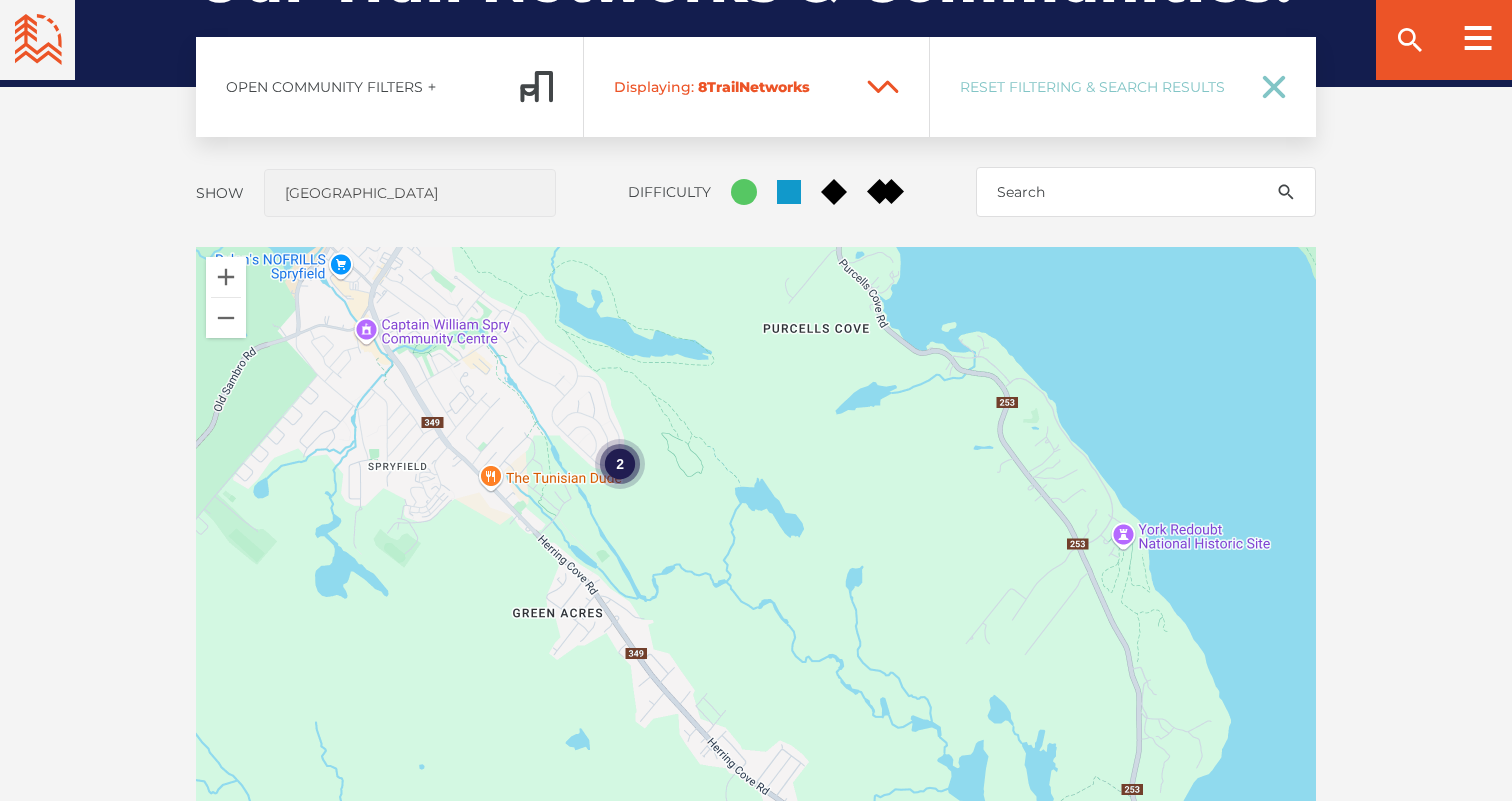 drag, startPoint x: 439, startPoint y: 415, endPoint x: 686, endPoint y: 514, distance: 266.10147 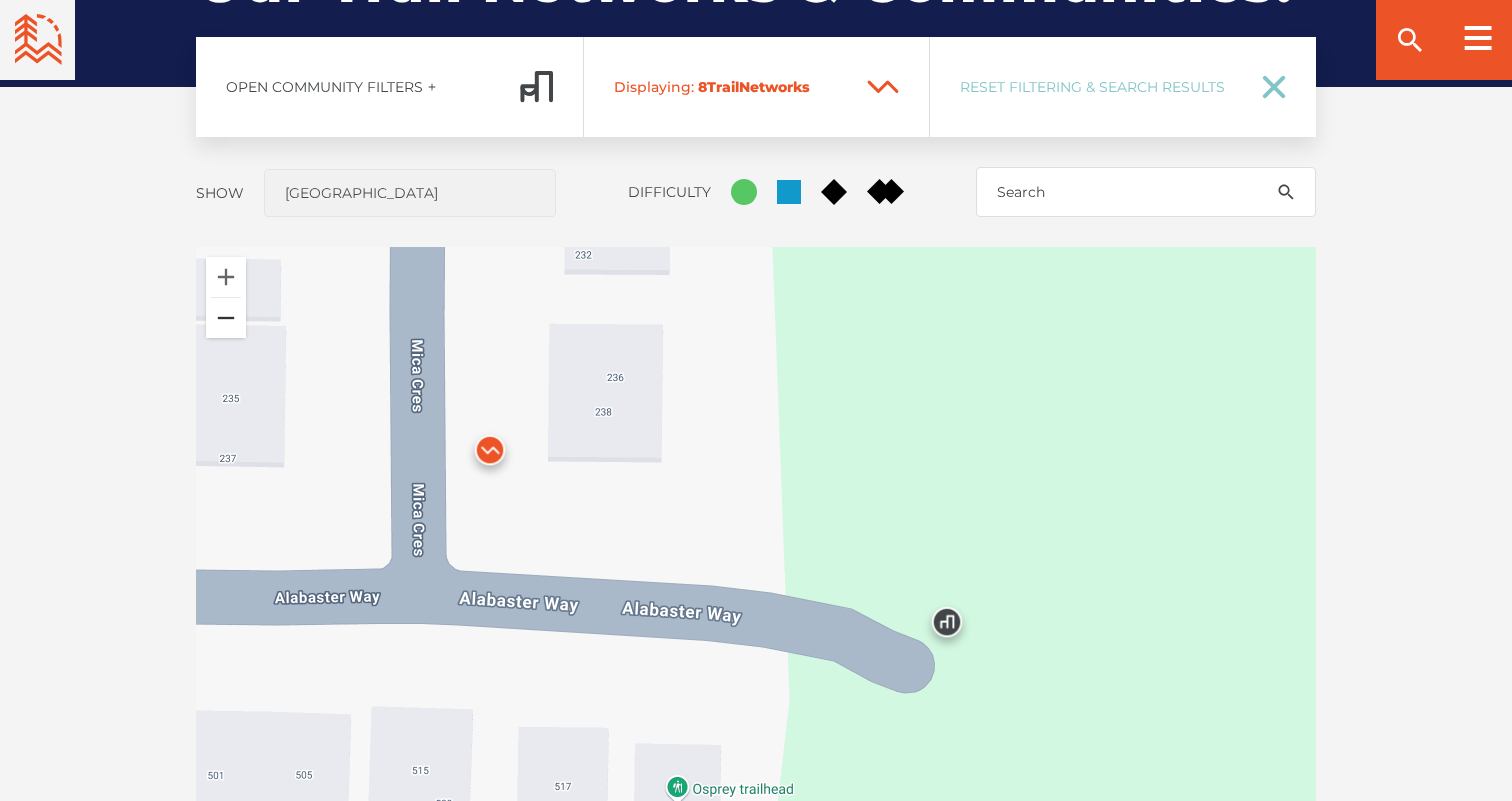 click at bounding box center [226, 318] 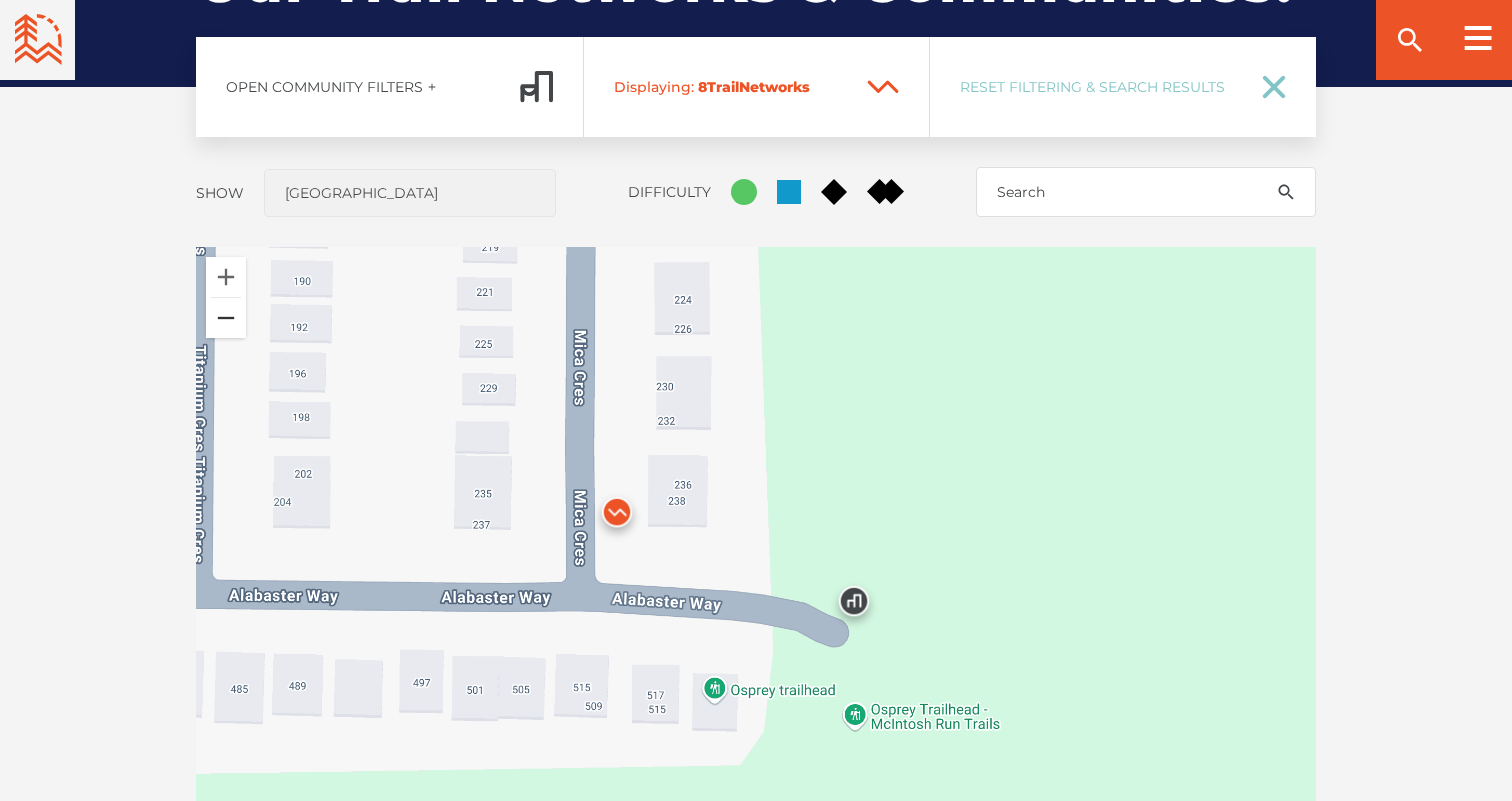 click at bounding box center (226, 318) 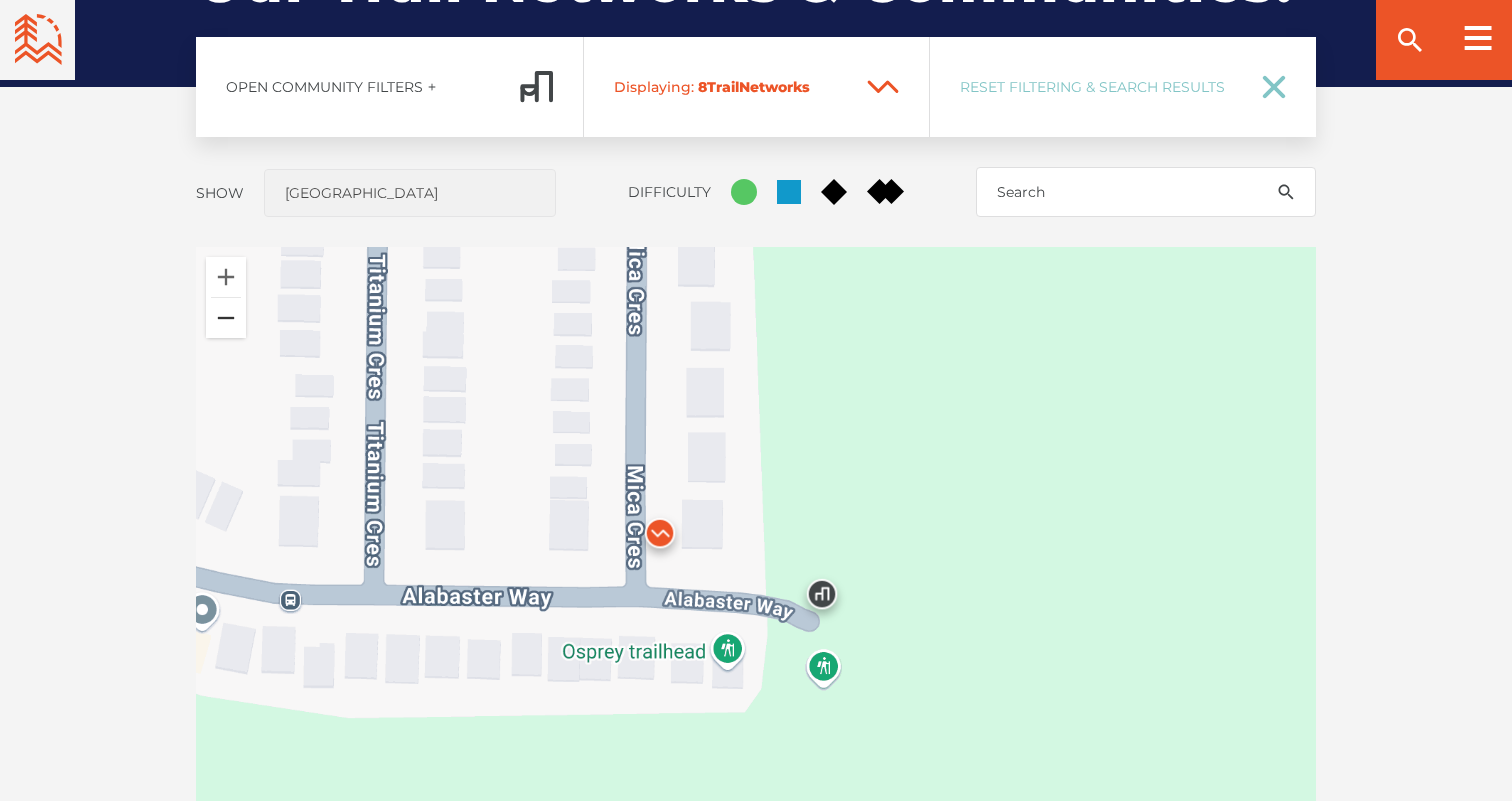 click at bounding box center [226, 318] 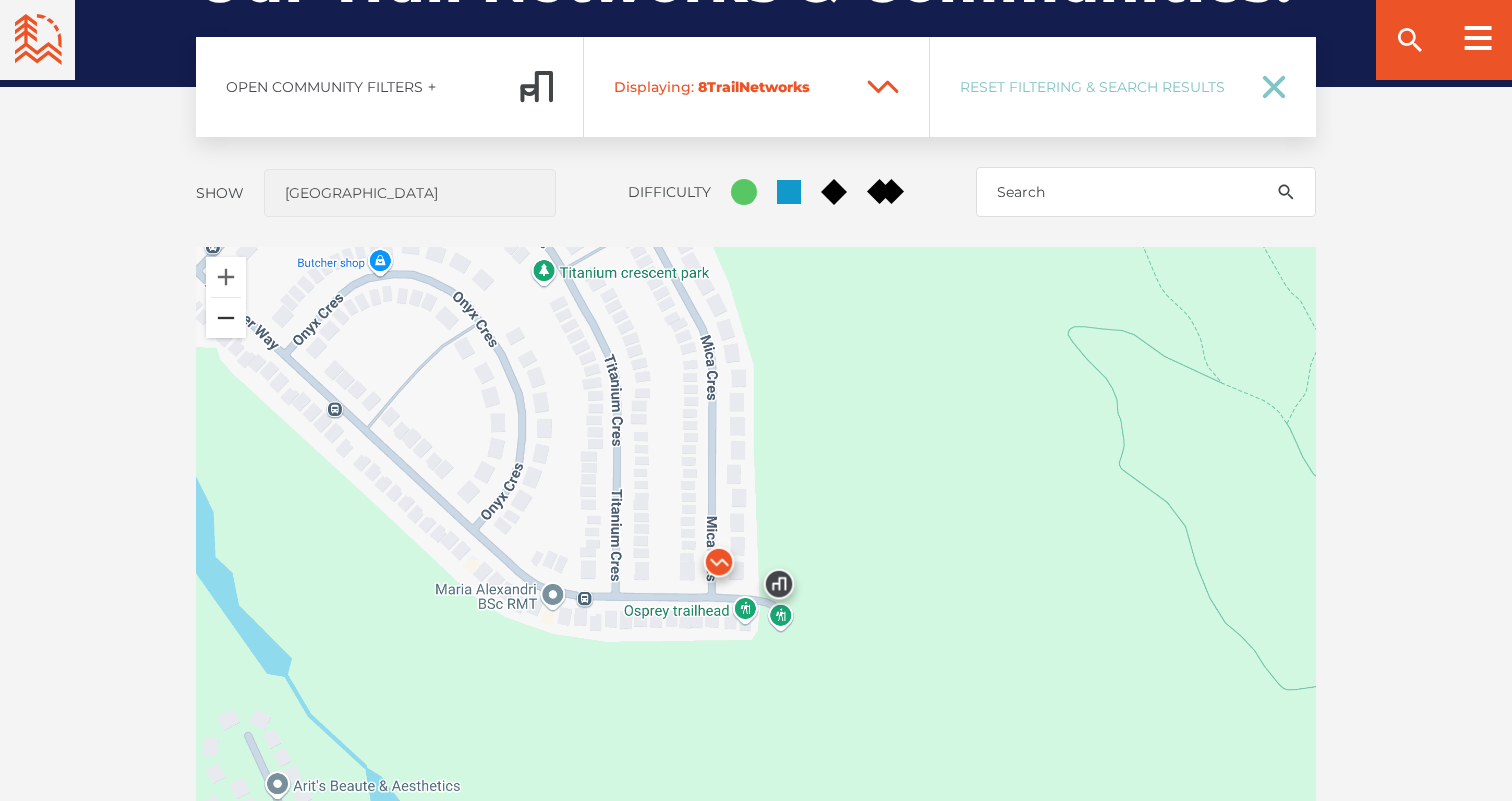 click at bounding box center (226, 318) 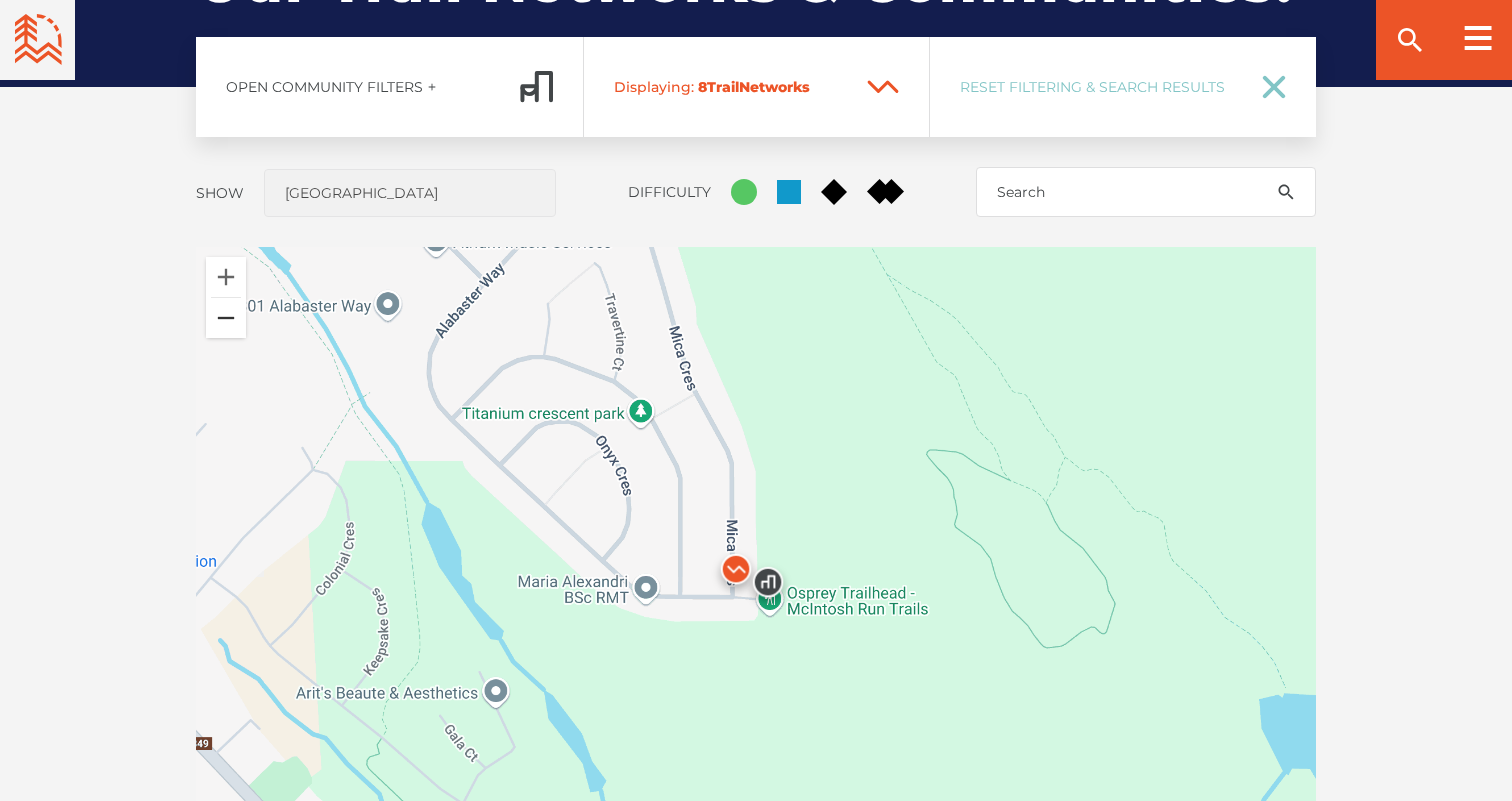 click at bounding box center (226, 318) 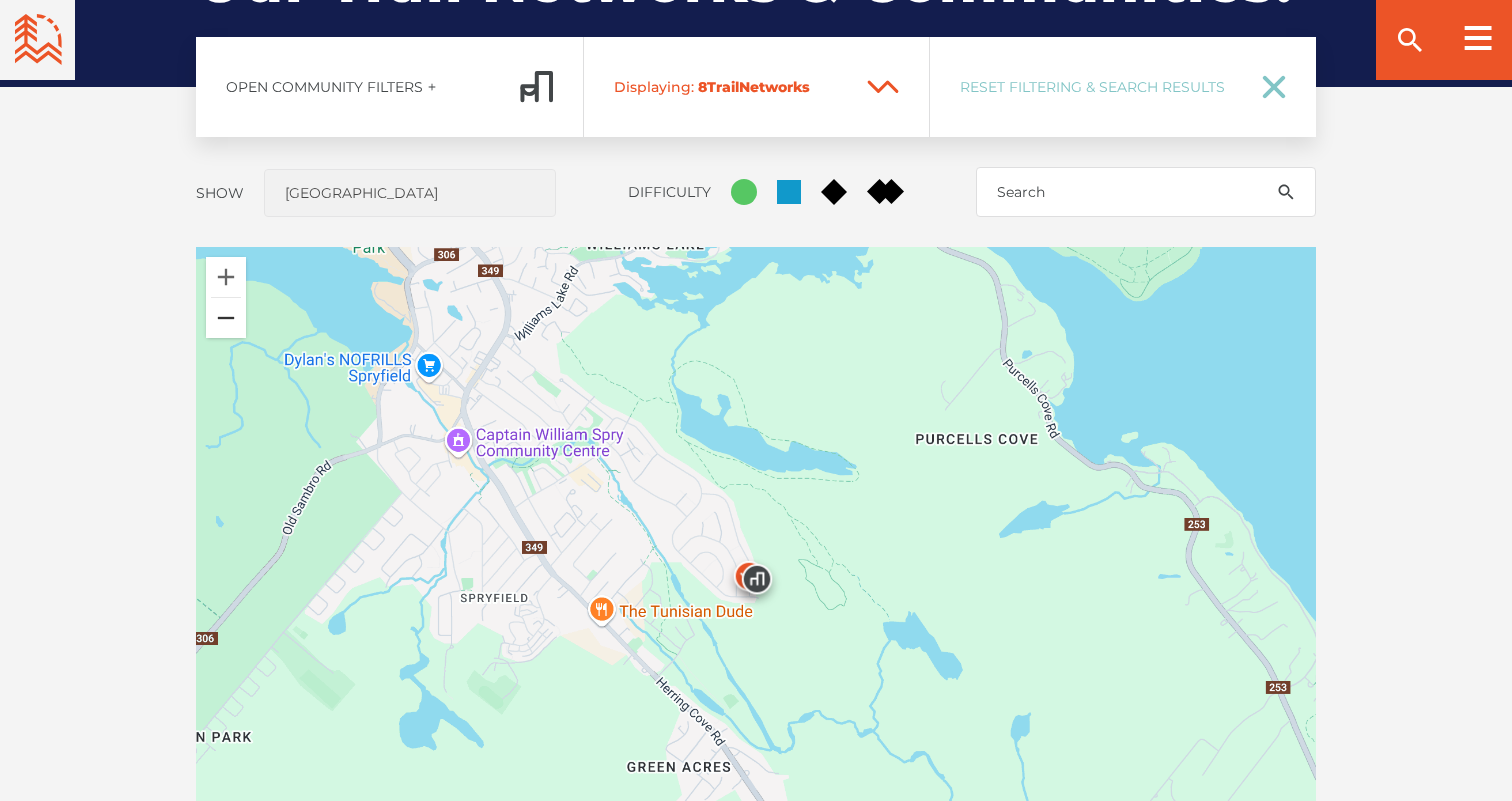 click at bounding box center (226, 318) 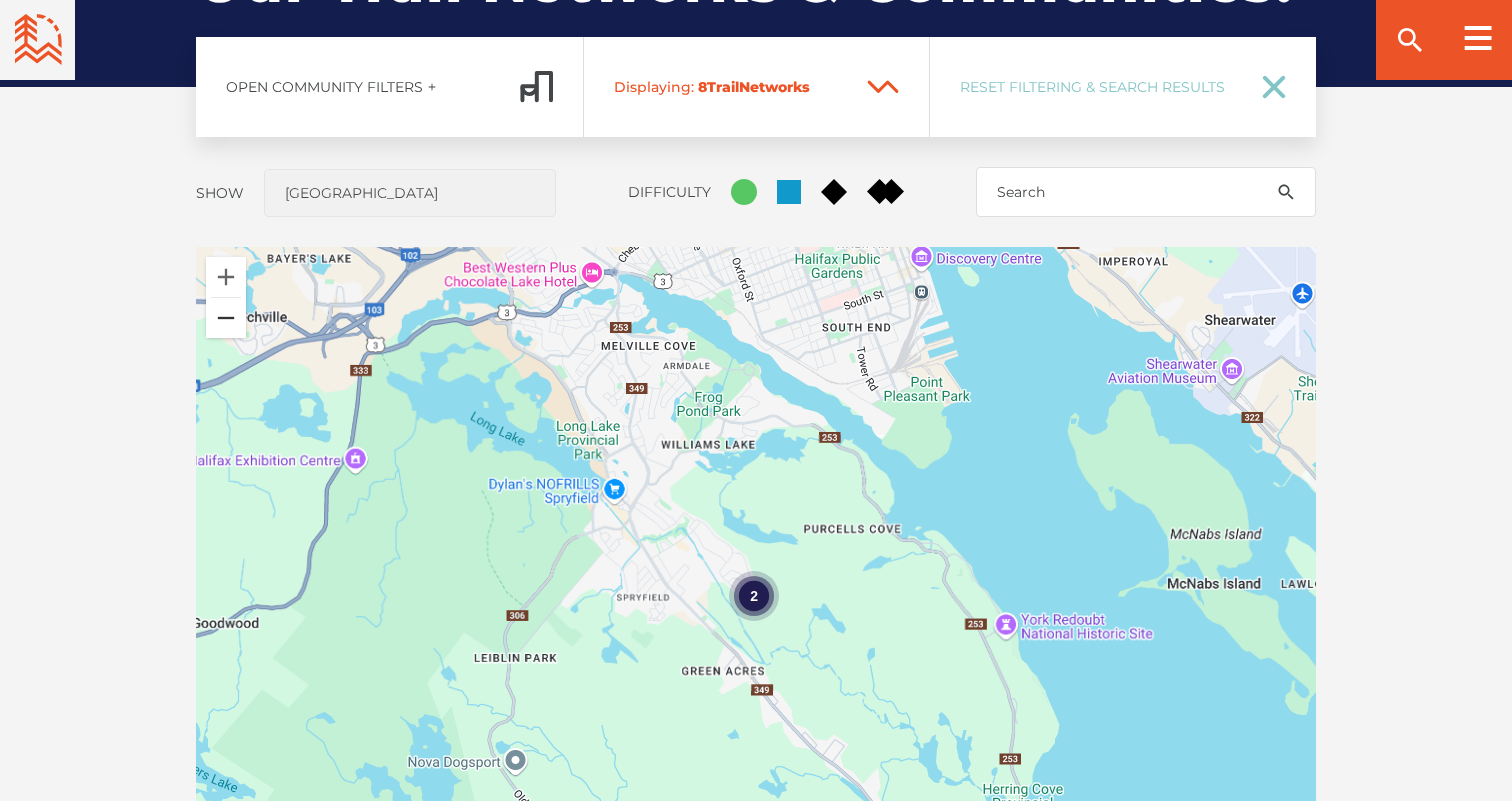 click at bounding box center (226, 318) 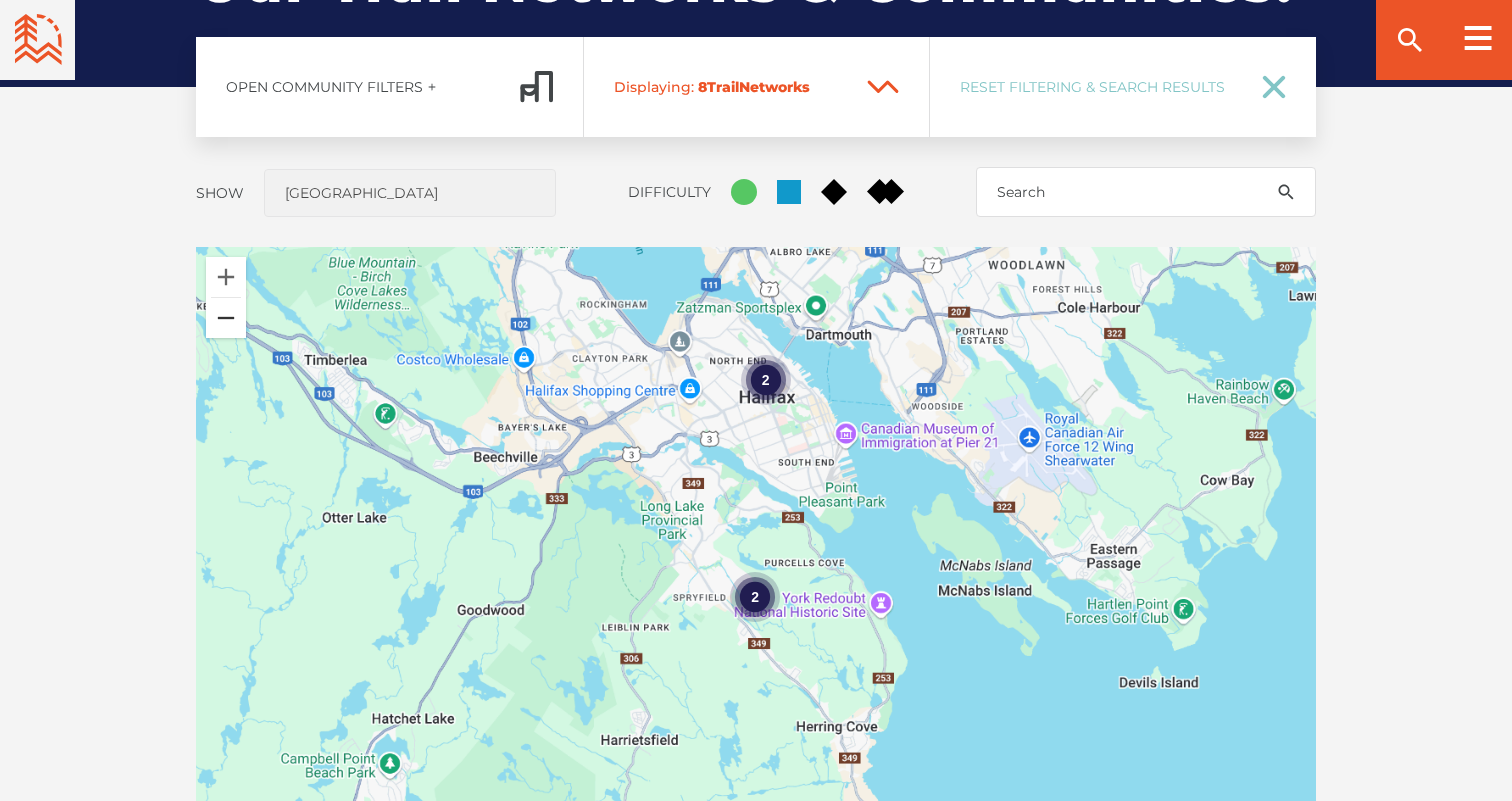 click at bounding box center [226, 318] 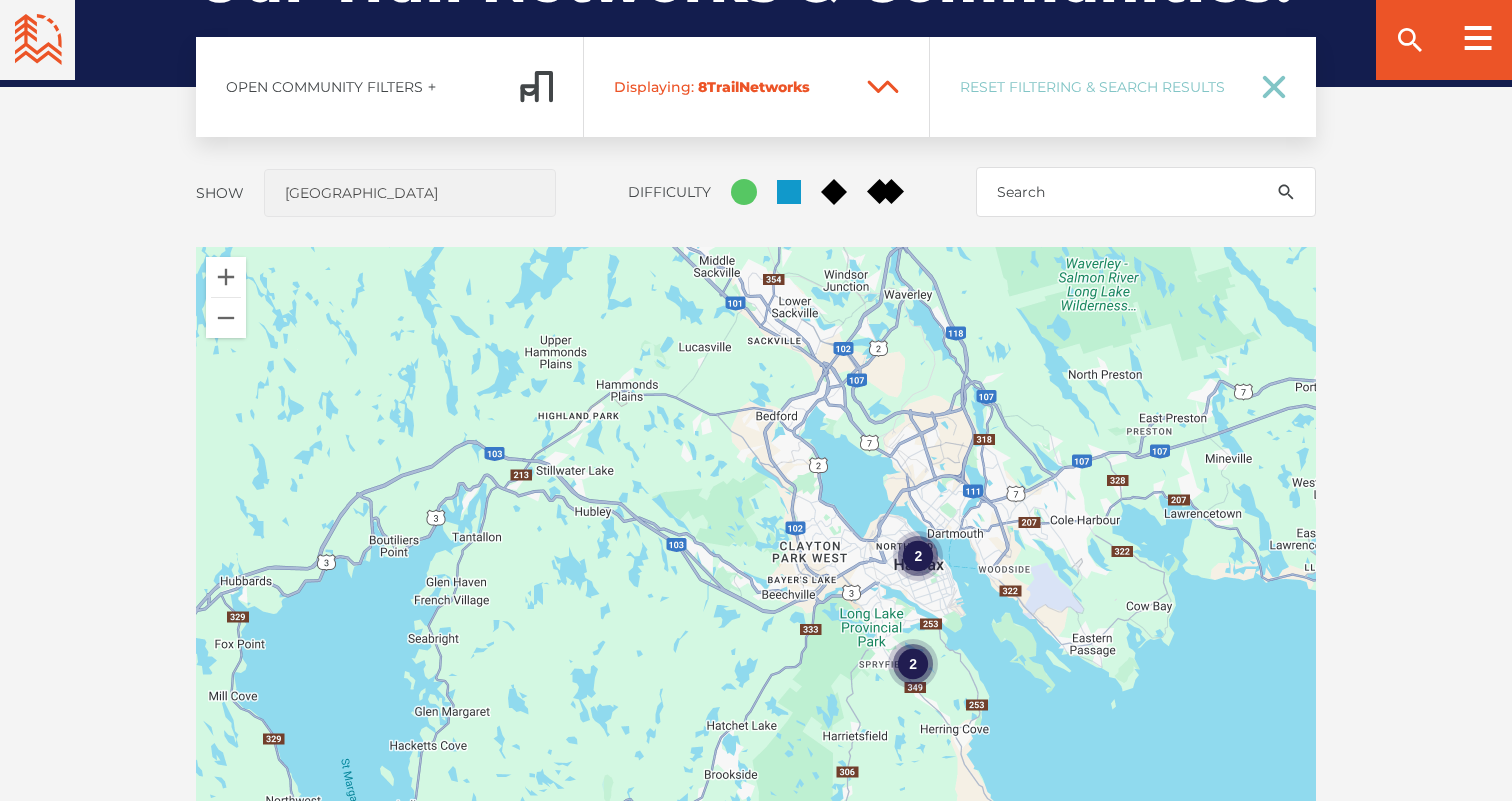 drag, startPoint x: 480, startPoint y: 473, endPoint x: 654, endPoint y: 549, distance: 189.87364 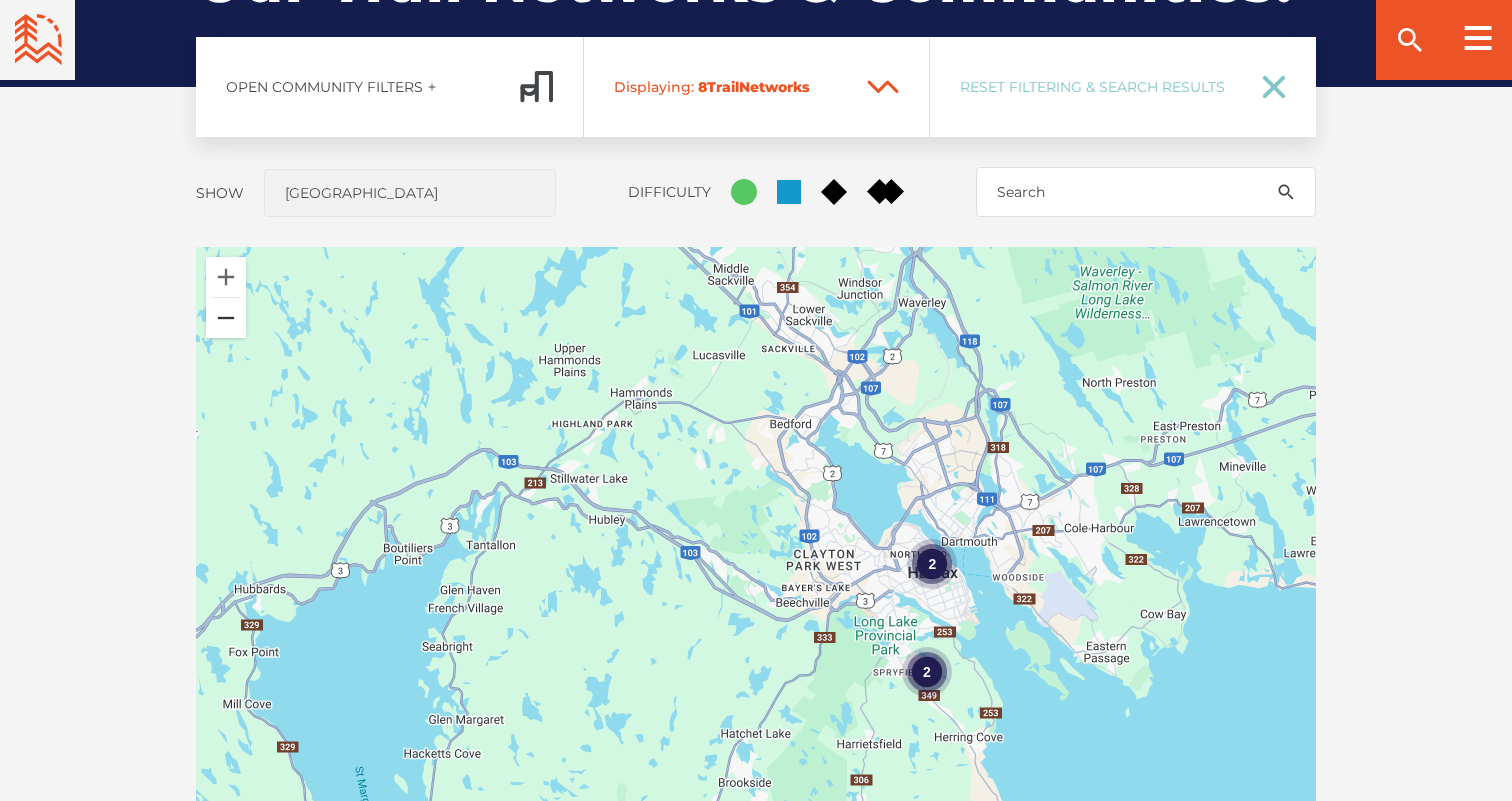 click at bounding box center (226, 318) 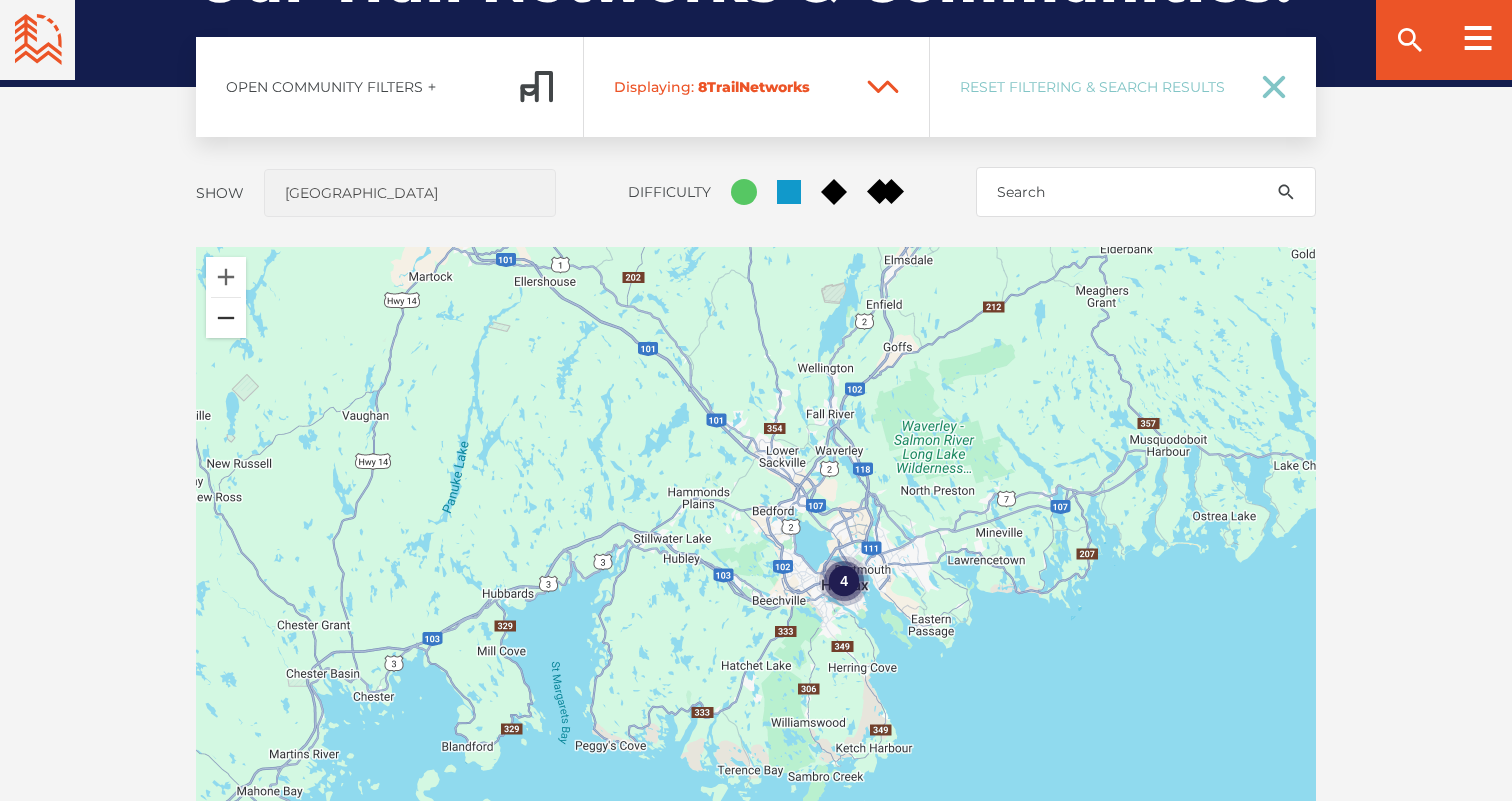 click at bounding box center [226, 318] 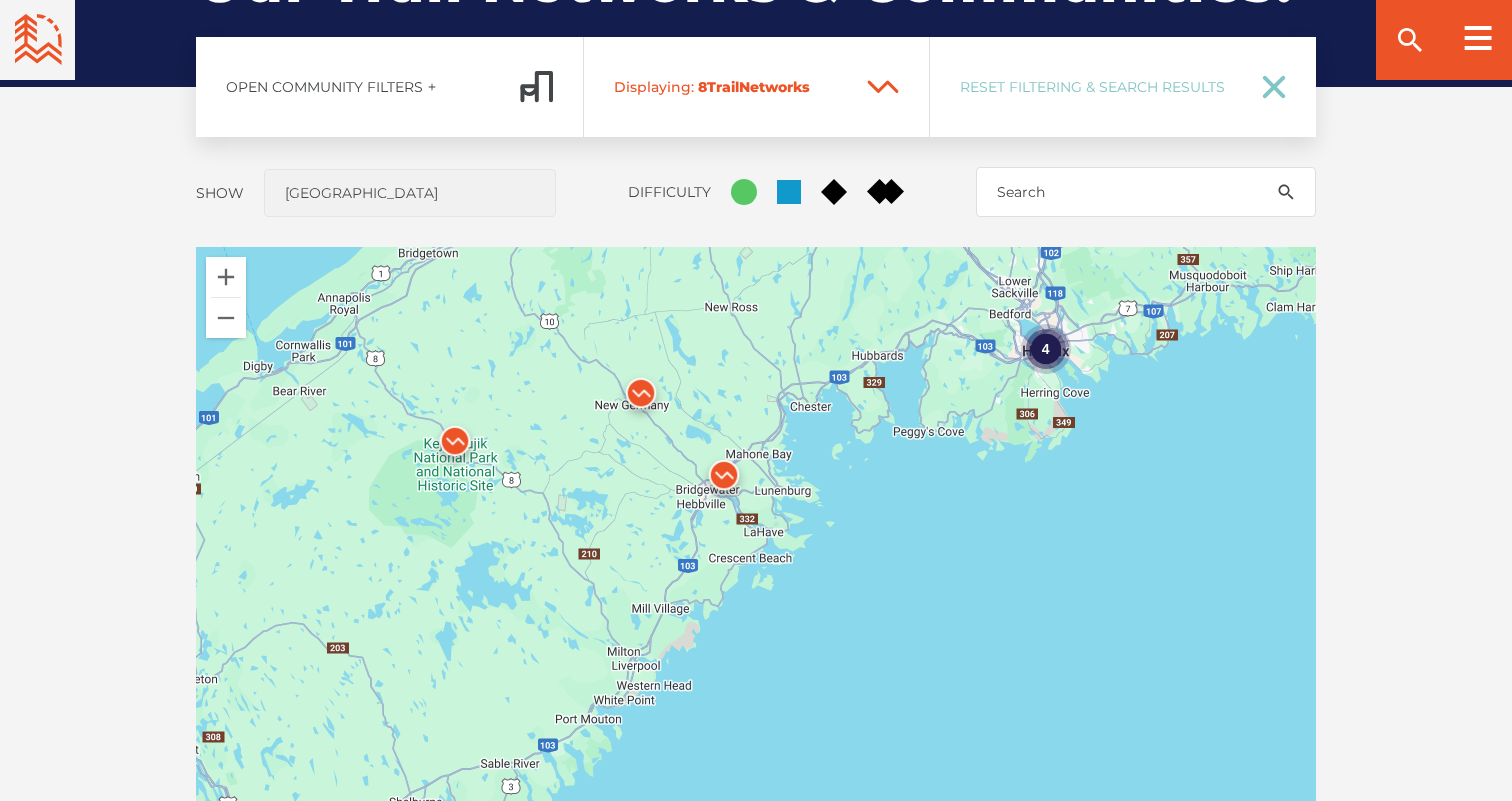 drag, startPoint x: 354, startPoint y: 693, endPoint x: 606, endPoint y: 446, distance: 352.86398 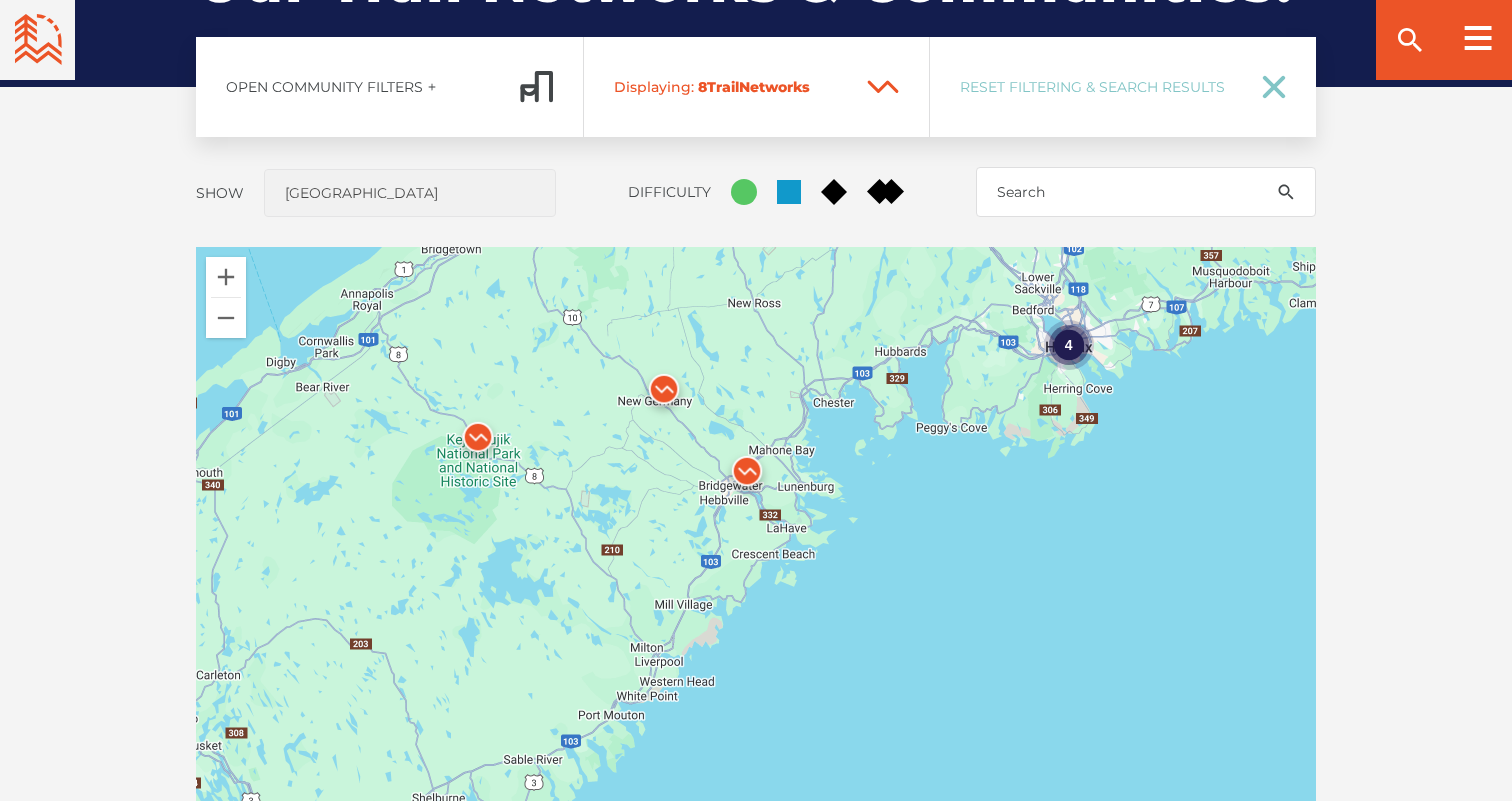 drag, startPoint x: 606, startPoint y: 446, endPoint x: 623, endPoint y: 448, distance: 17.117243 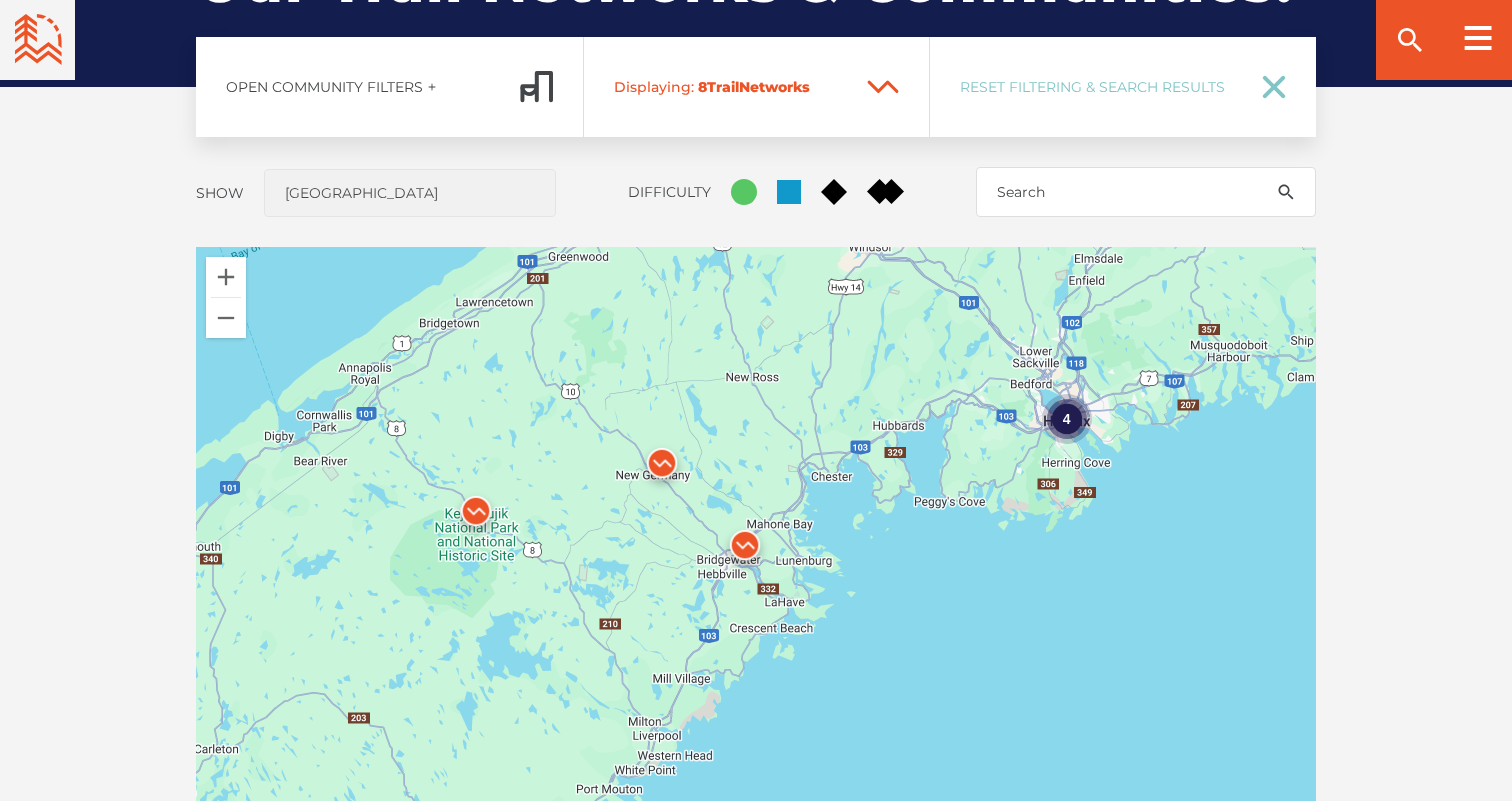 drag, startPoint x: 386, startPoint y: 567, endPoint x: 377, endPoint y: 646, distance: 79.51101 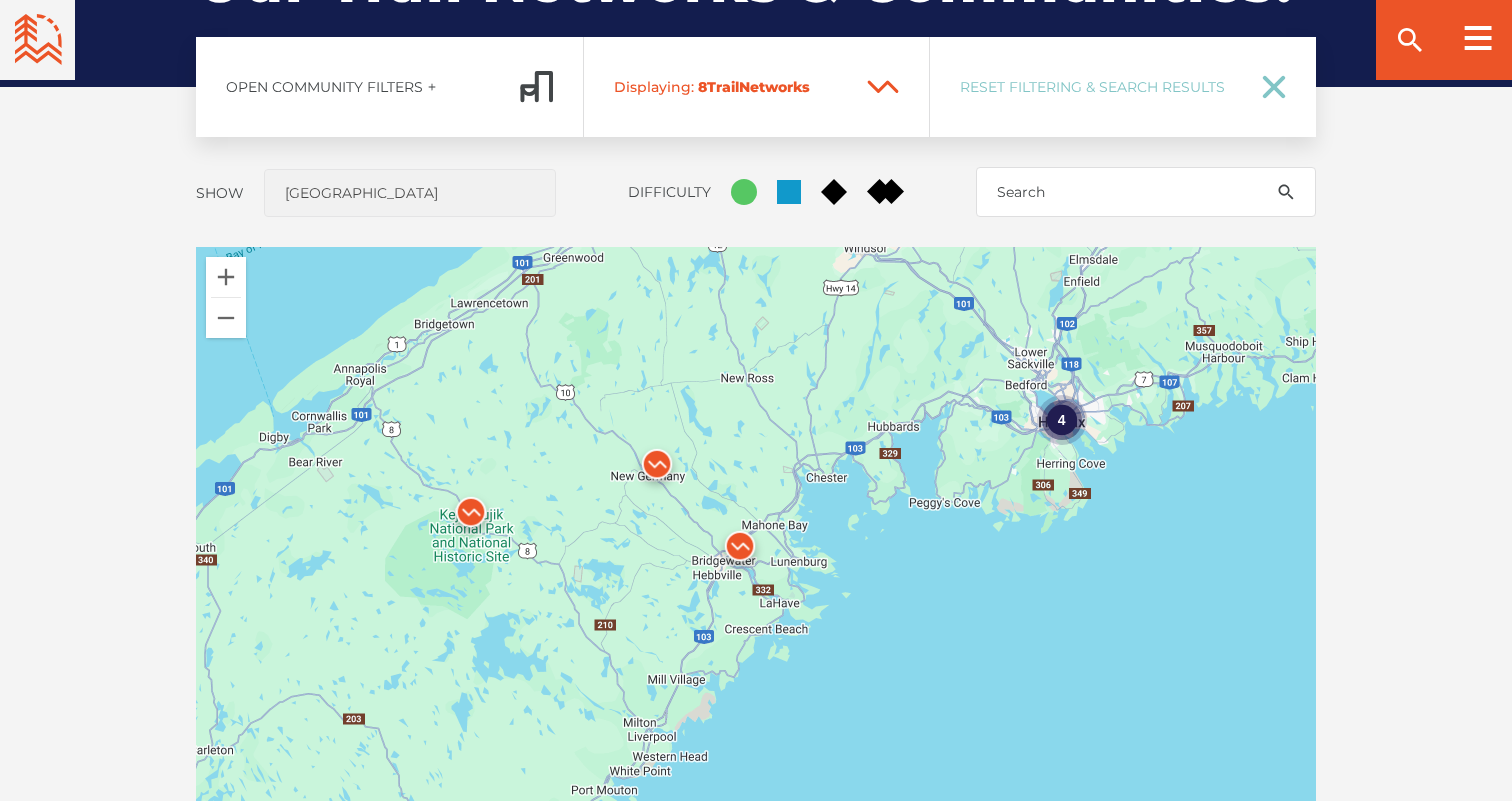 click at bounding box center [740, 551] 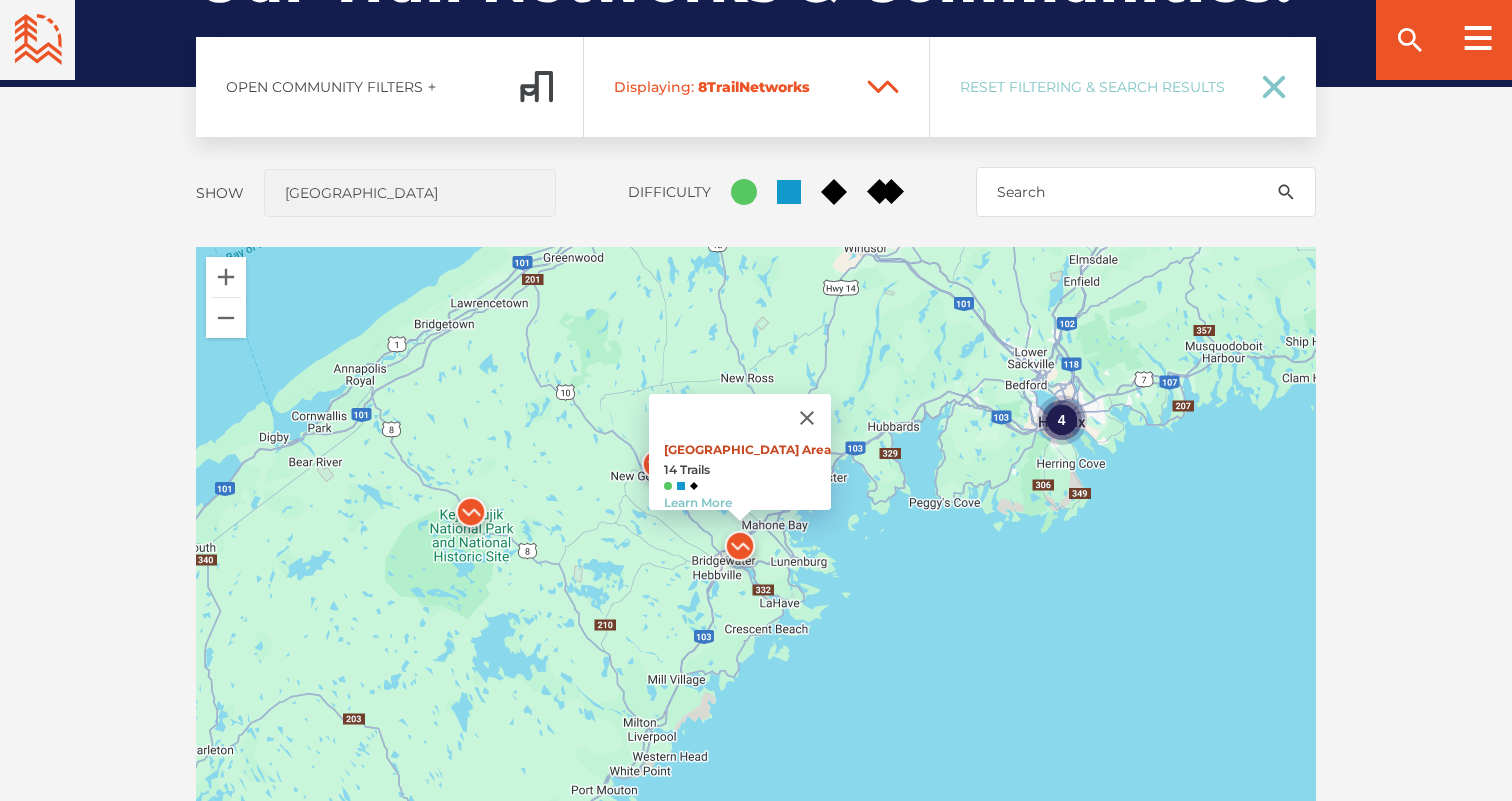 click on "Main Parking Area" at bounding box center [747, 449] 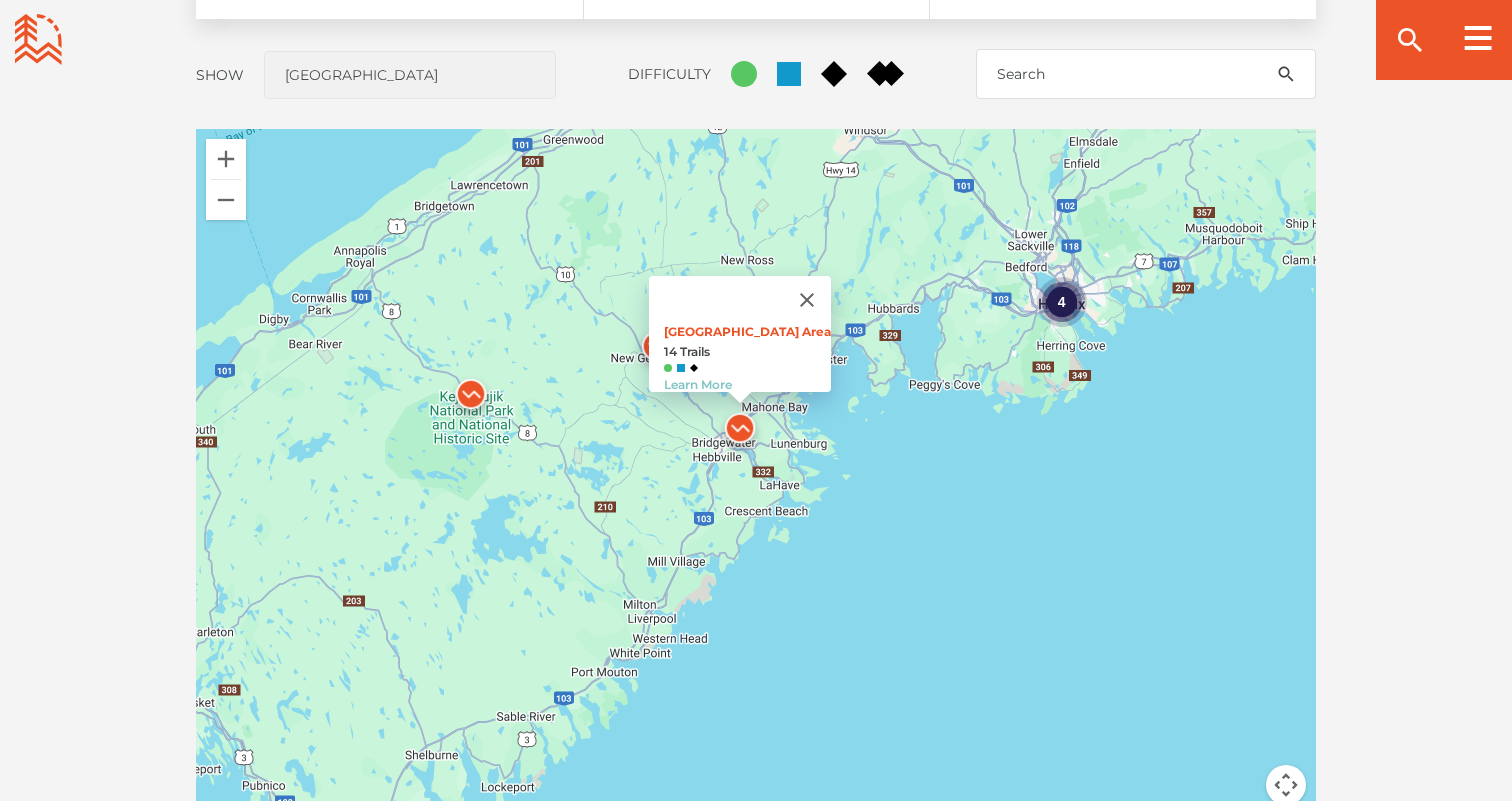 scroll, scrollTop: 1747, scrollLeft: 0, axis: vertical 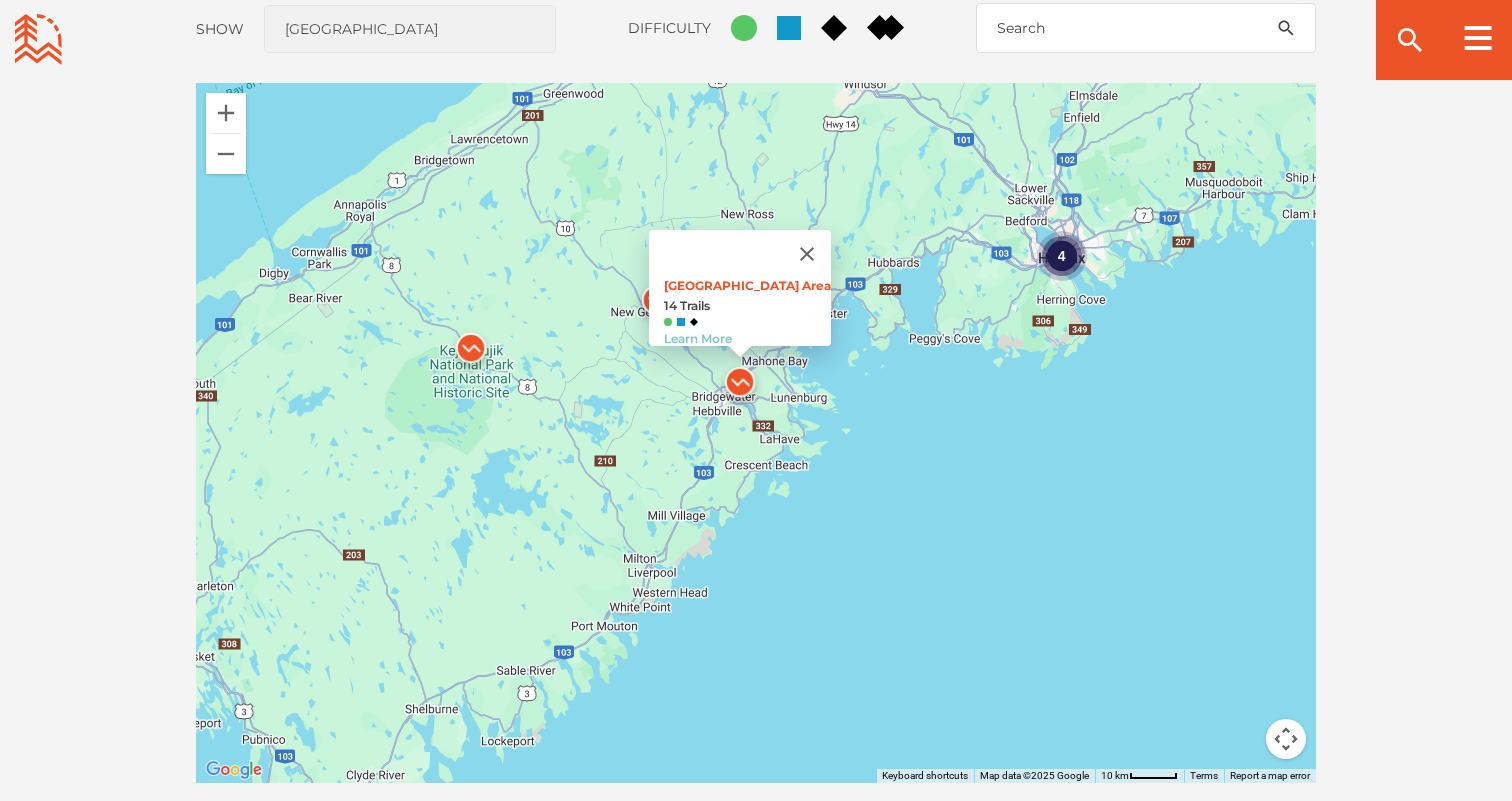 click at bounding box center [471, 353] 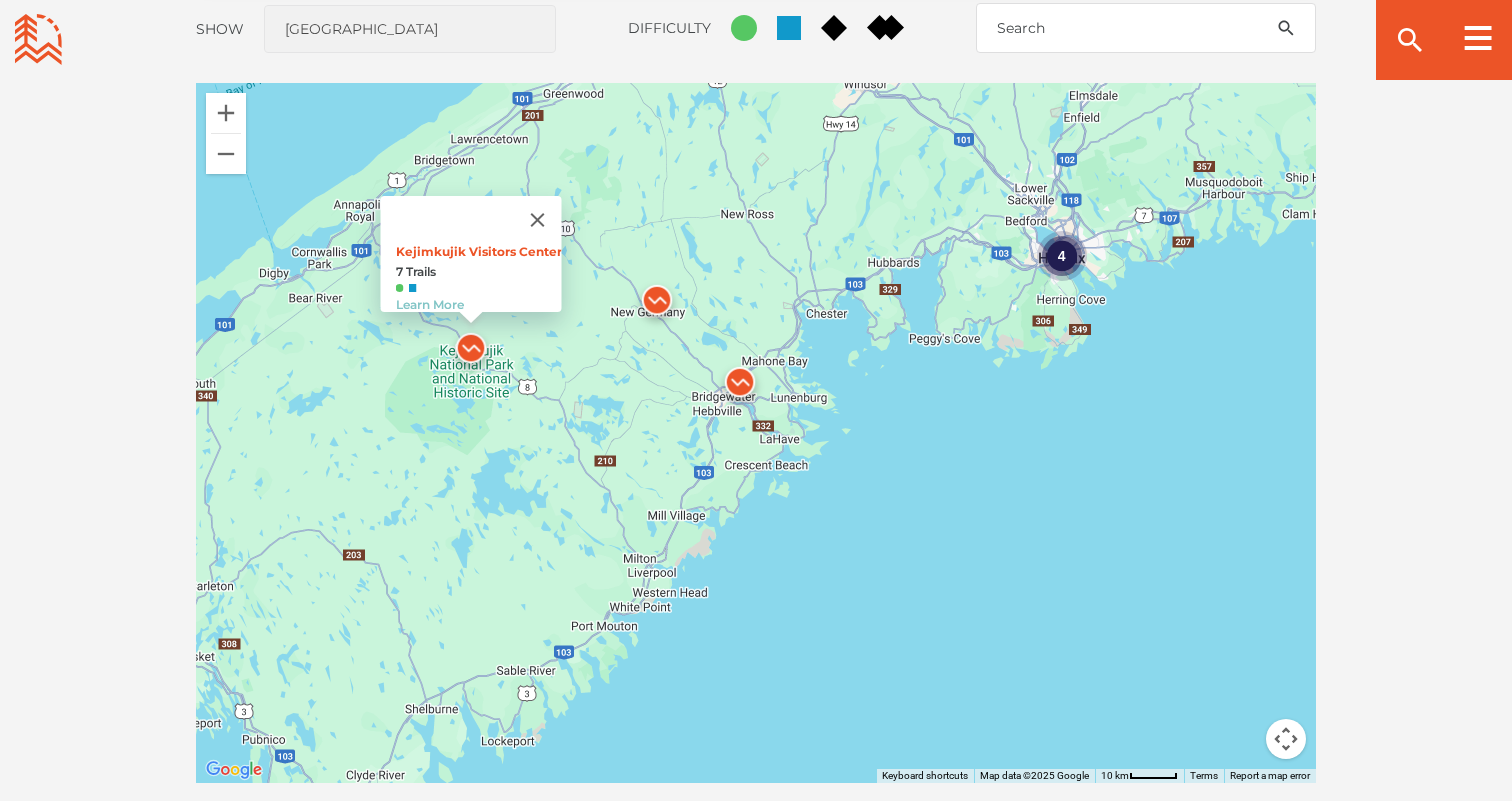 click at bounding box center (740, 387) 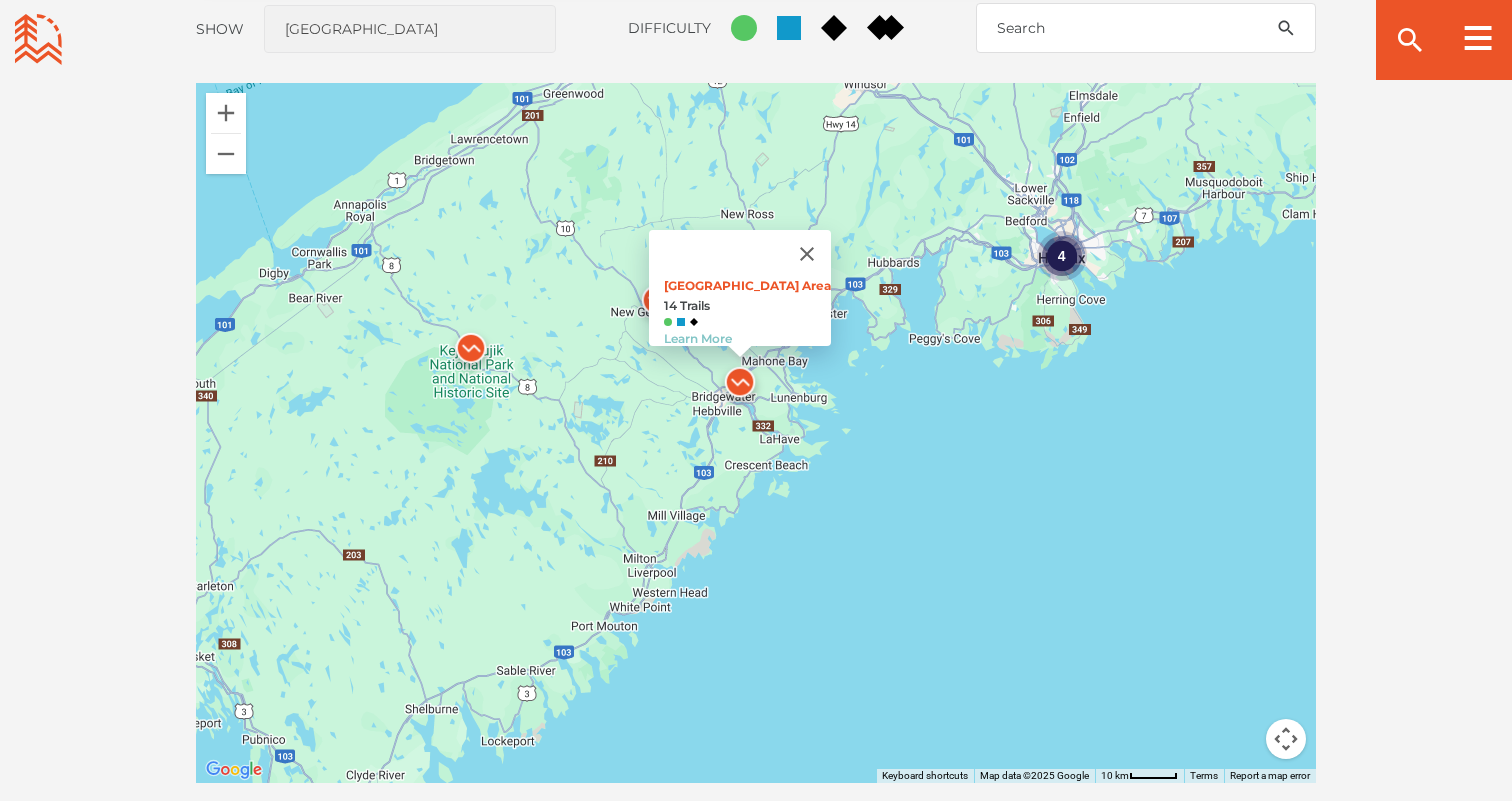 click at bounding box center [657, 305] 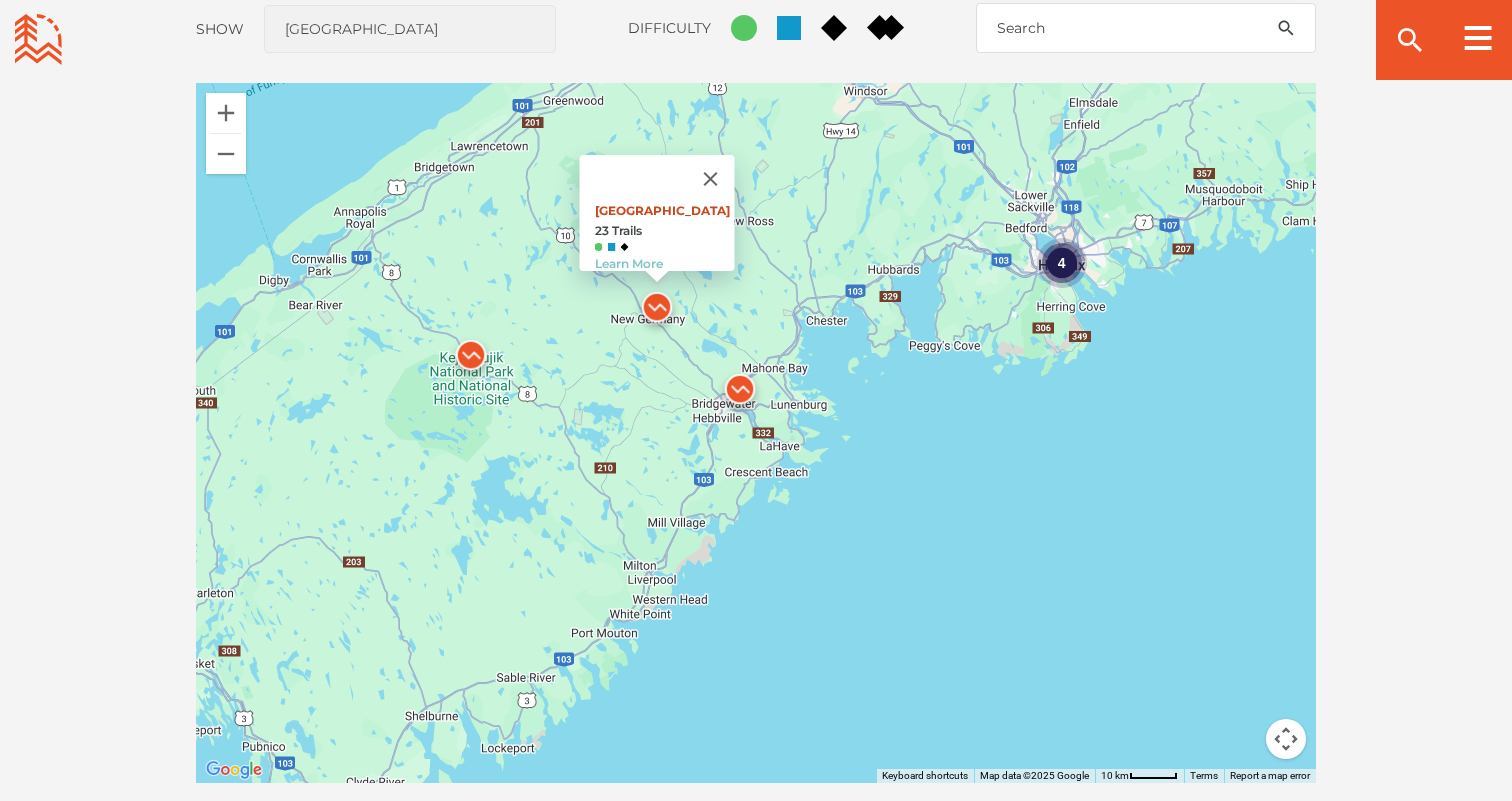 click on "[GEOGRAPHIC_DATA]" at bounding box center [662, 210] 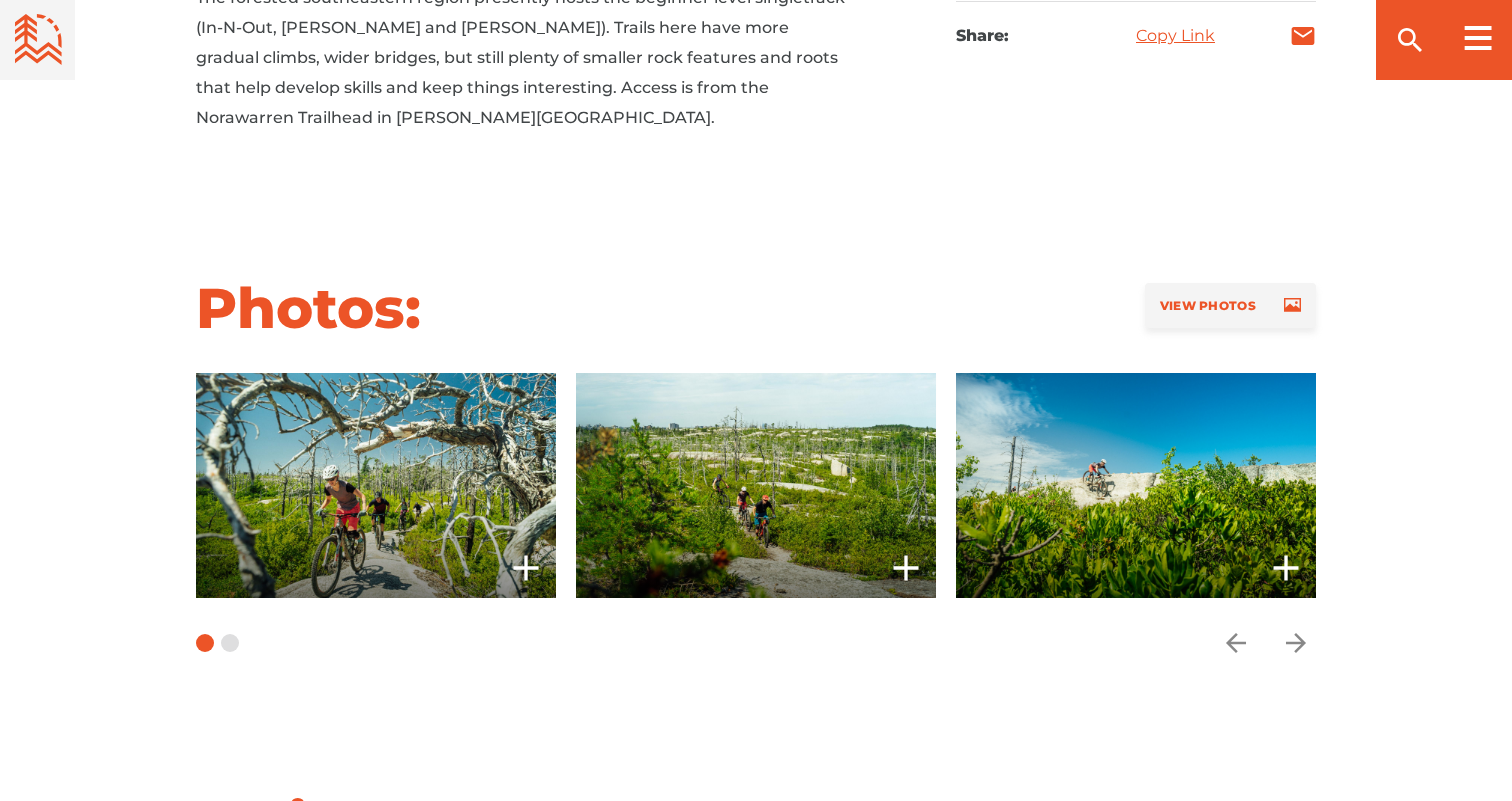 scroll, scrollTop: 1439, scrollLeft: 0, axis: vertical 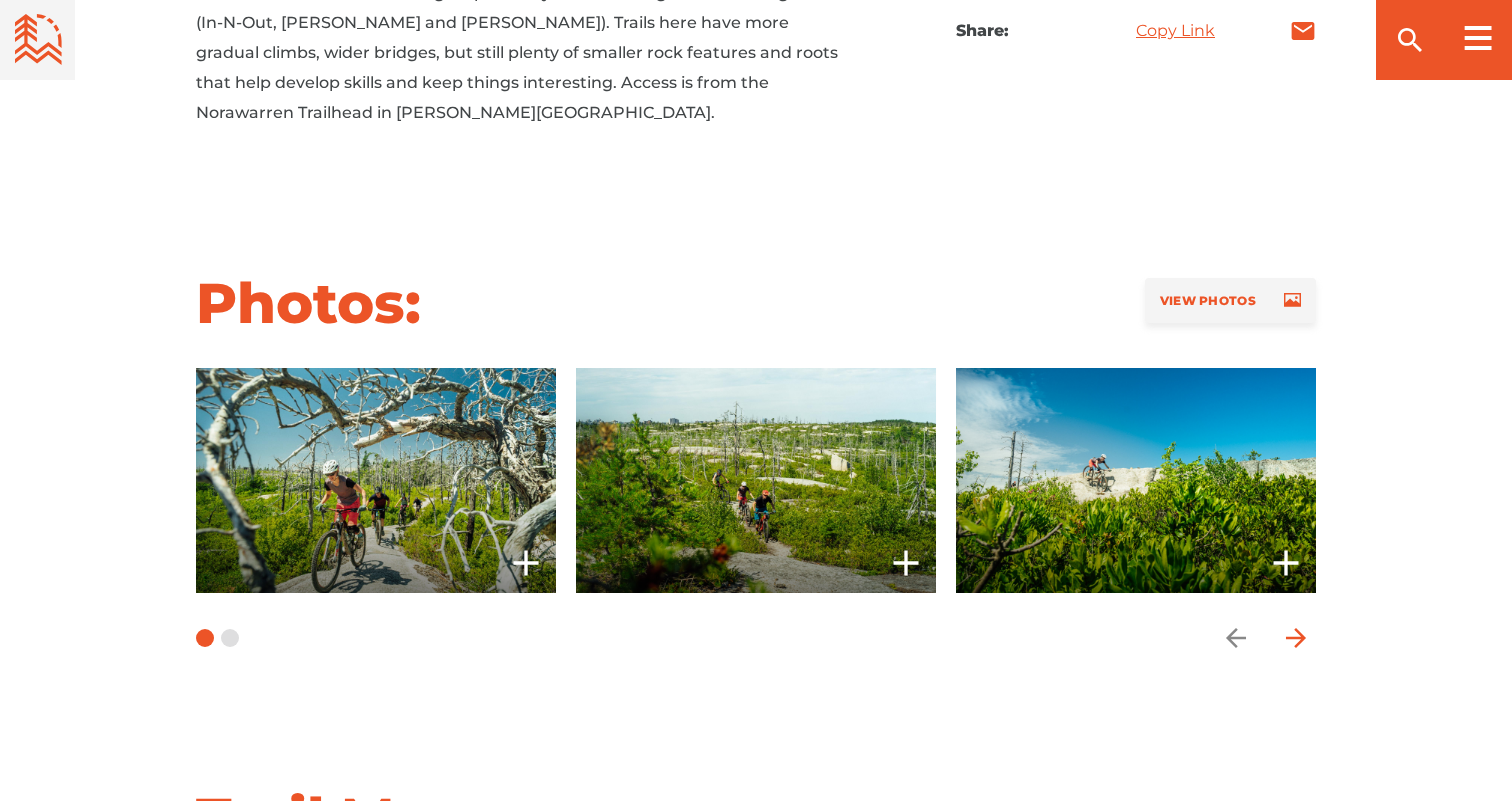 click 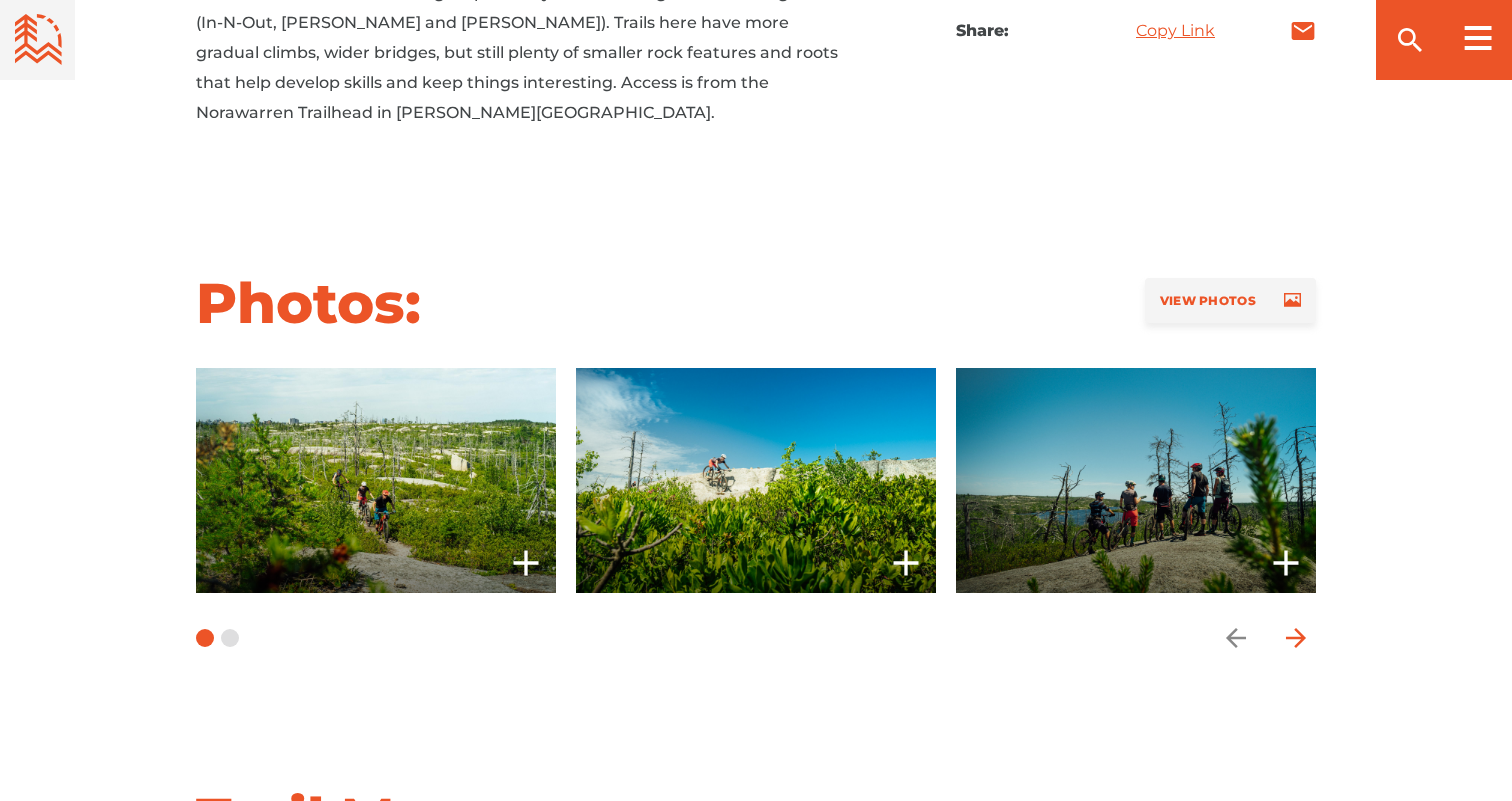 click 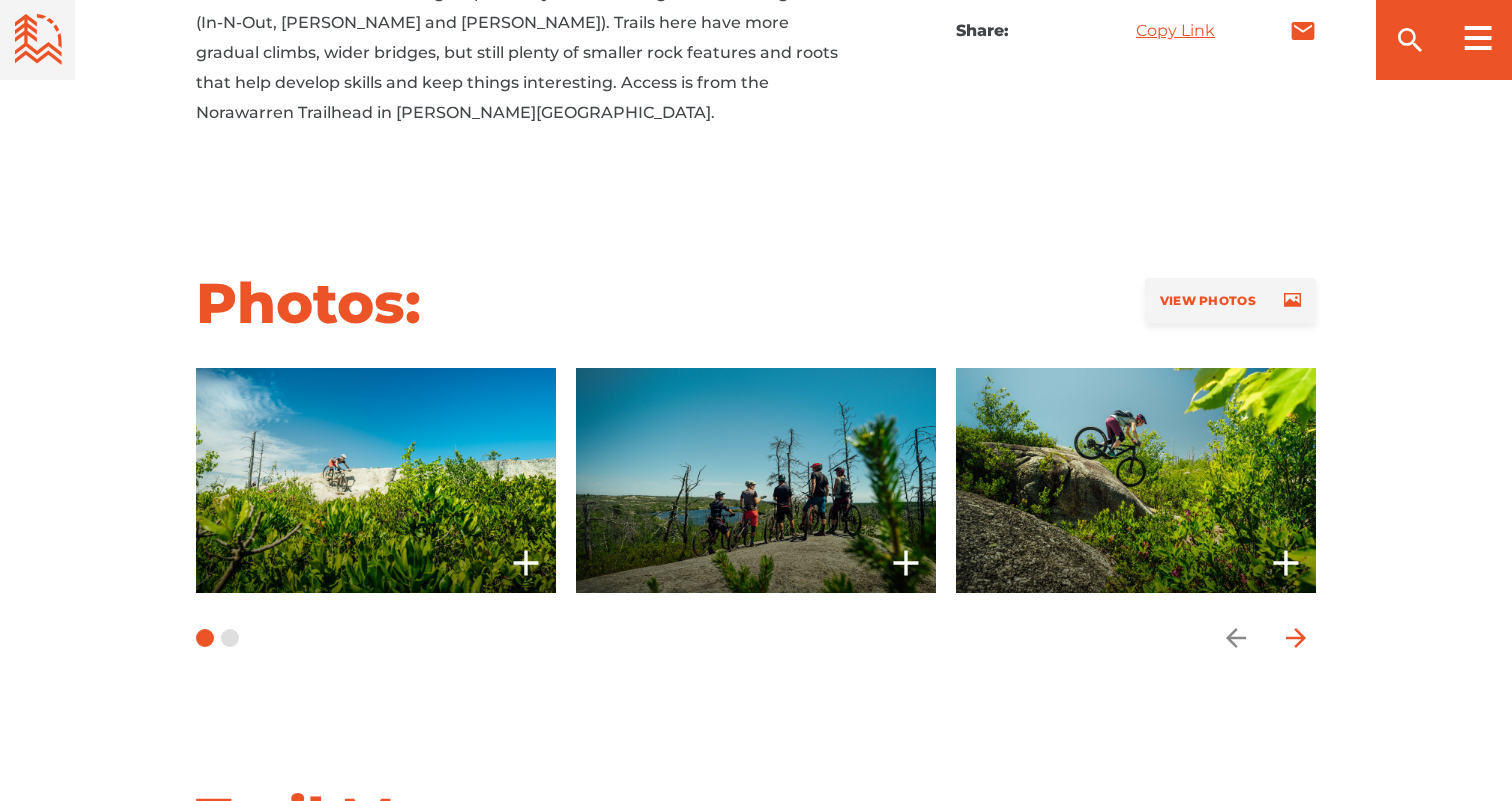 click 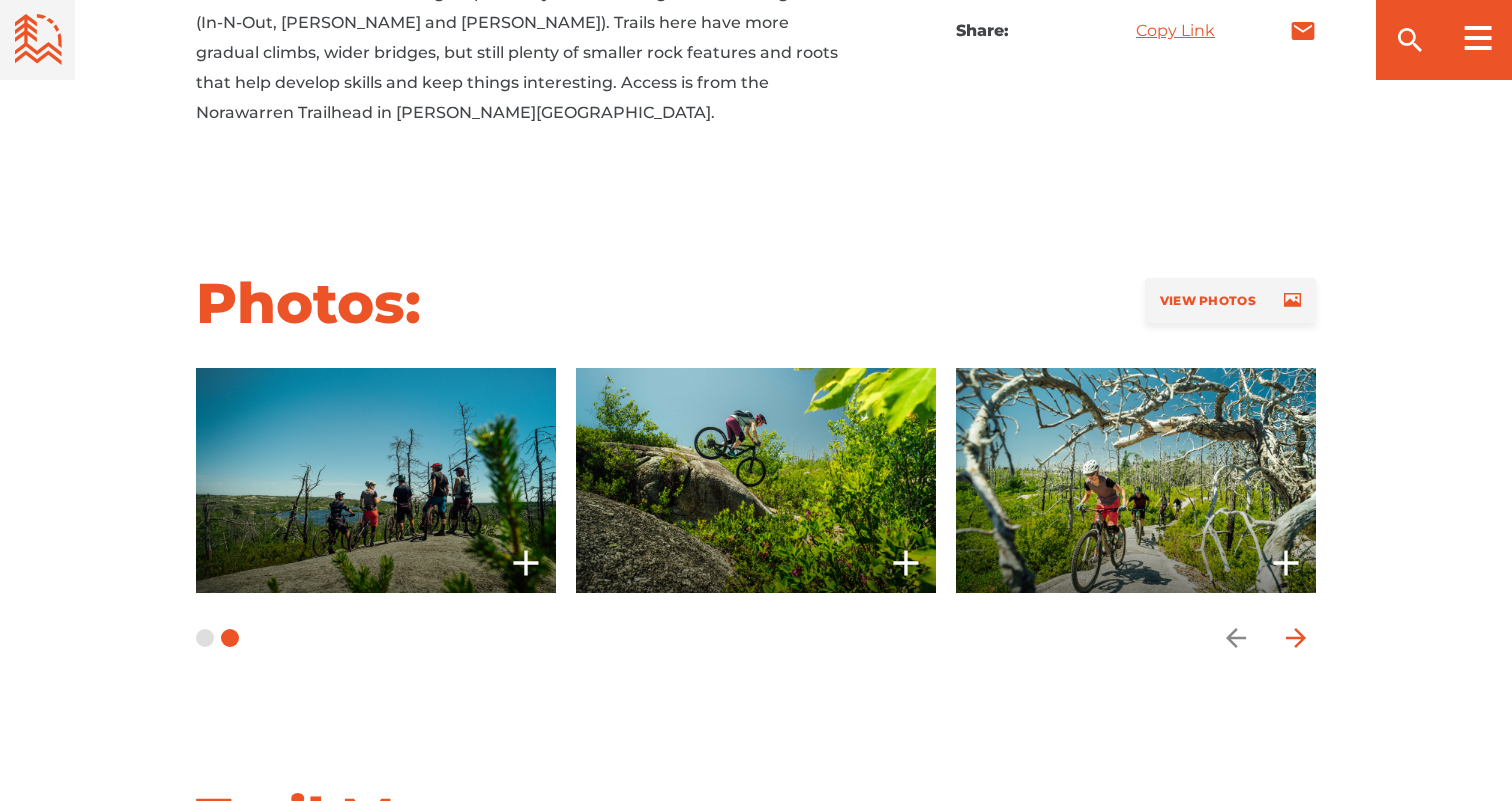click 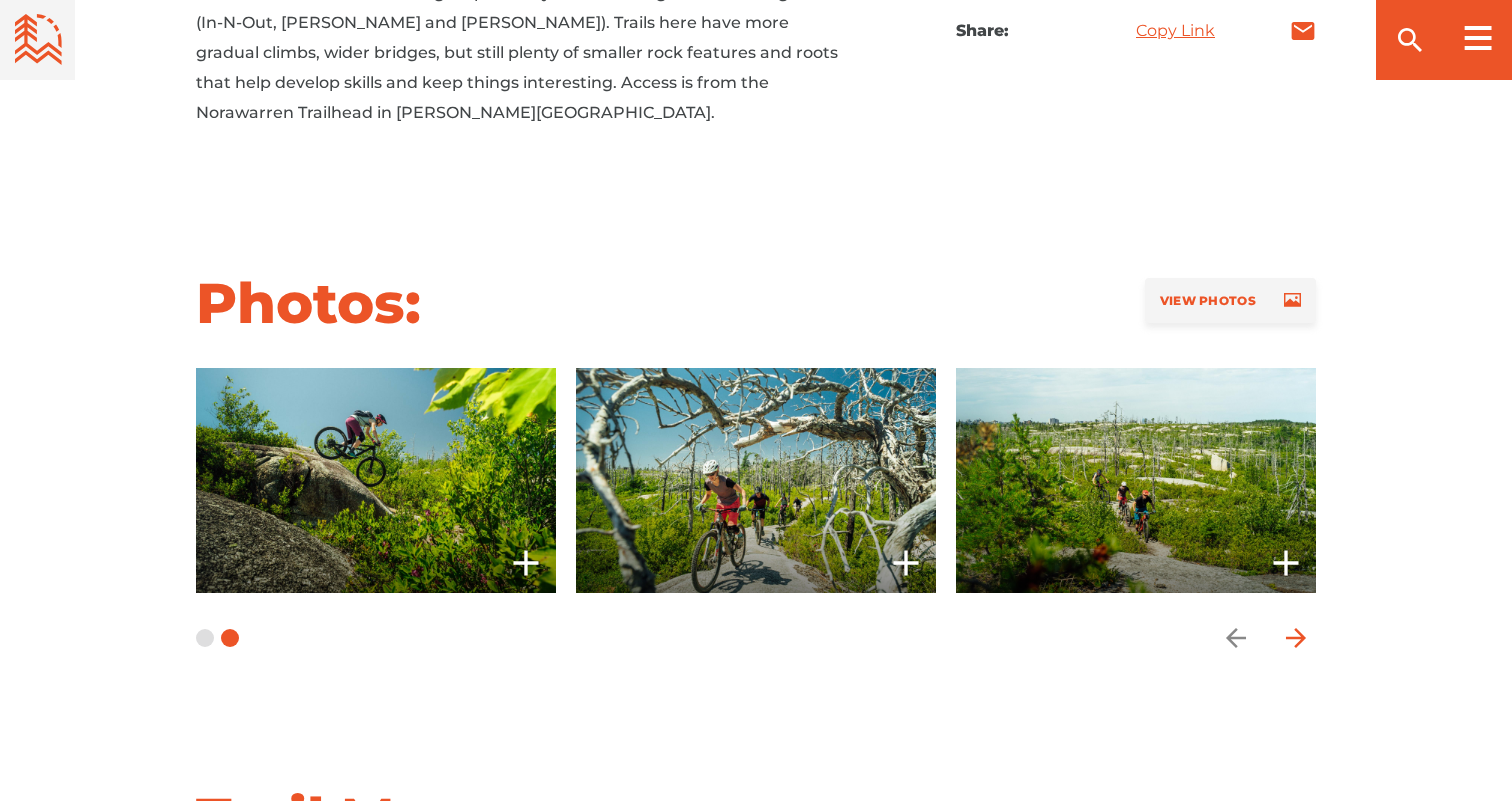 click 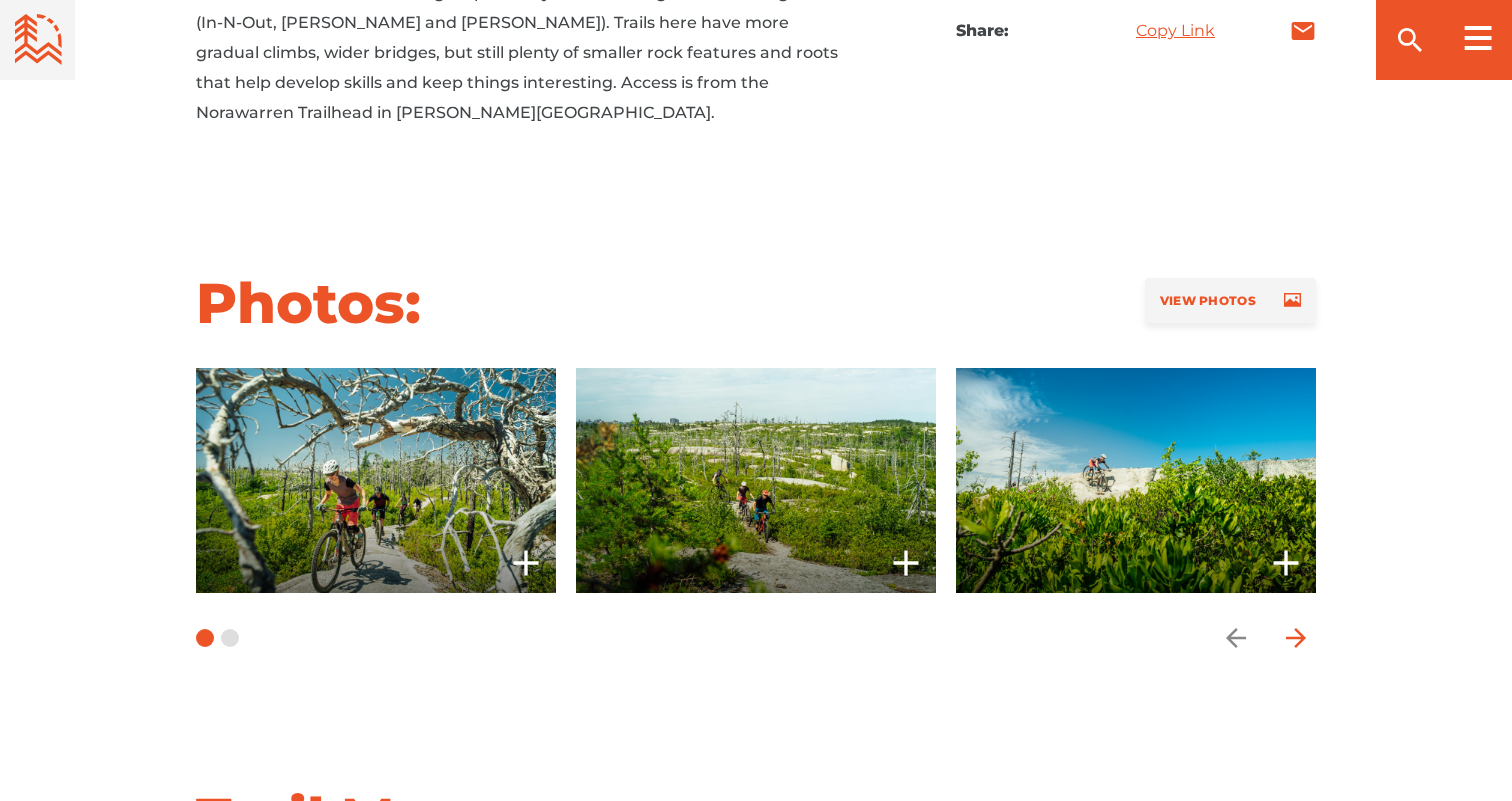 click 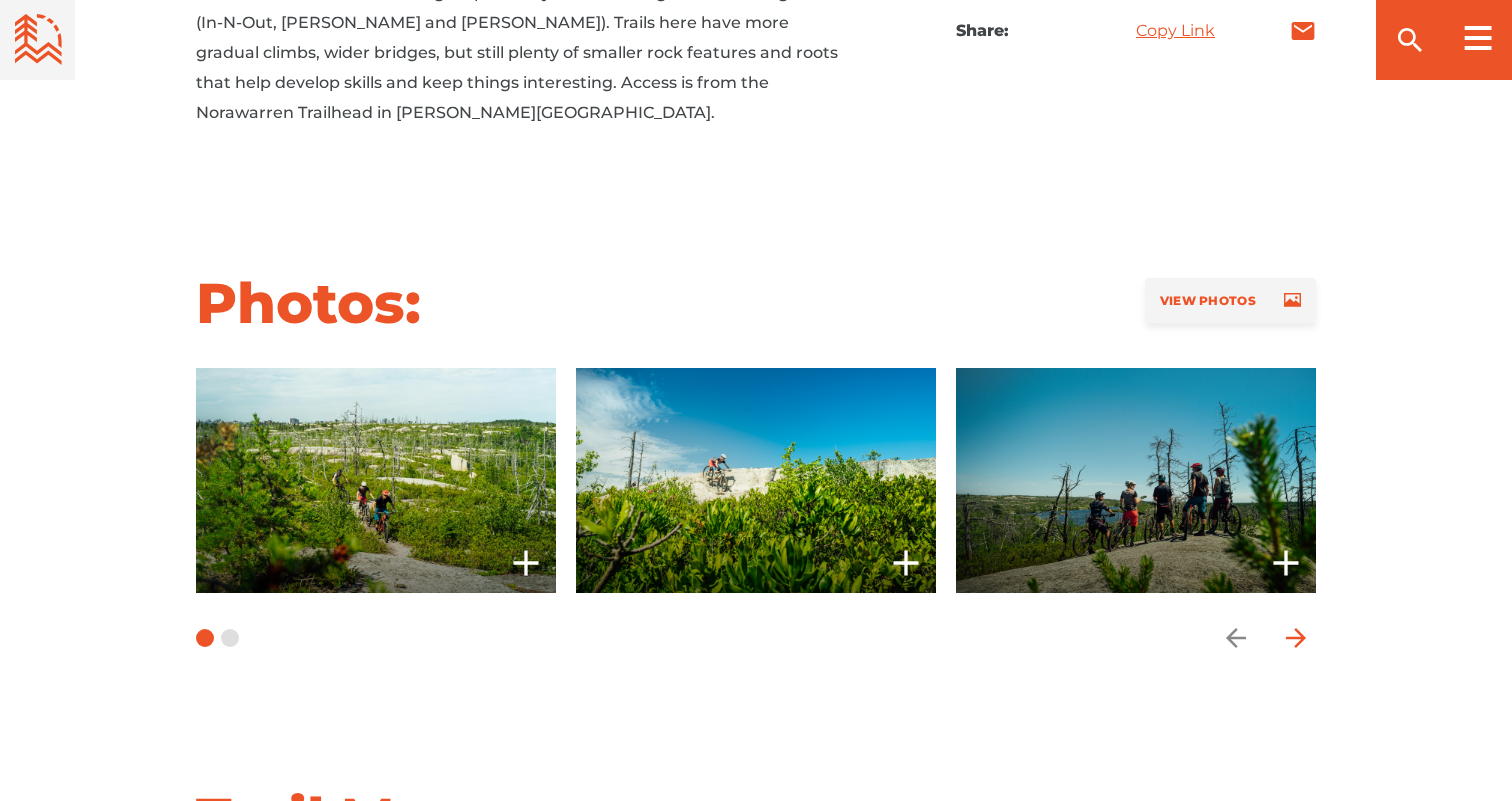click 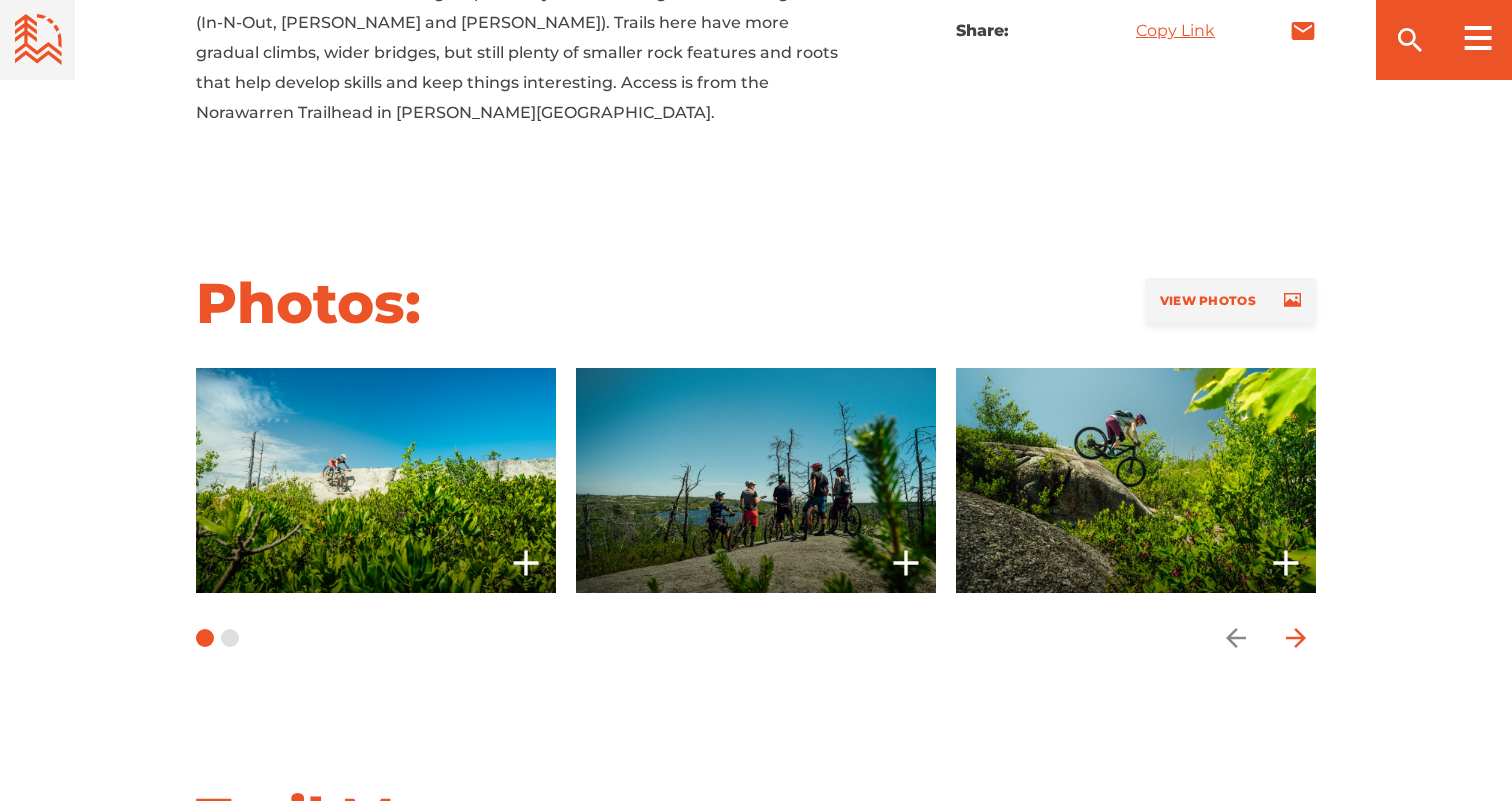 click 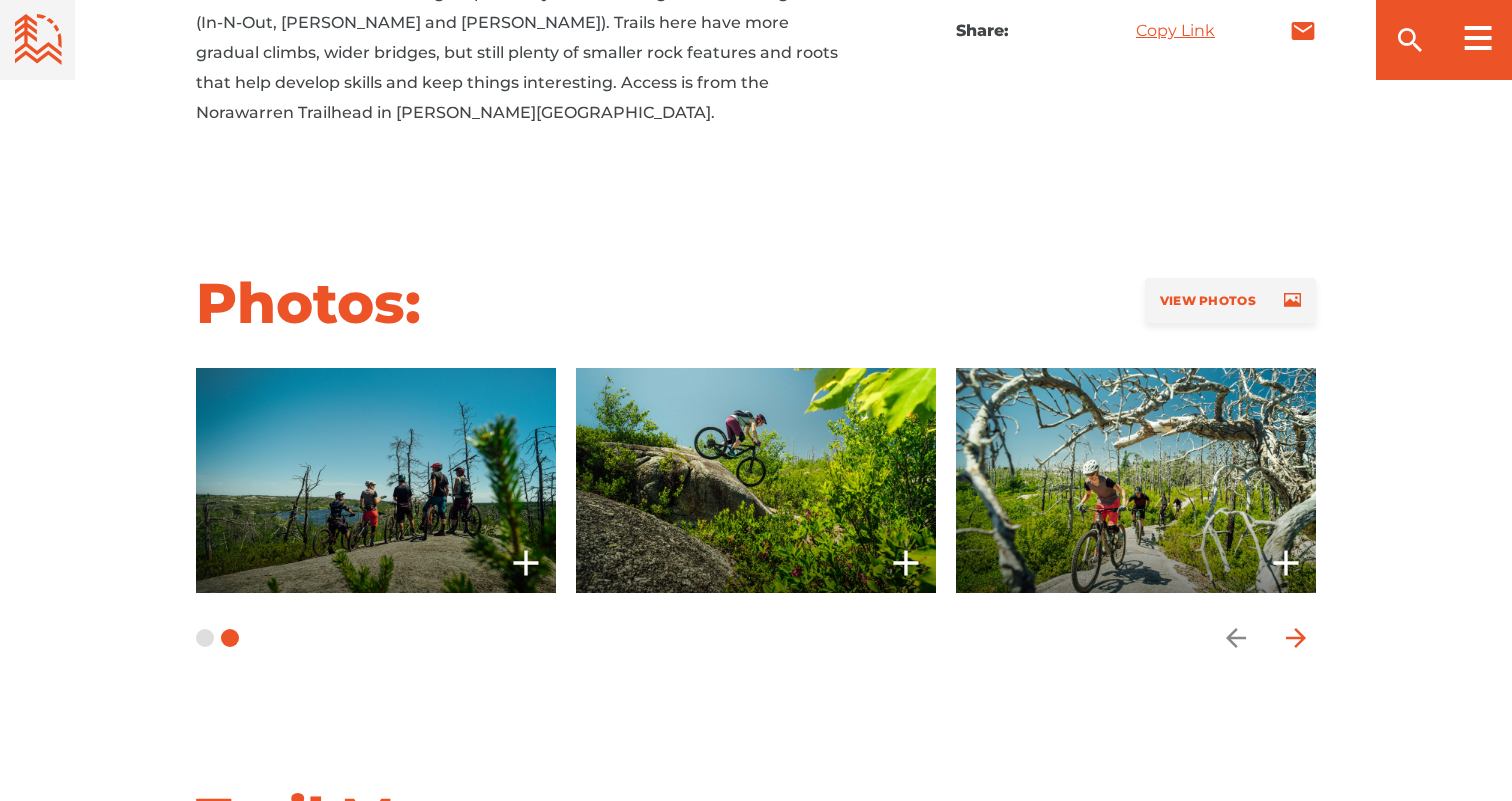 click 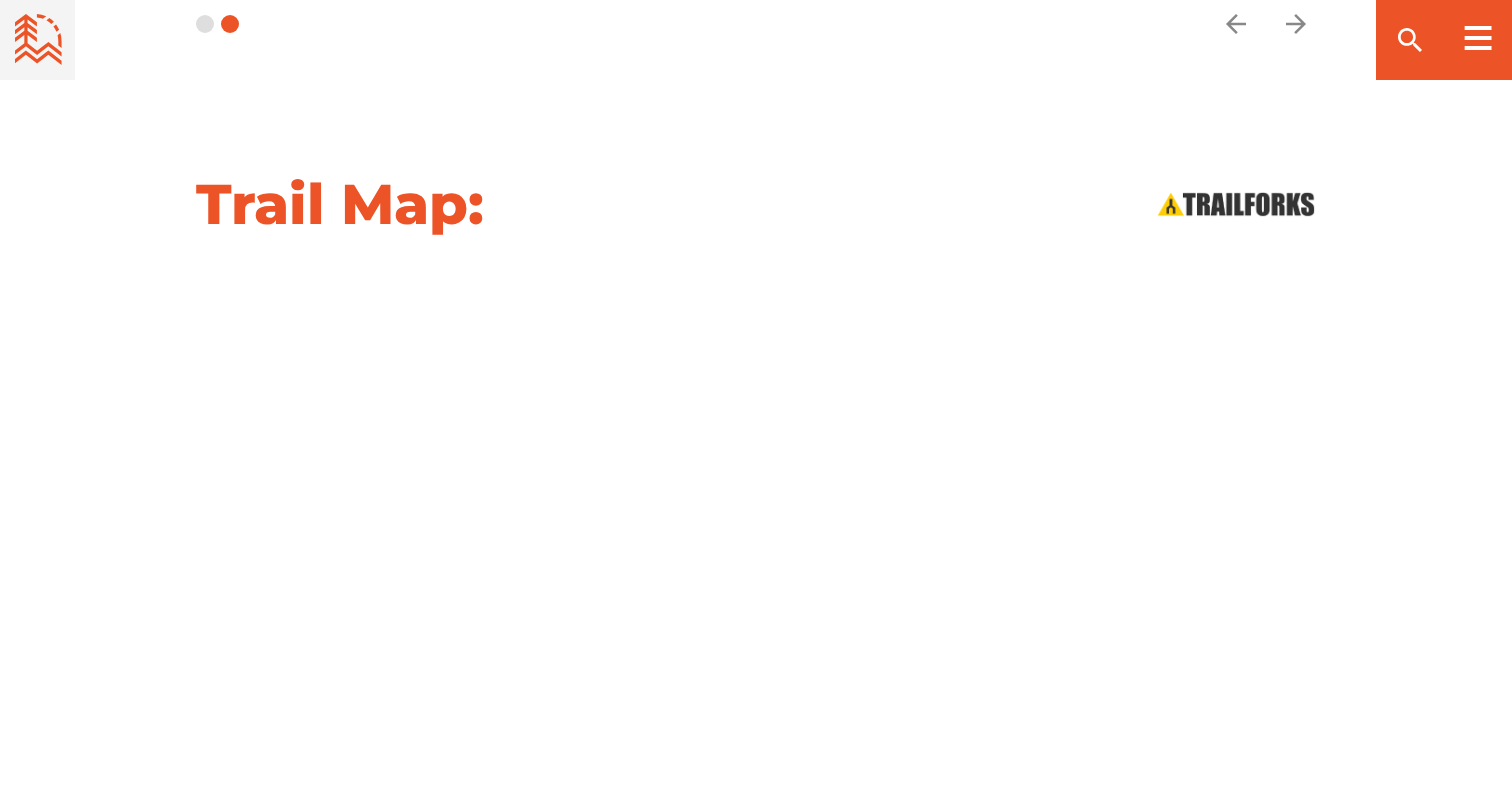 scroll, scrollTop: 2078, scrollLeft: 0, axis: vertical 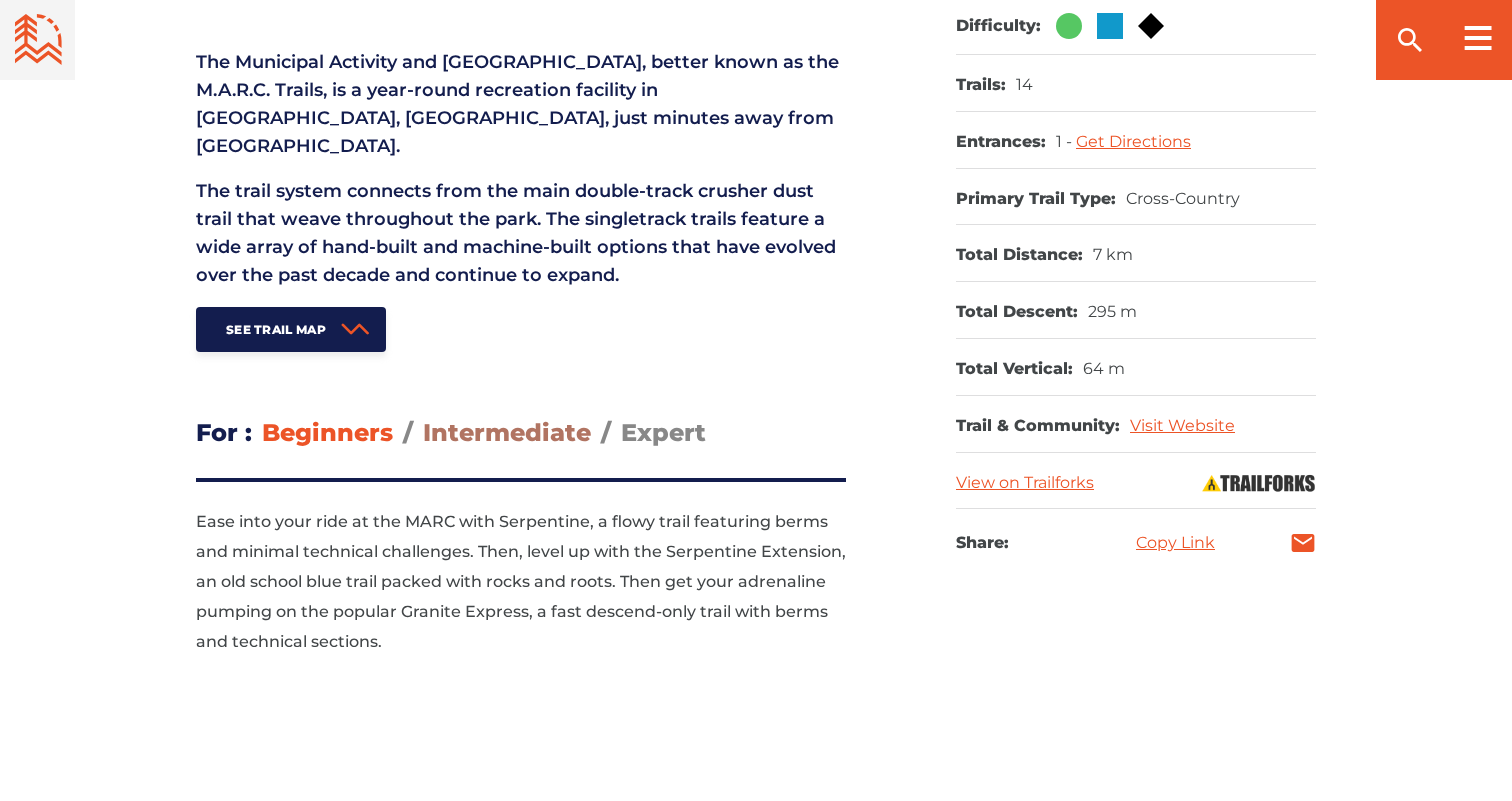 click on "Intermediate" at bounding box center (507, 432) 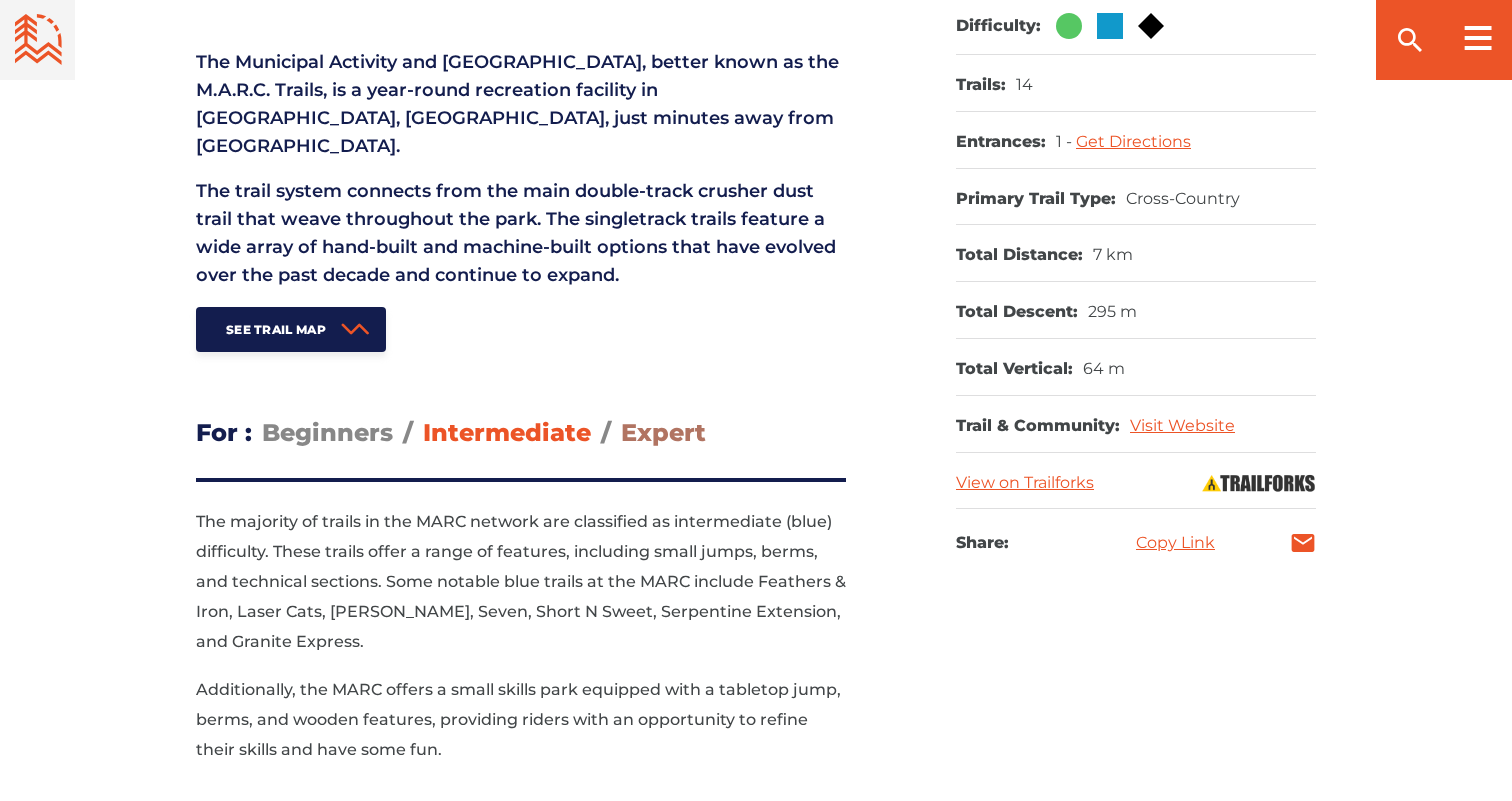 click on "Expert" at bounding box center (663, 432) 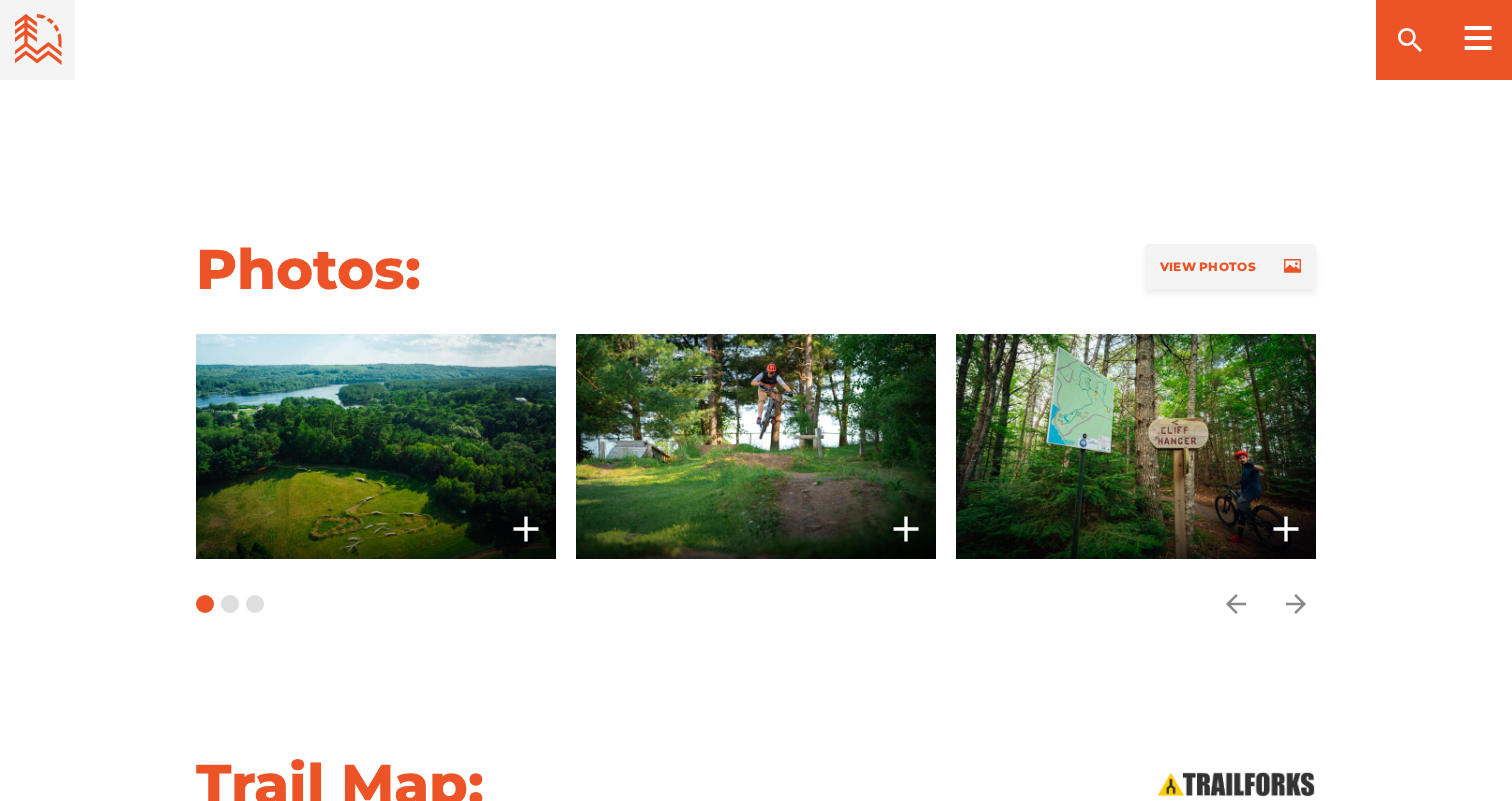 scroll, scrollTop: 1542, scrollLeft: 0, axis: vertical 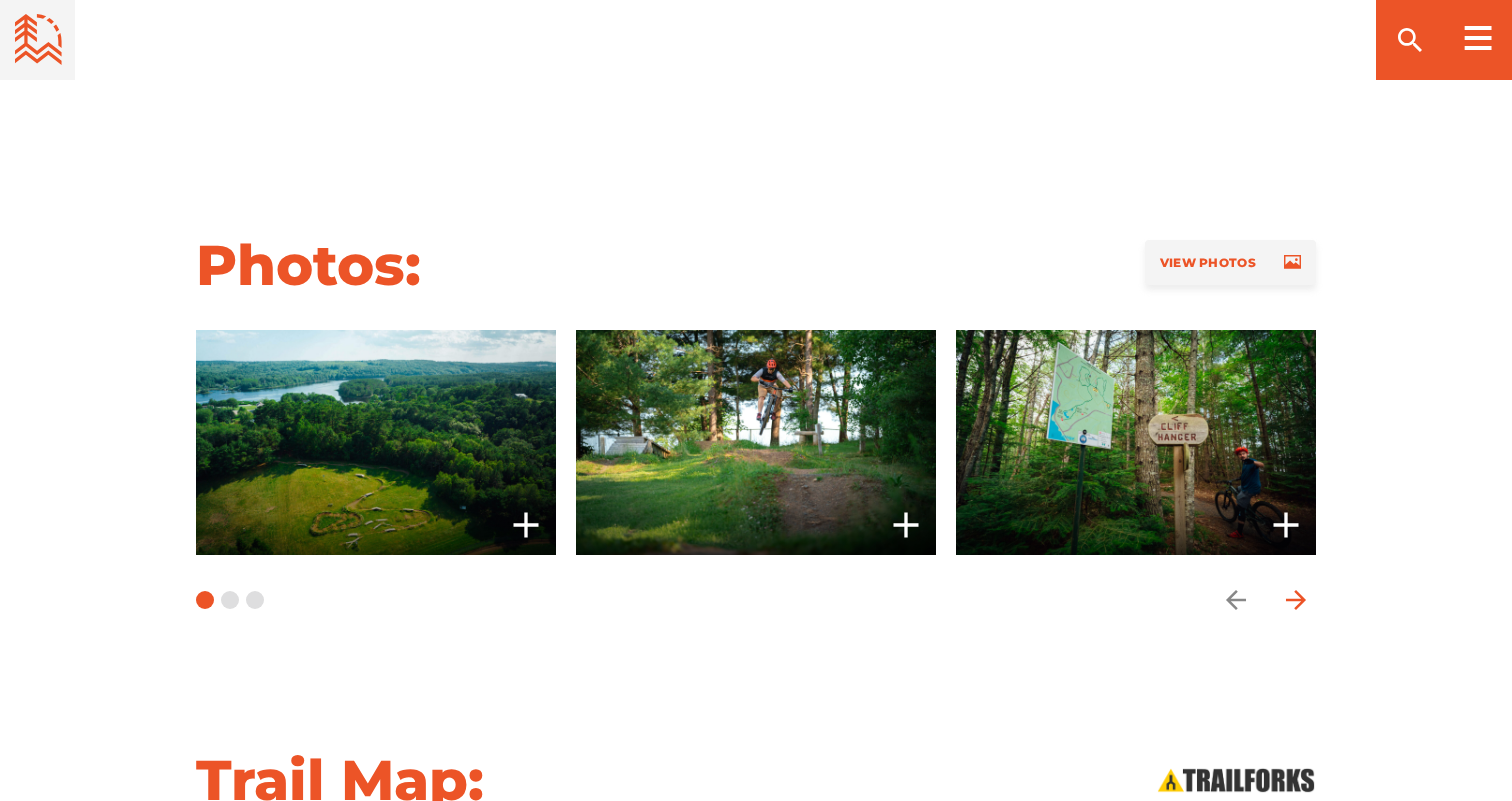 click 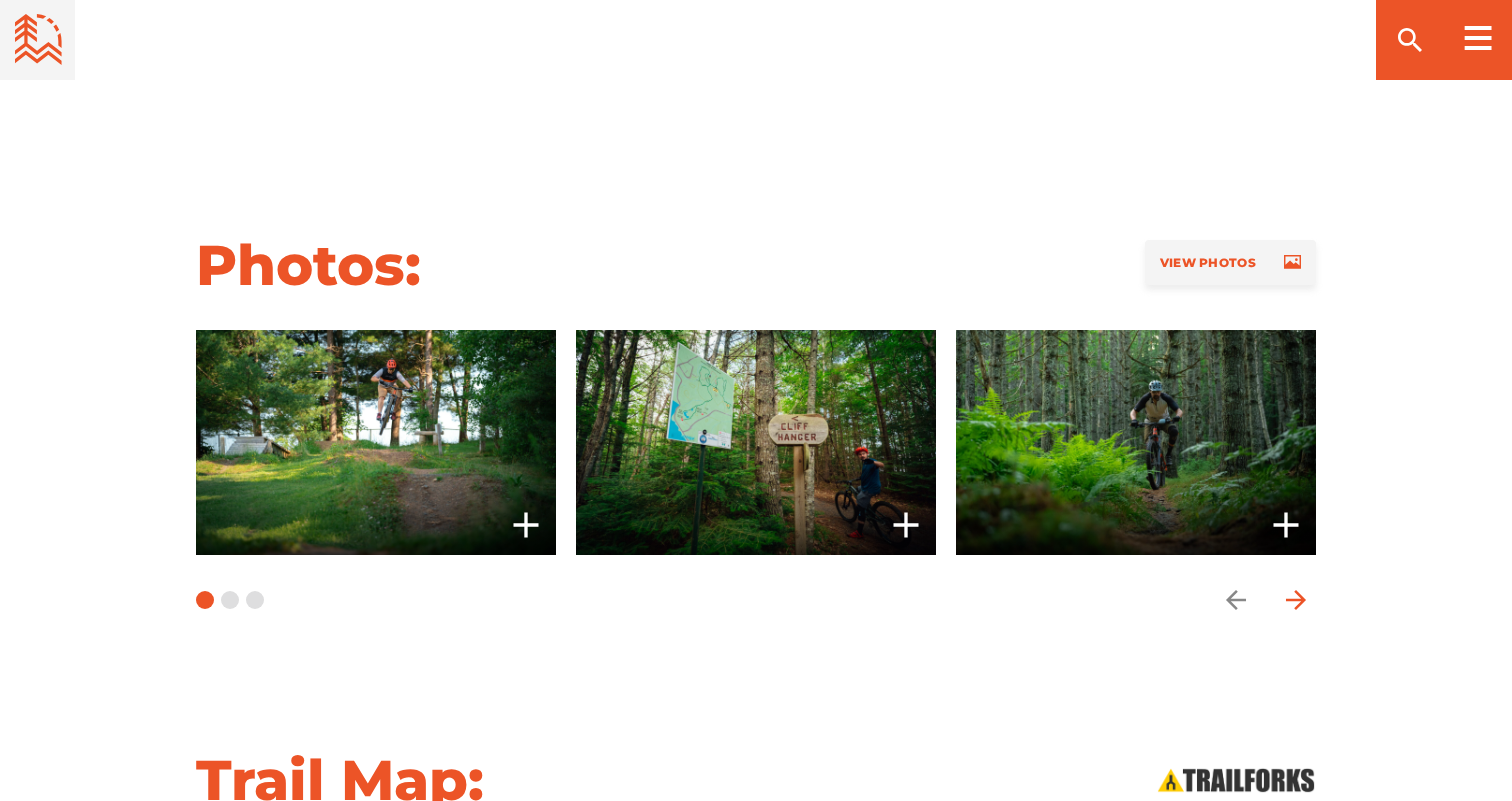 click 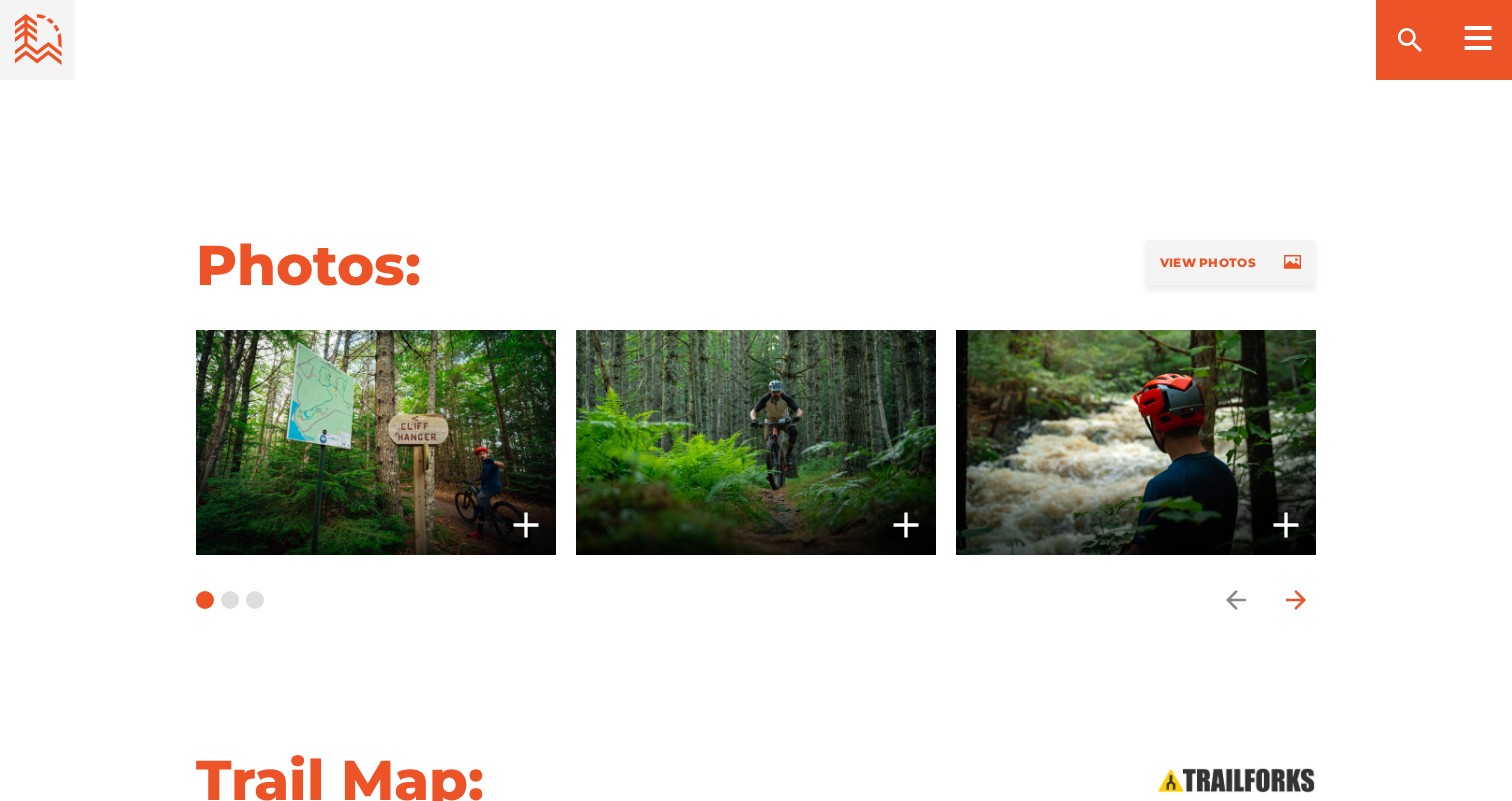 click 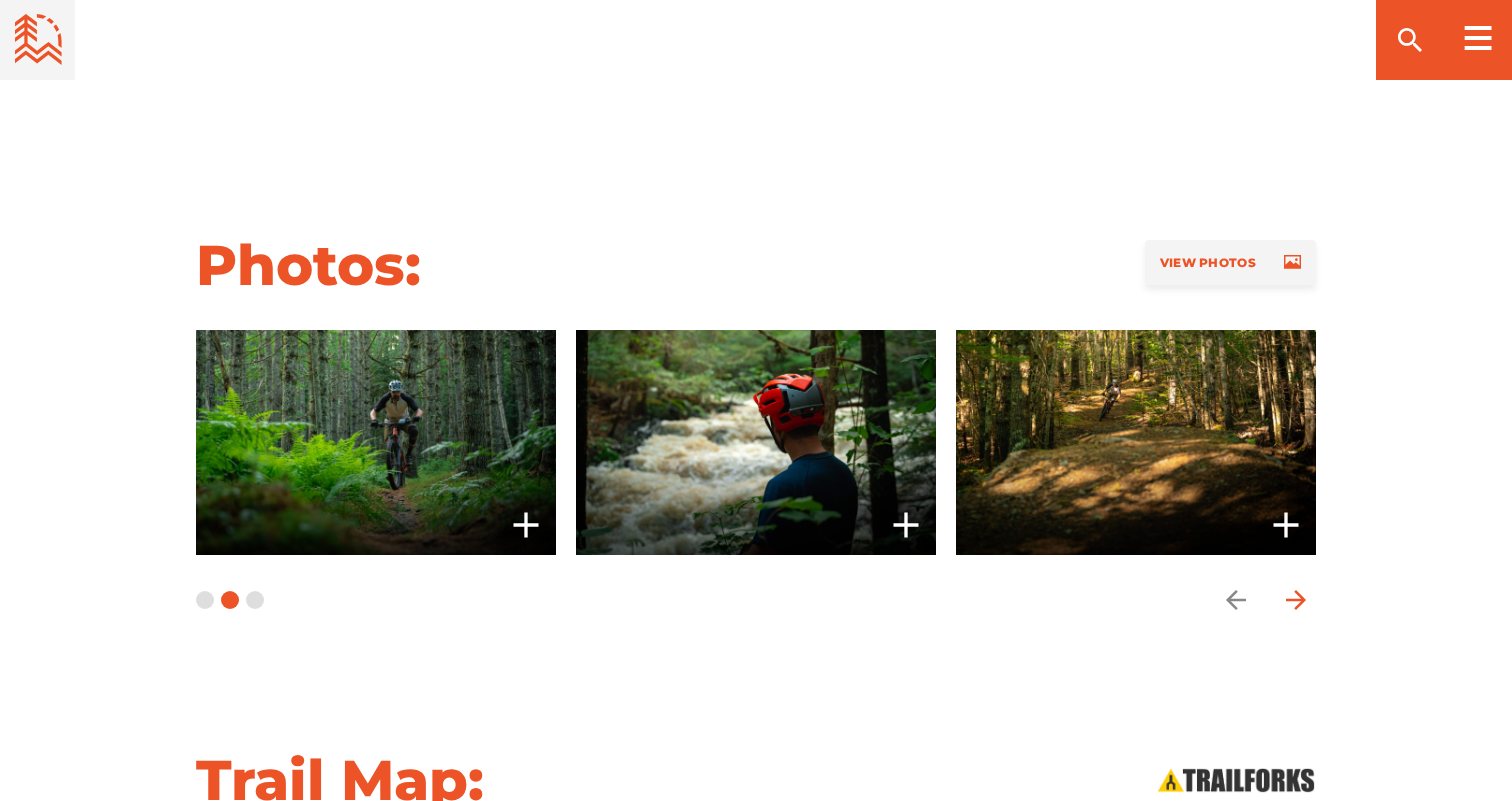 click 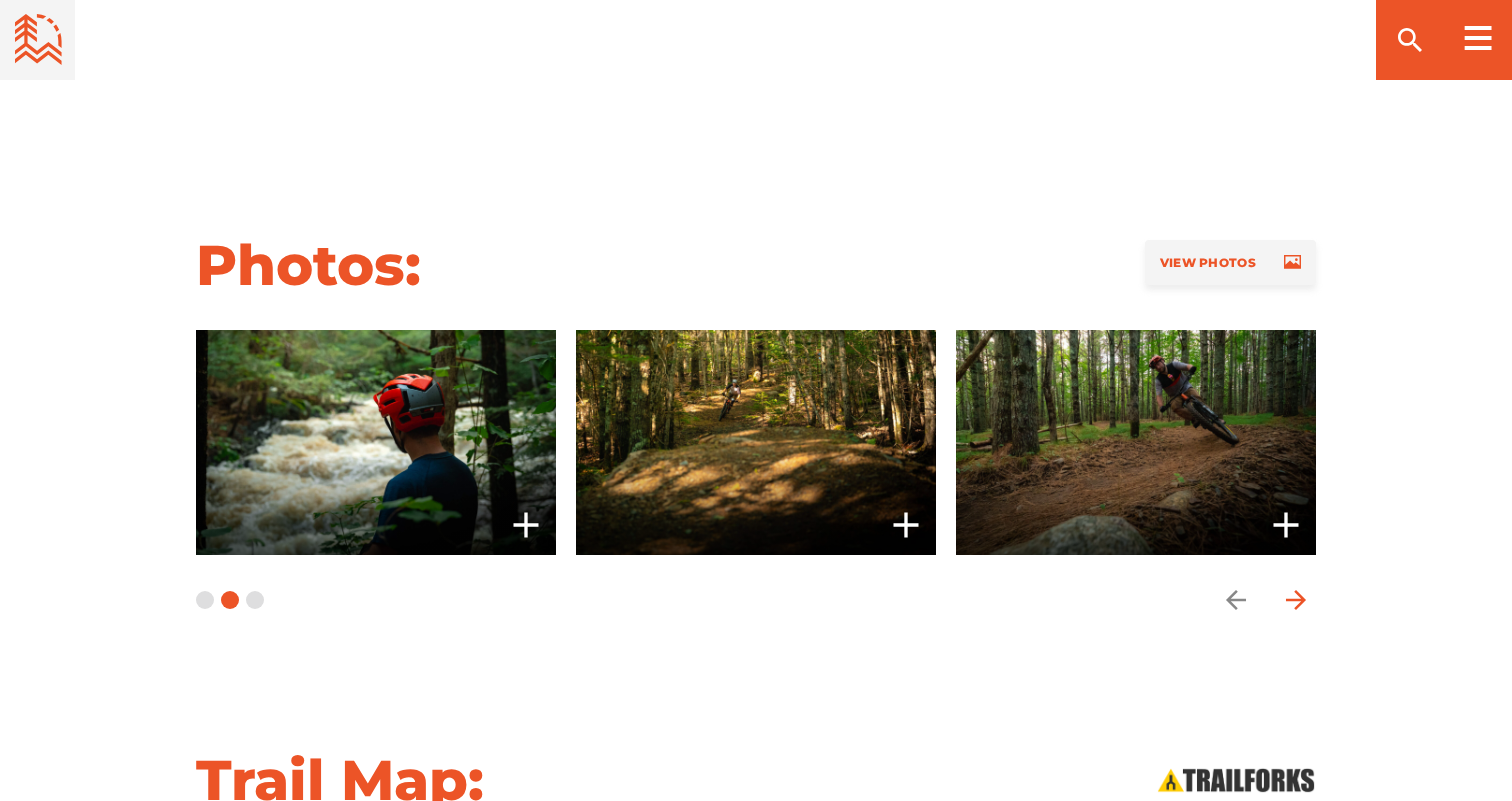 click 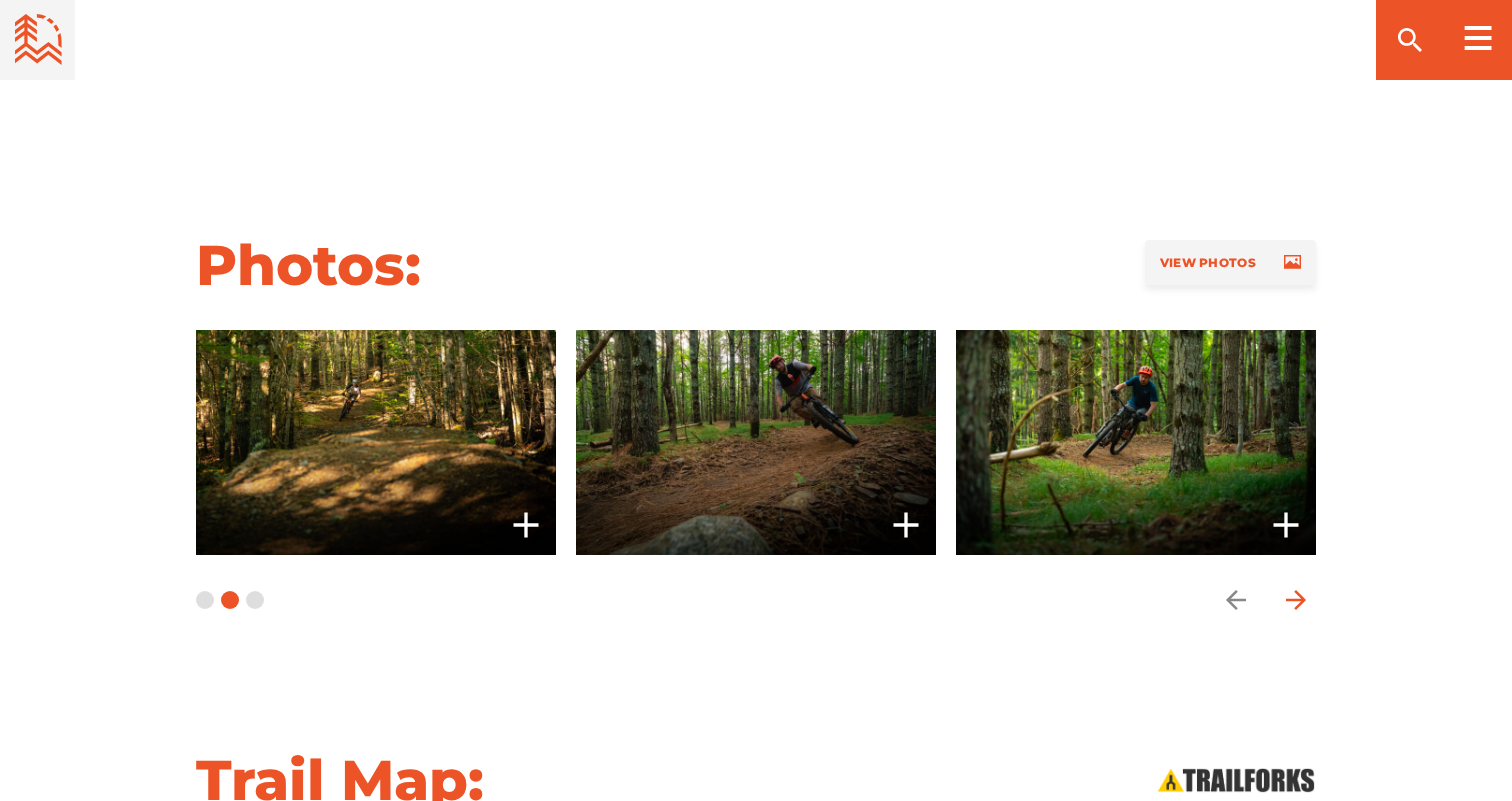 click 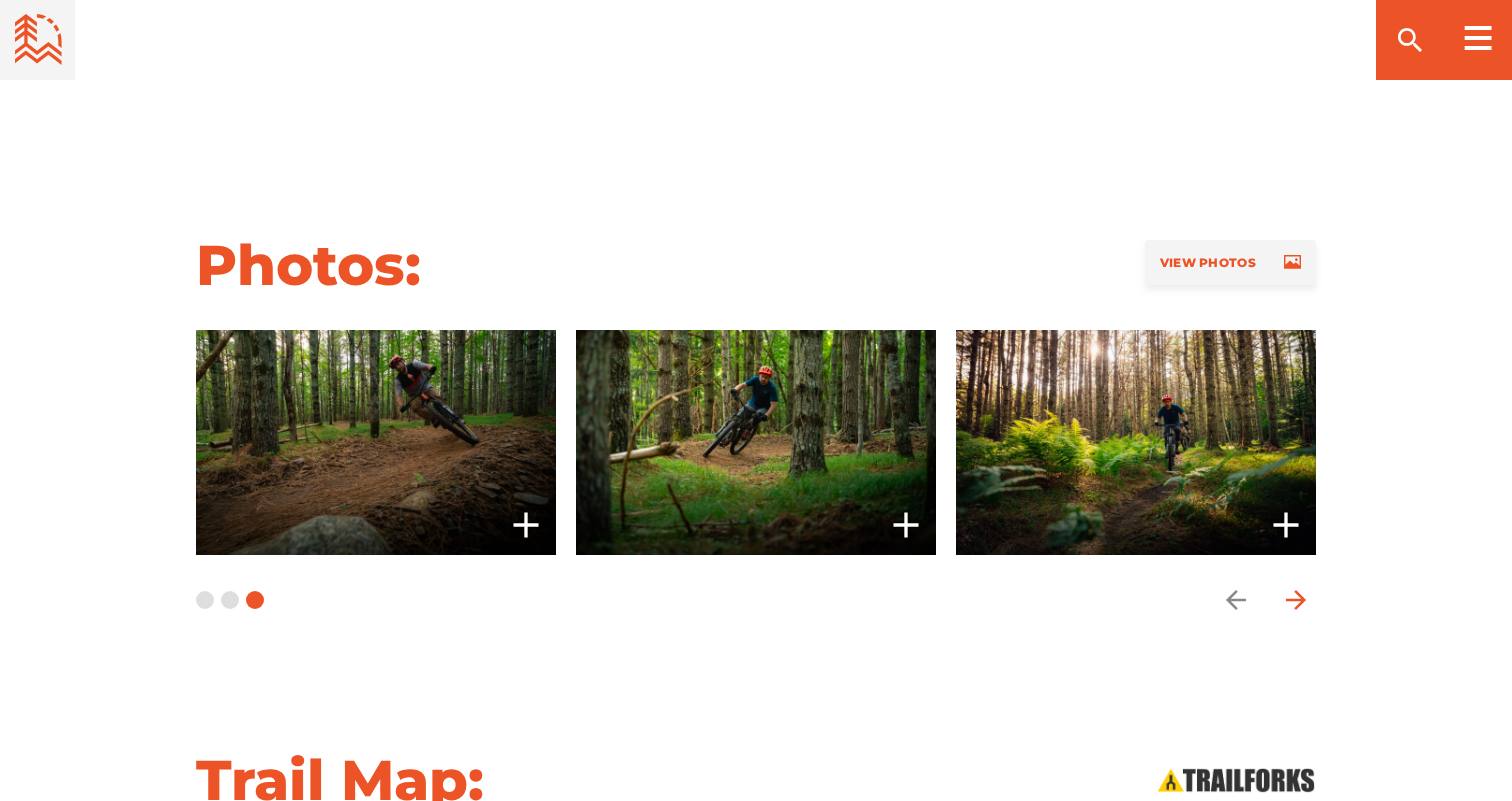 click 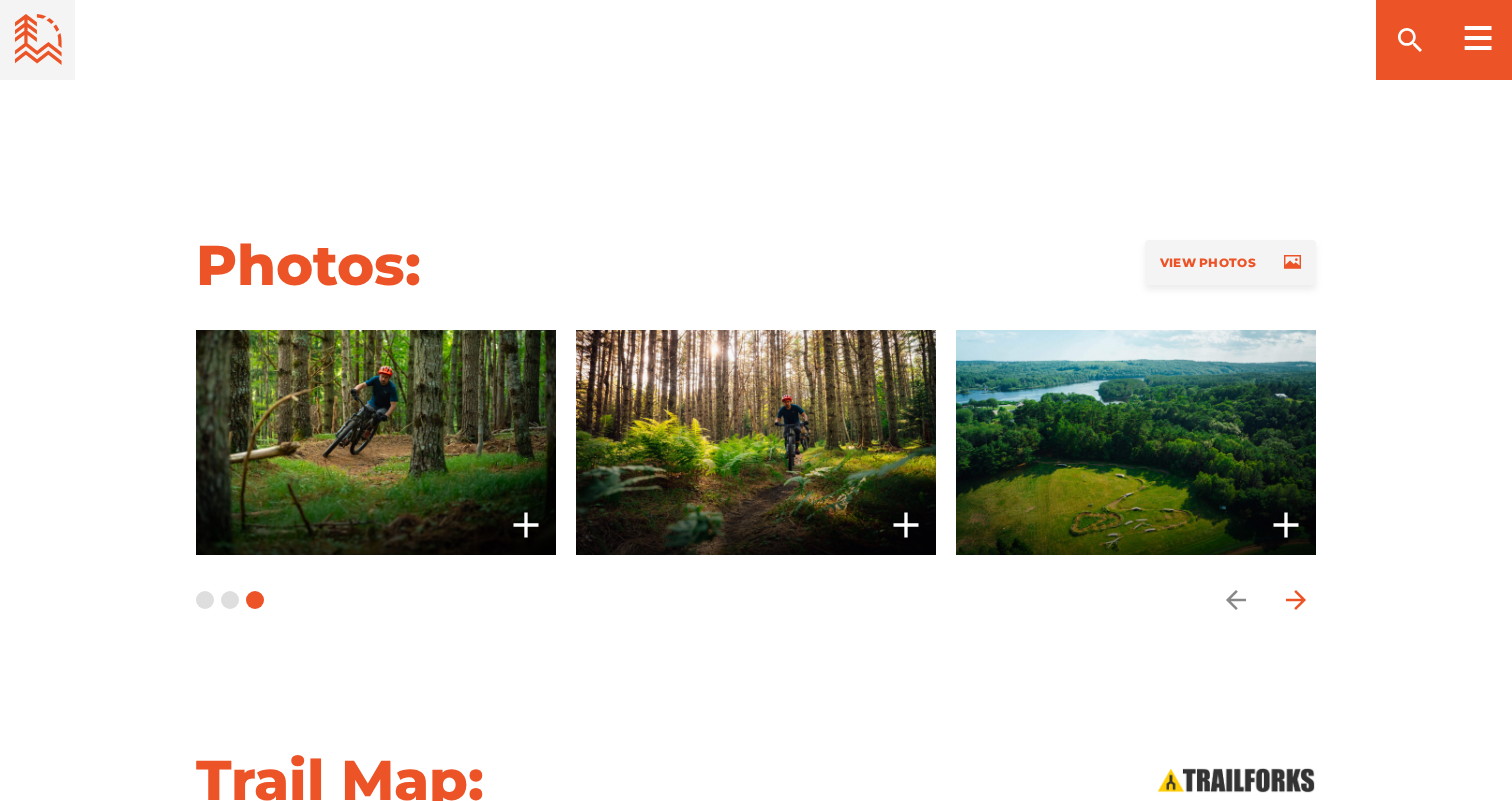 click 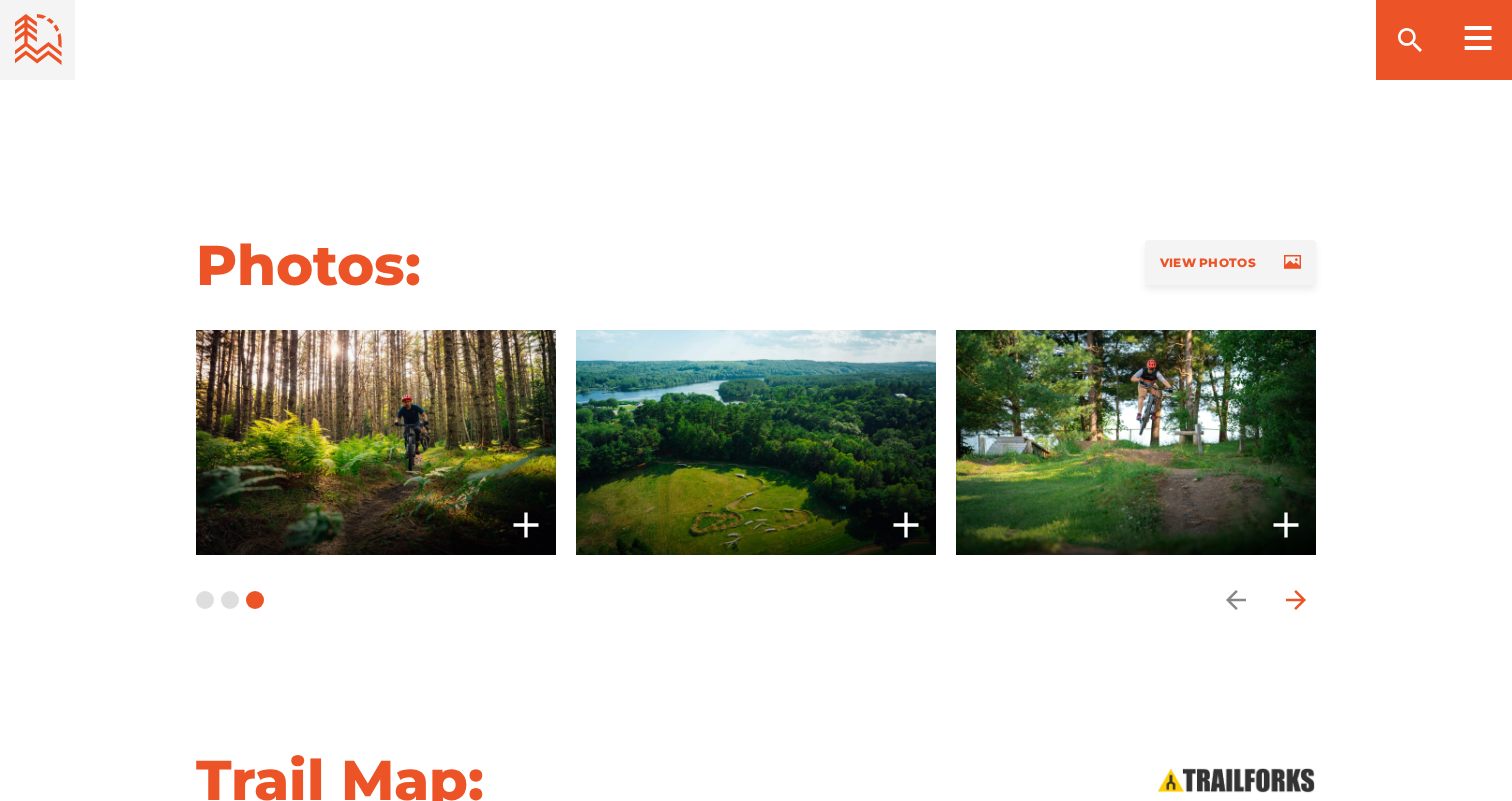 click 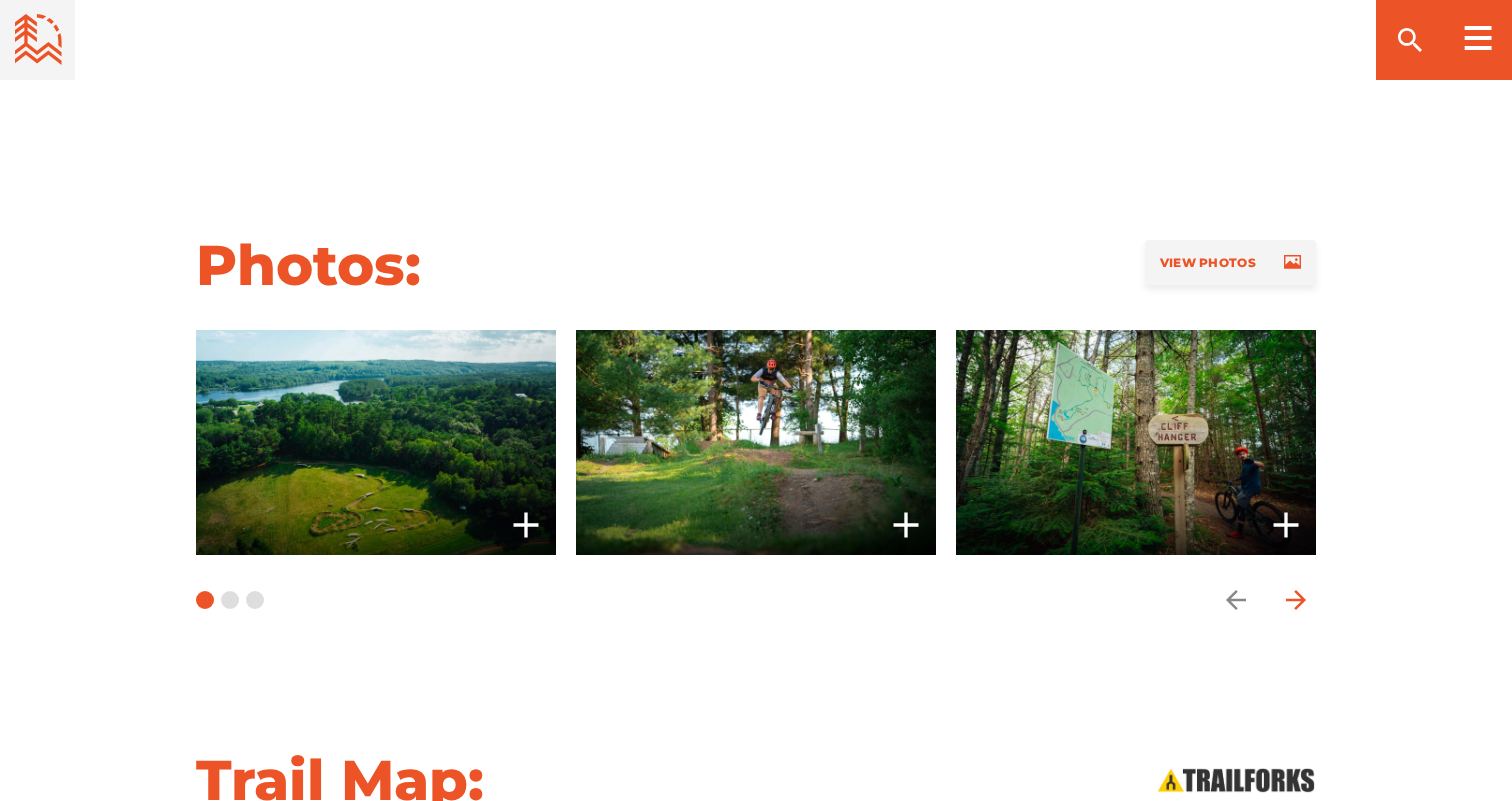 click 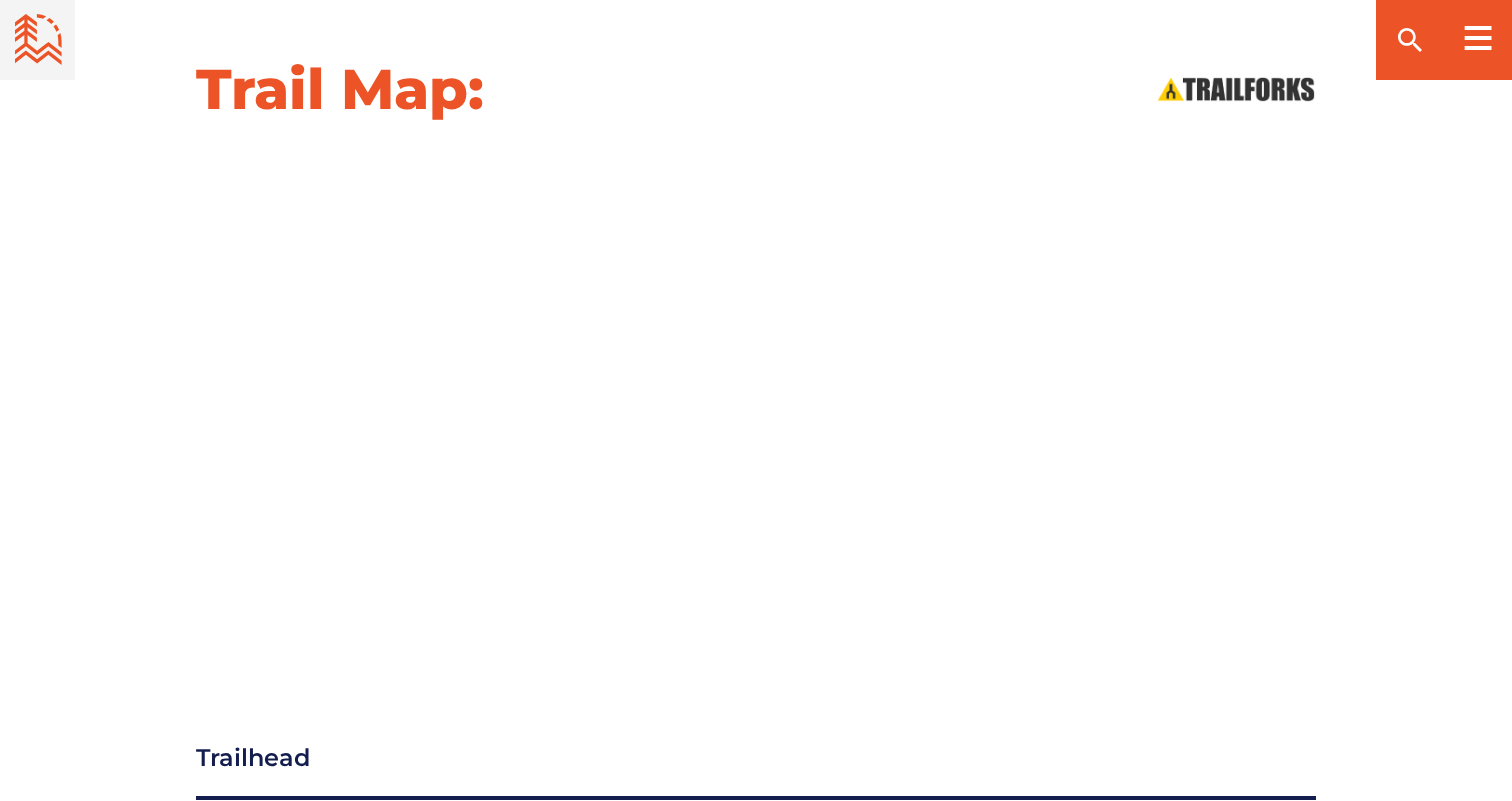 scroll, scrollTop: 2253, scrollLeft: 0, axis: vertical 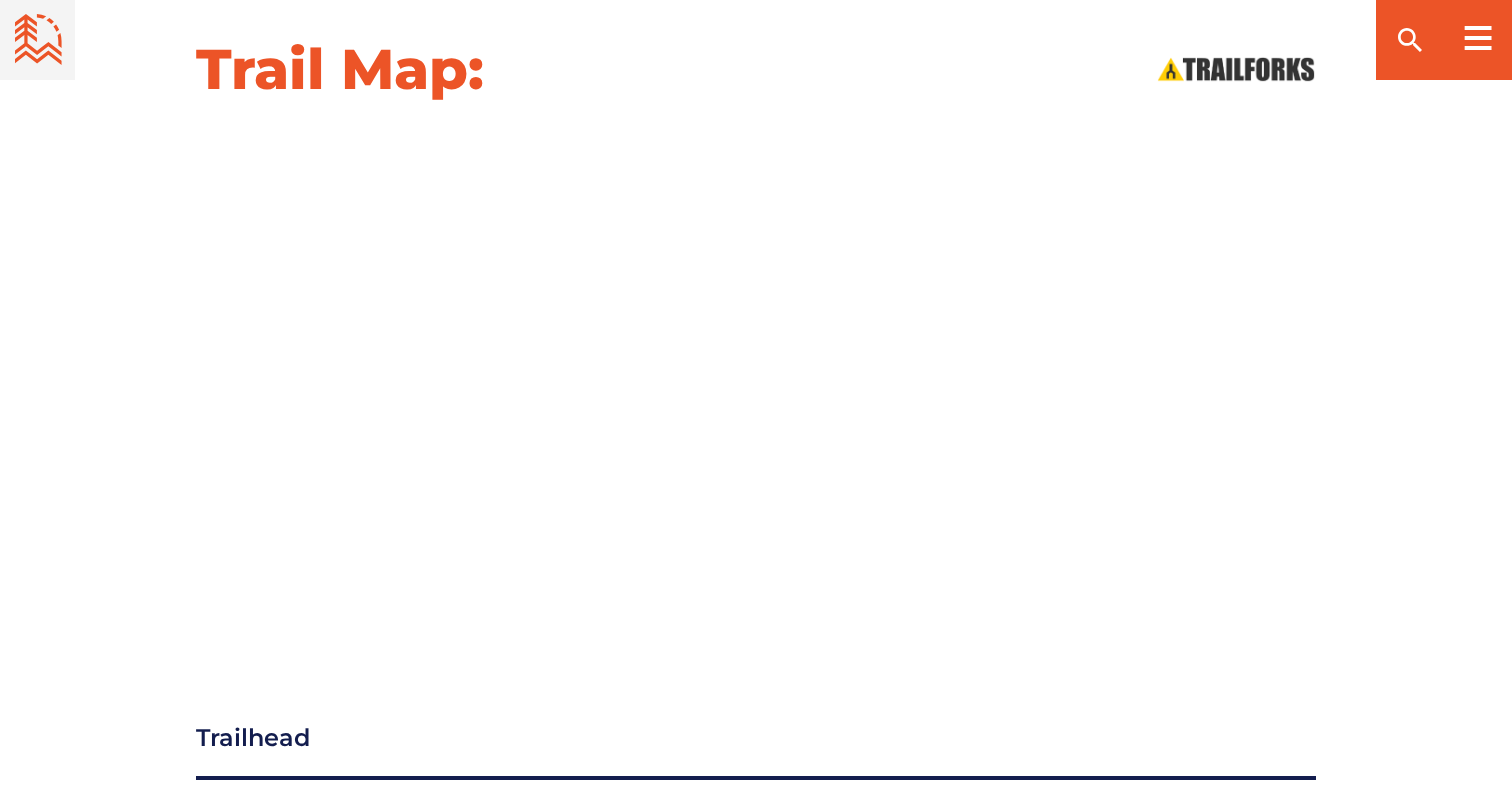 drag, startPoint x: 1393, startPoint y: 533, endPoint x: 1398, endPoint y: 554, distance: 21.587032 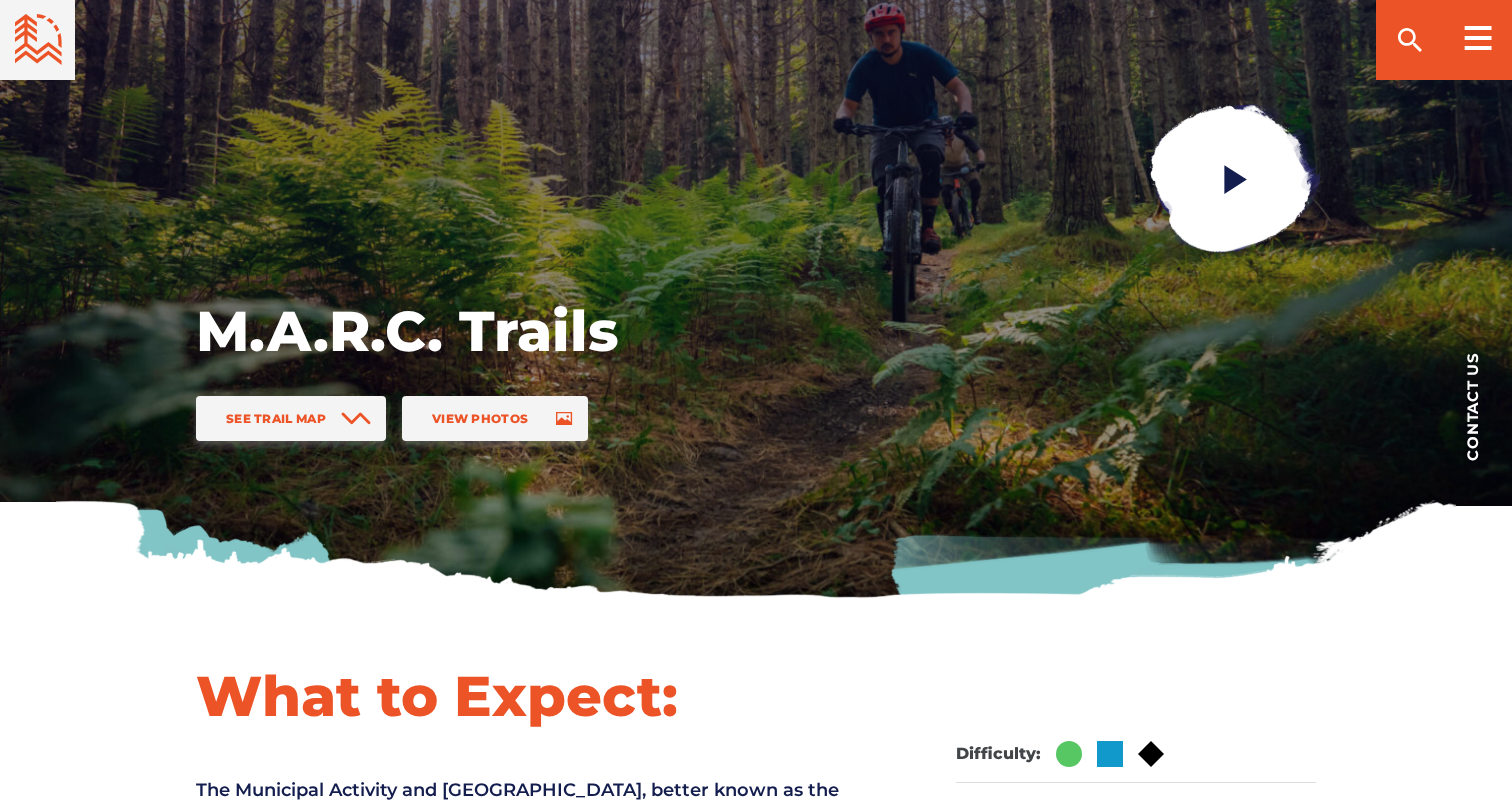 scroll, scrollTop: 0, scrollLeft: 0, axis: both 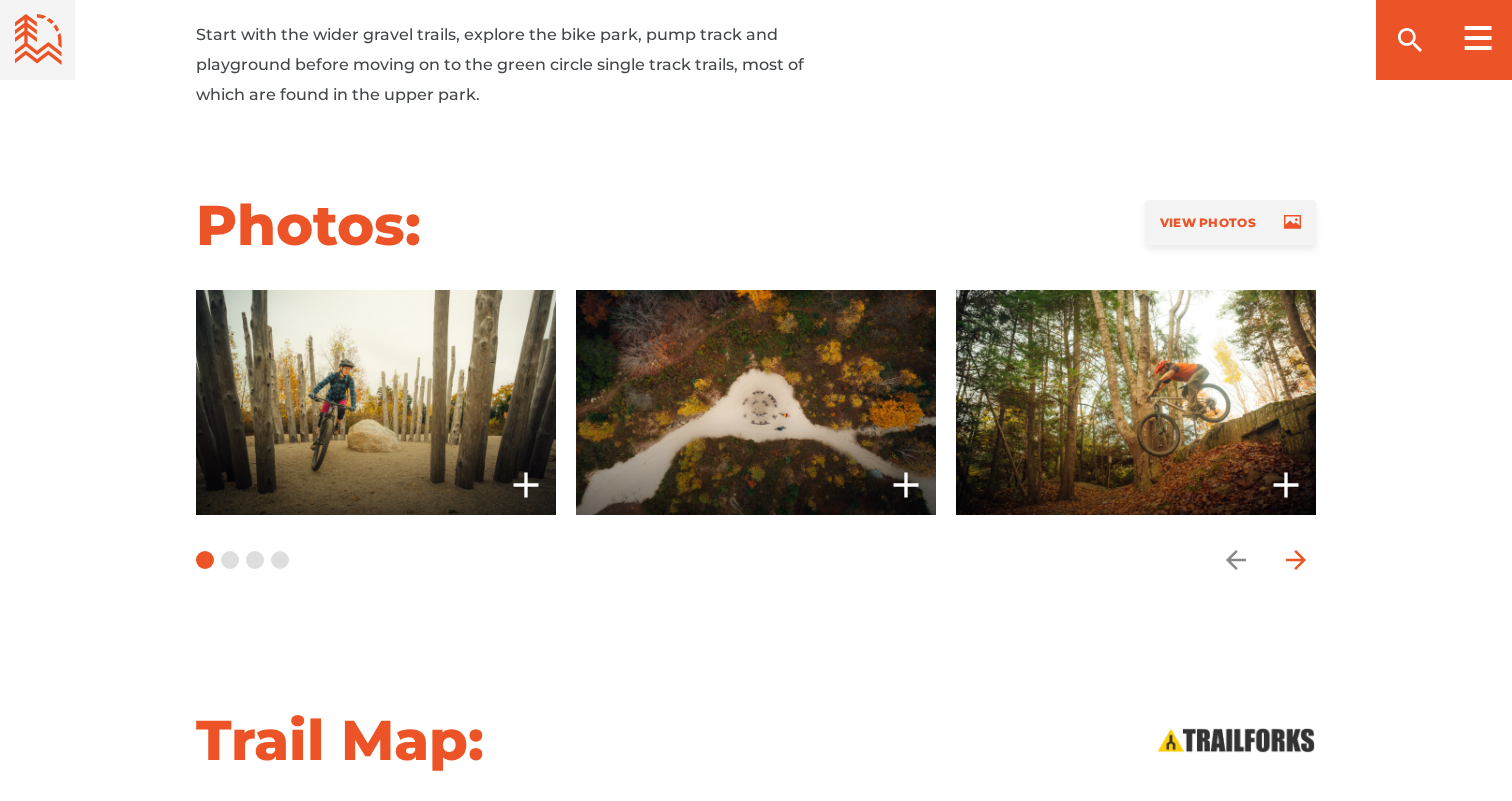 click 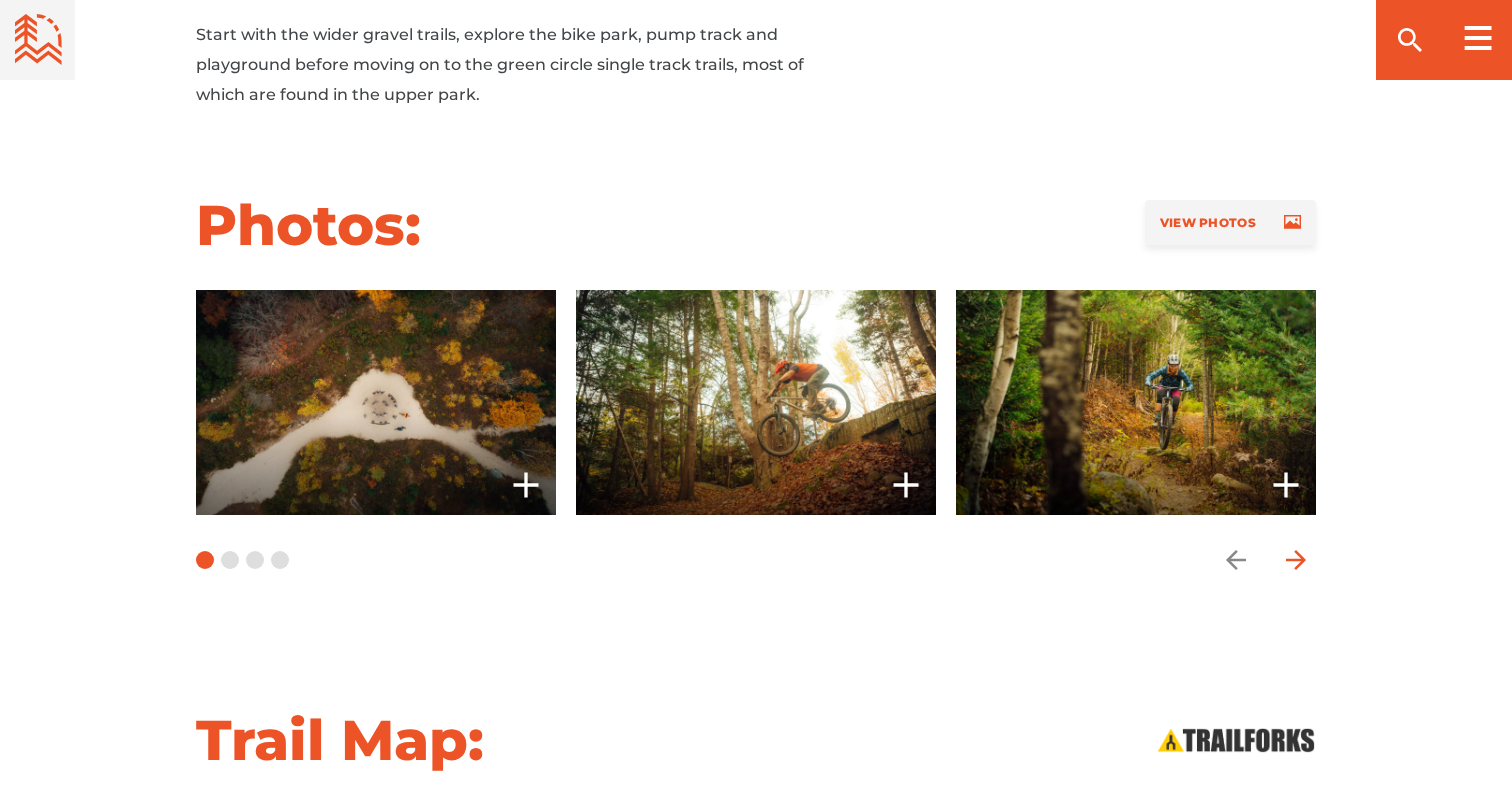 click 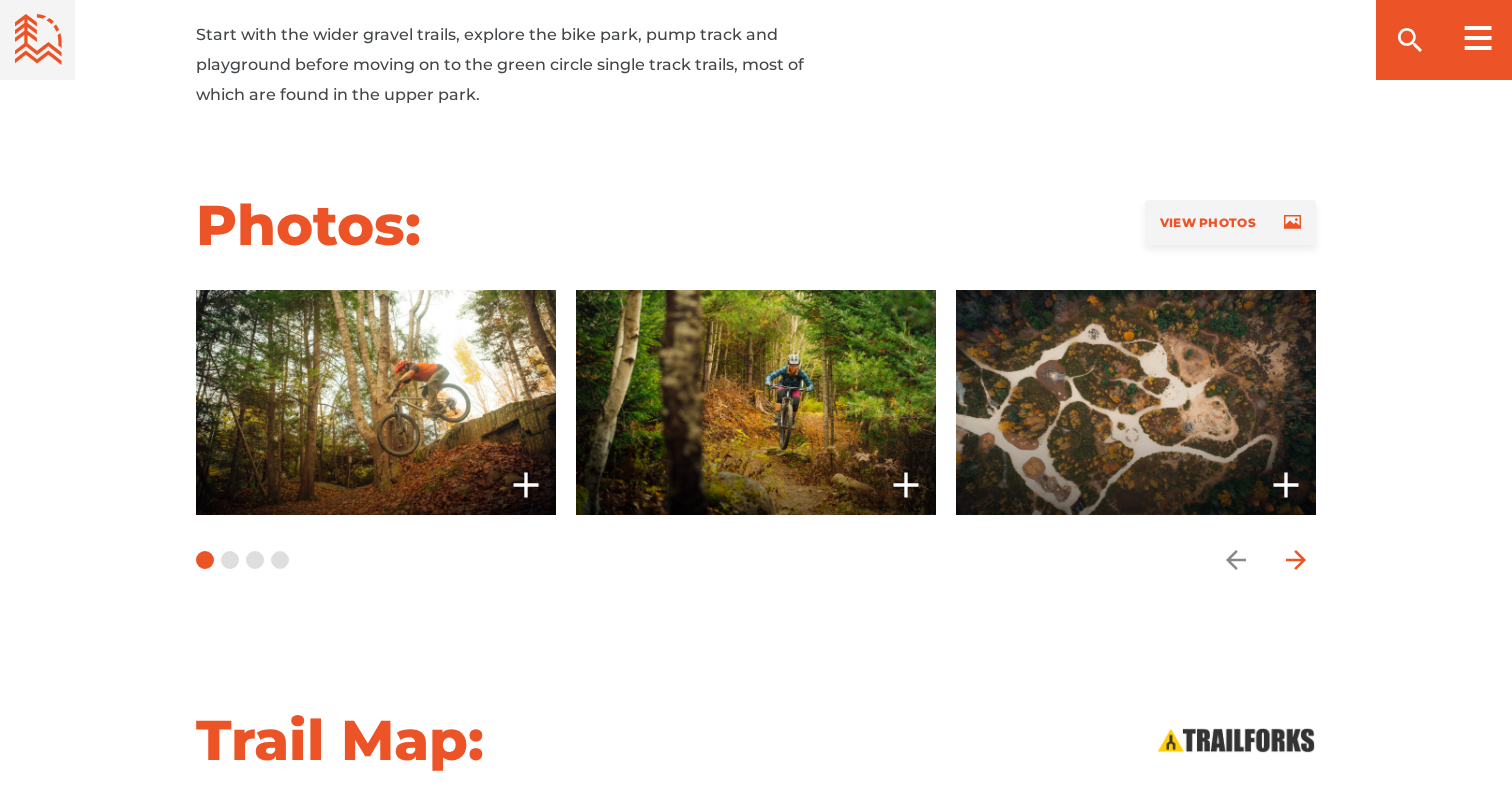 click 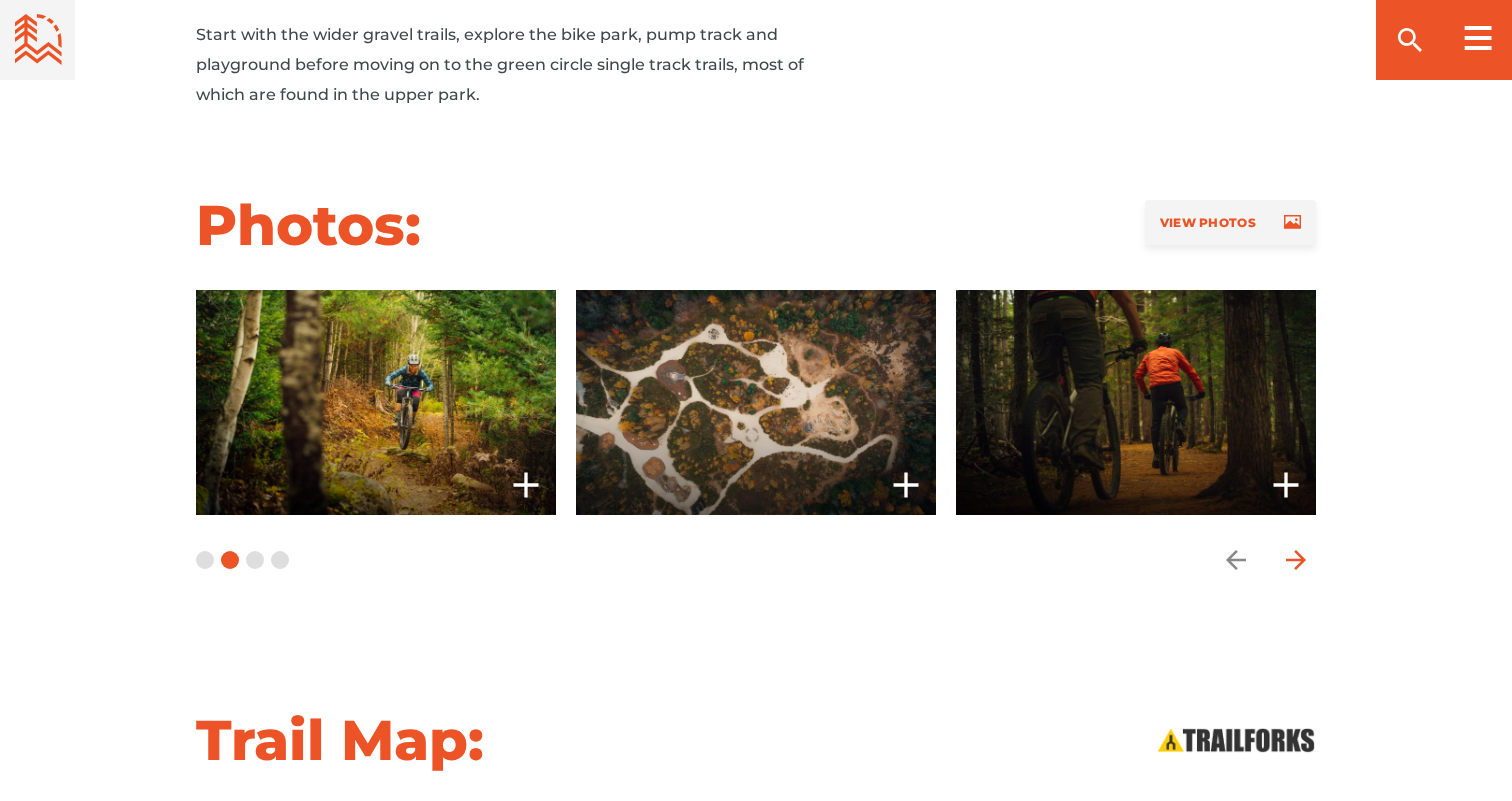 click 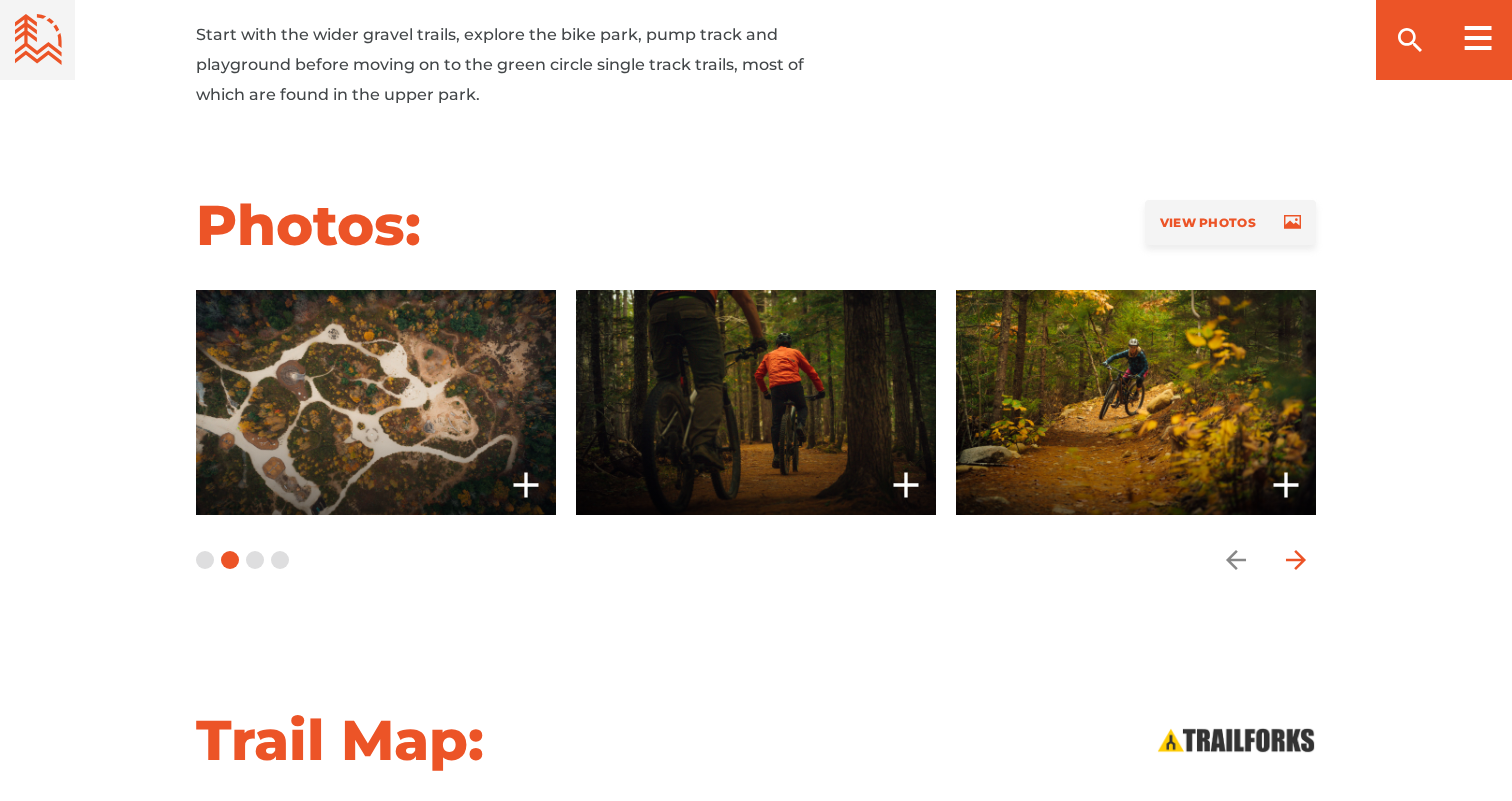 click 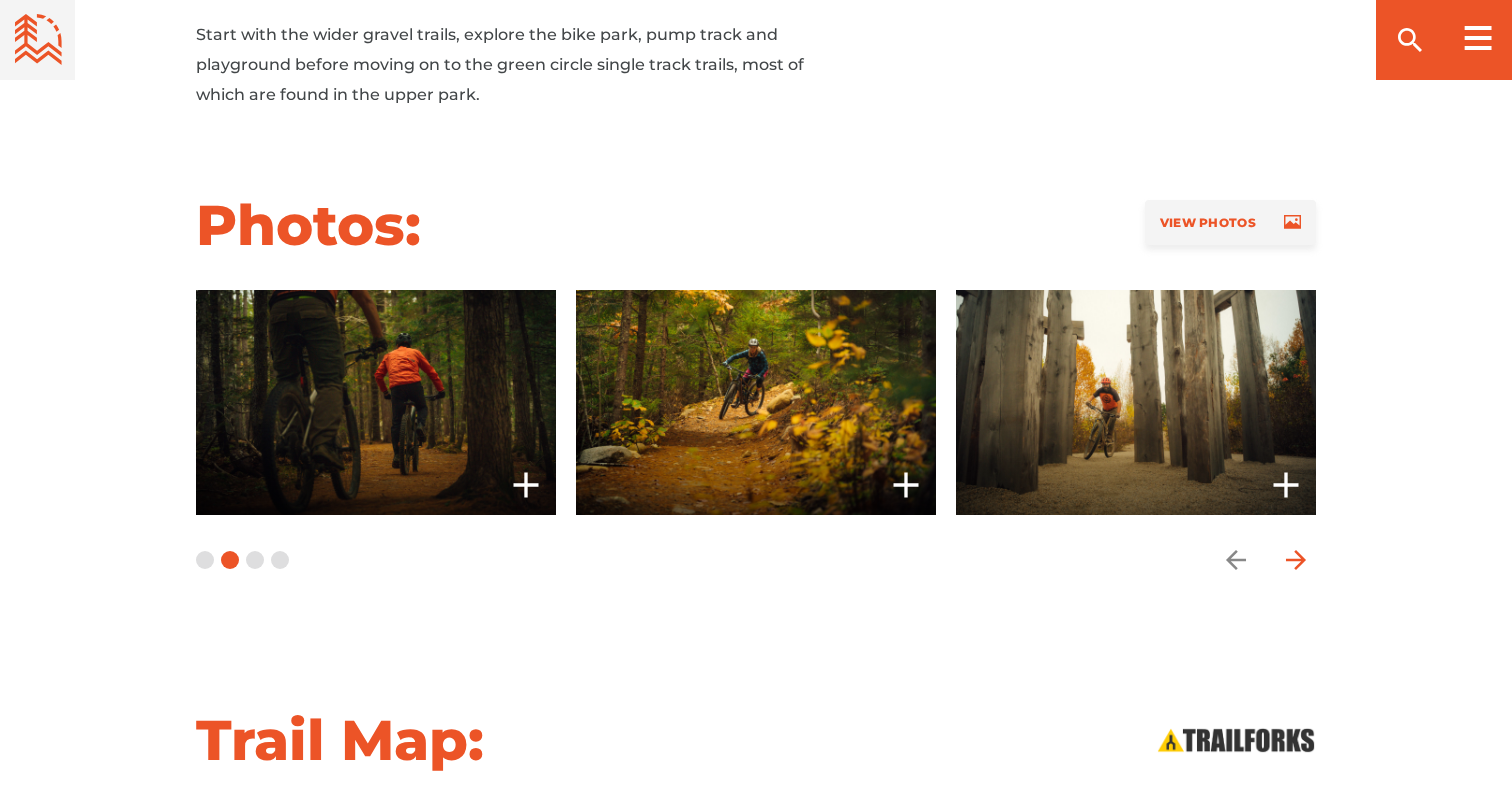 click 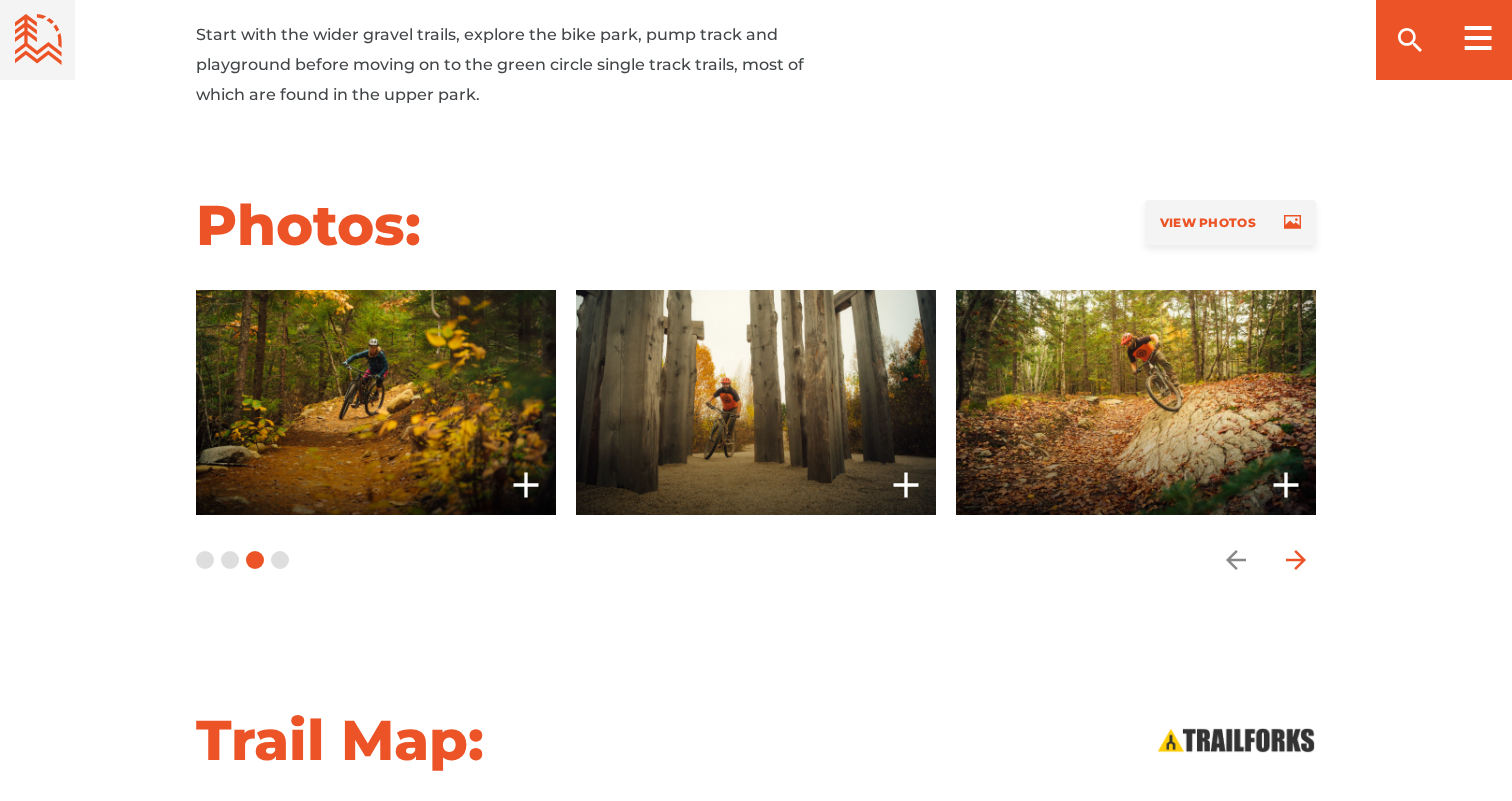 click 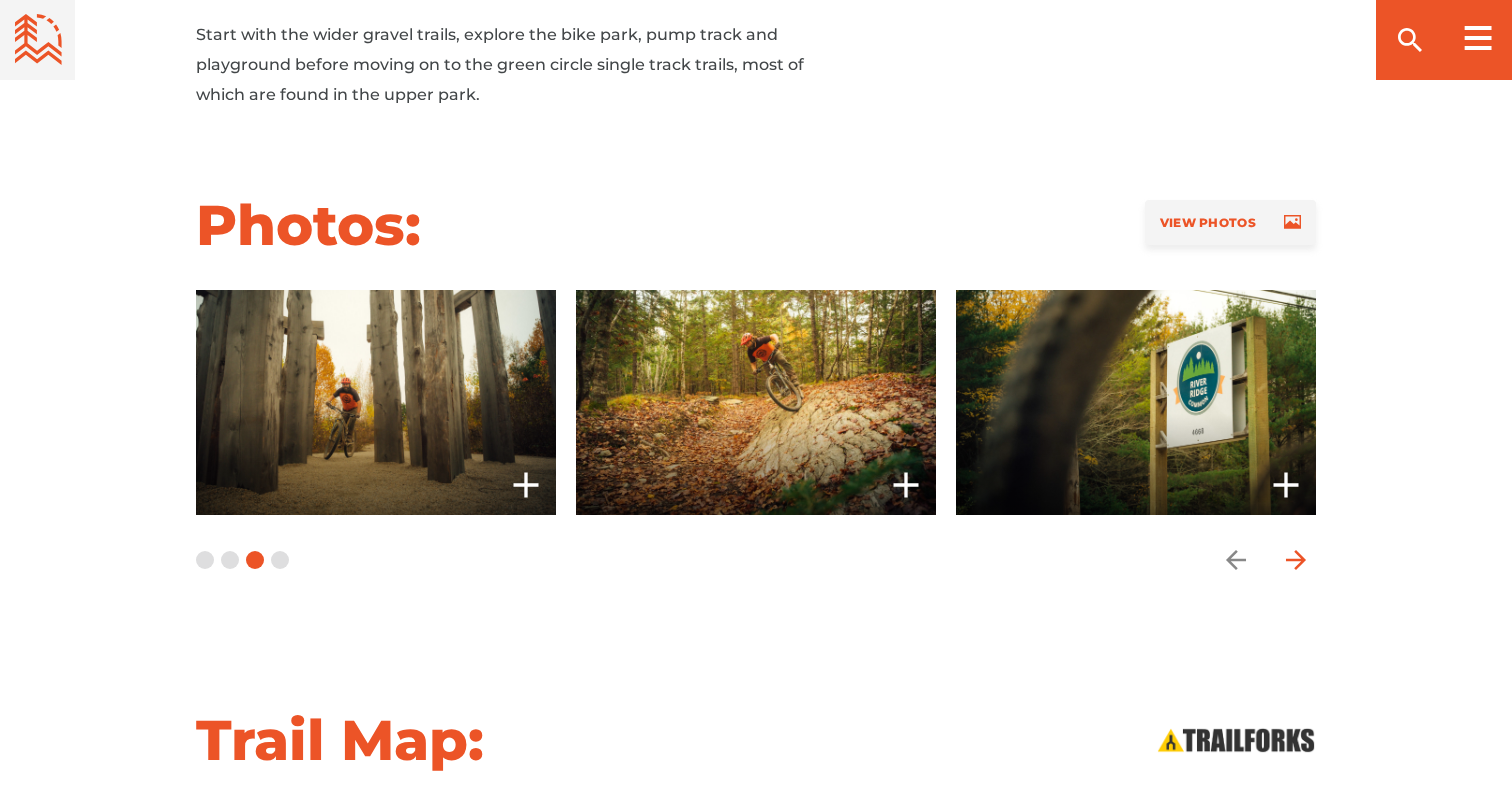 click 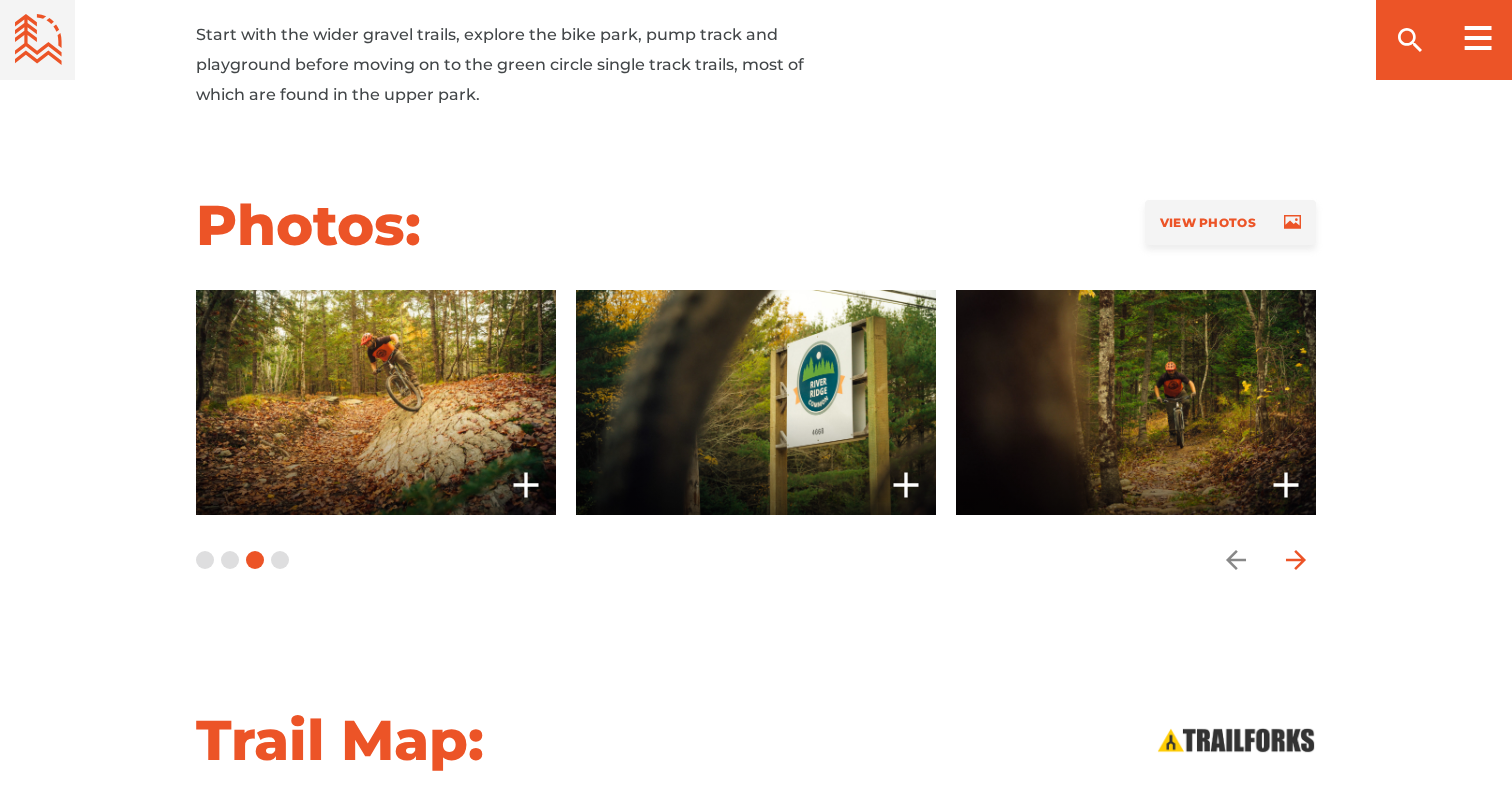 click 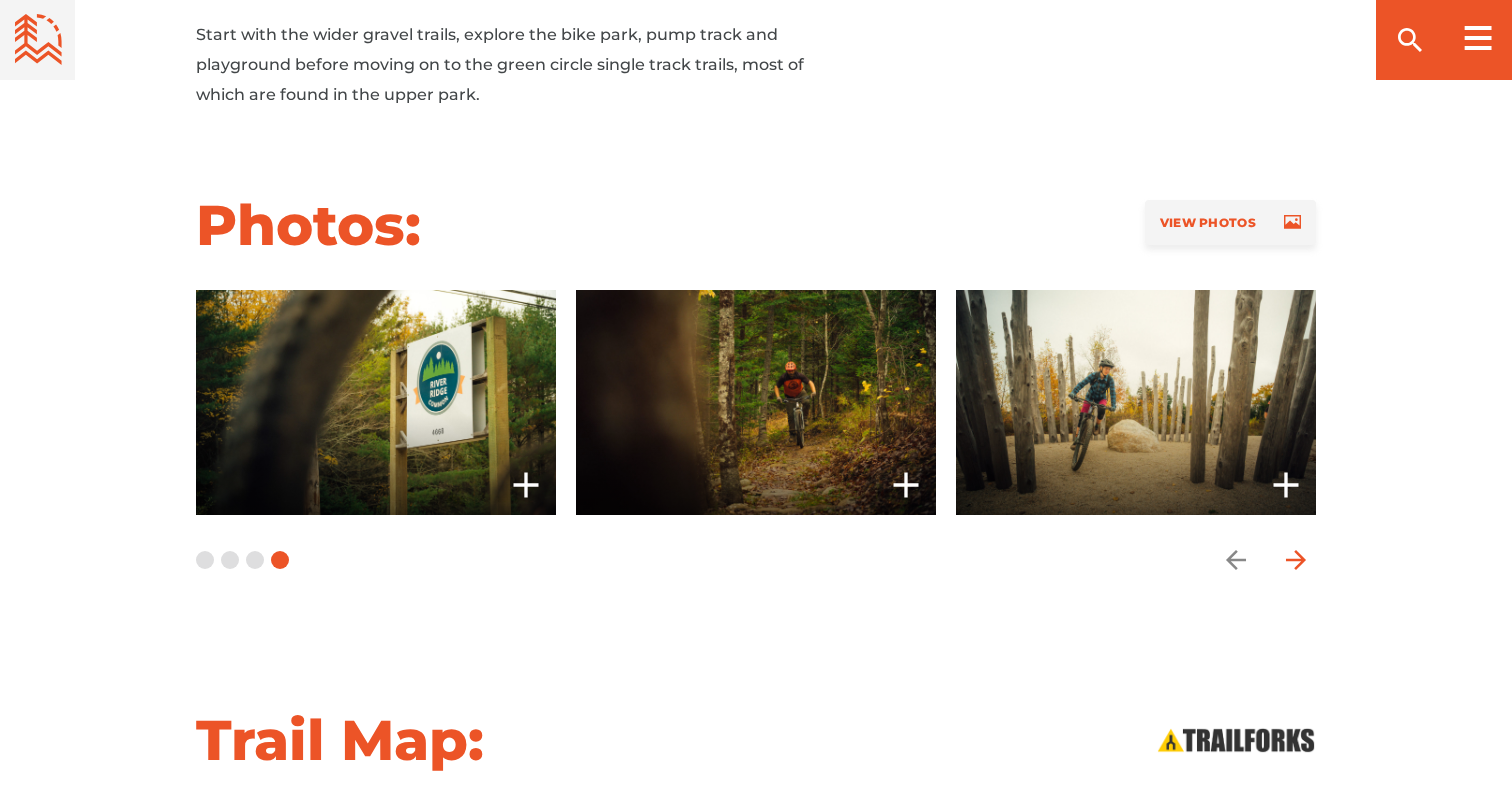 click 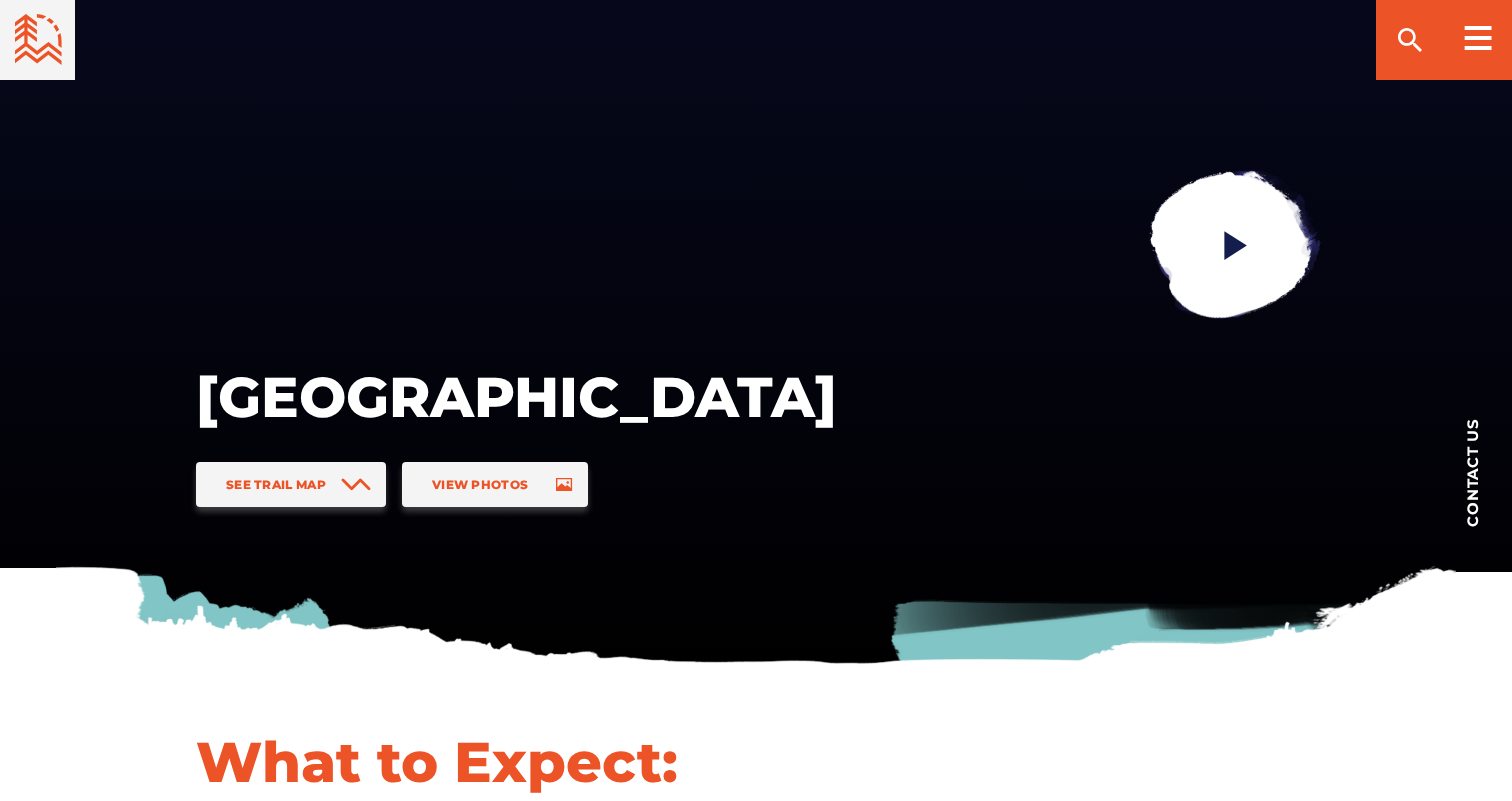 scroll, scrollTop: 106, scrollLeft: 0, axis: vertical 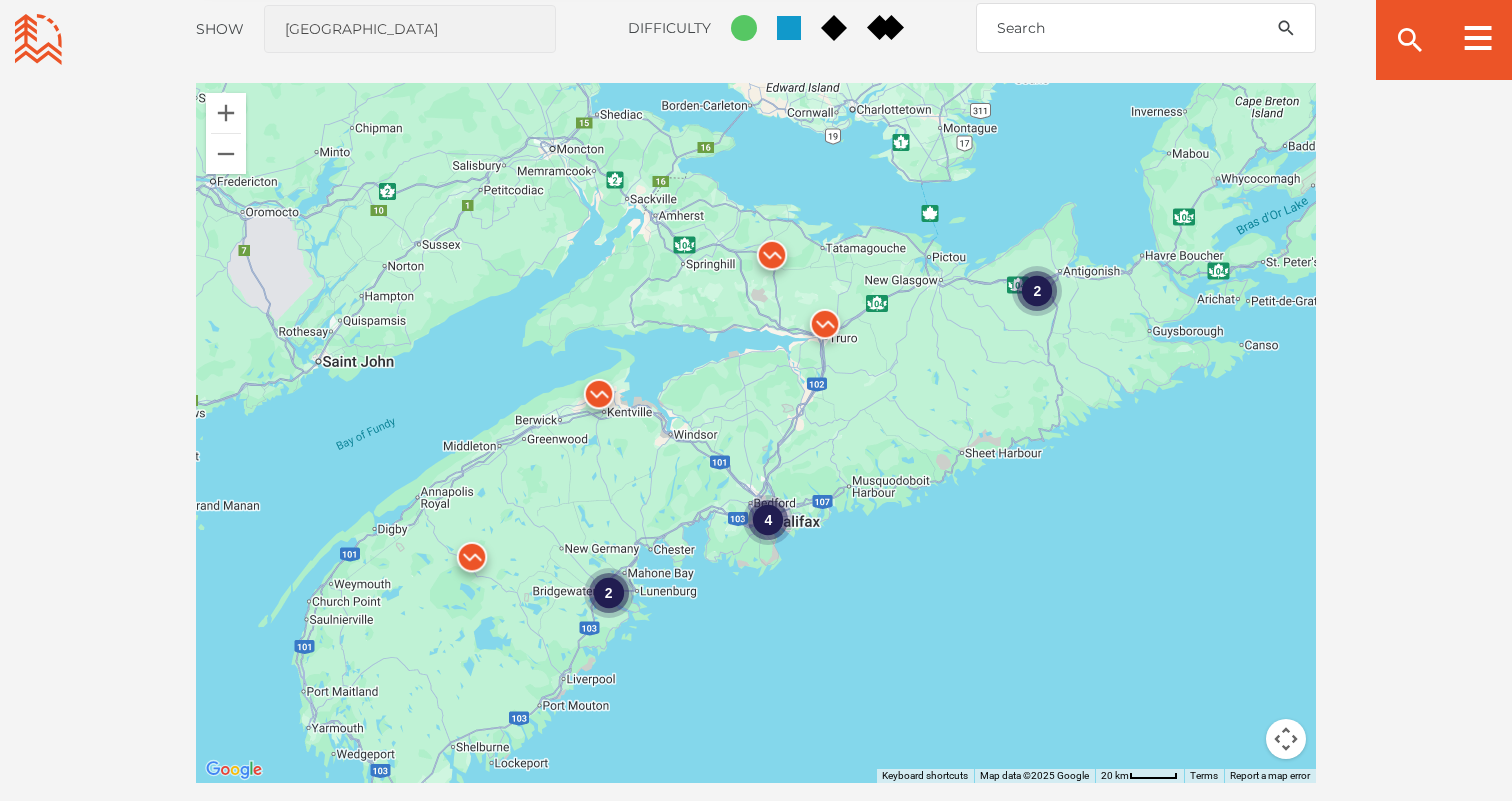 click at bounding box center [472, 562] 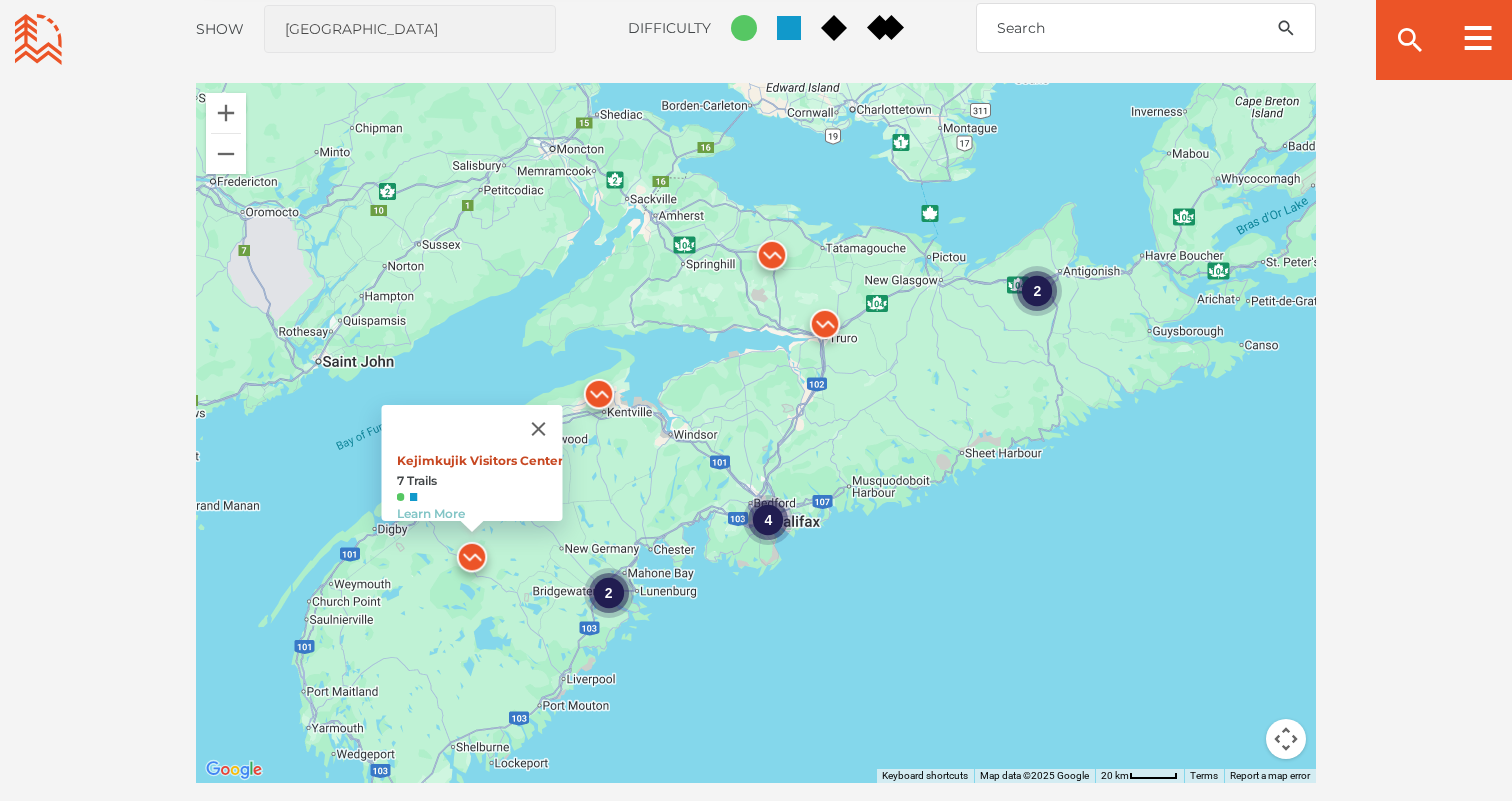 click on "Kejimkujik Visitors Center" at bounding box center (480, 460) 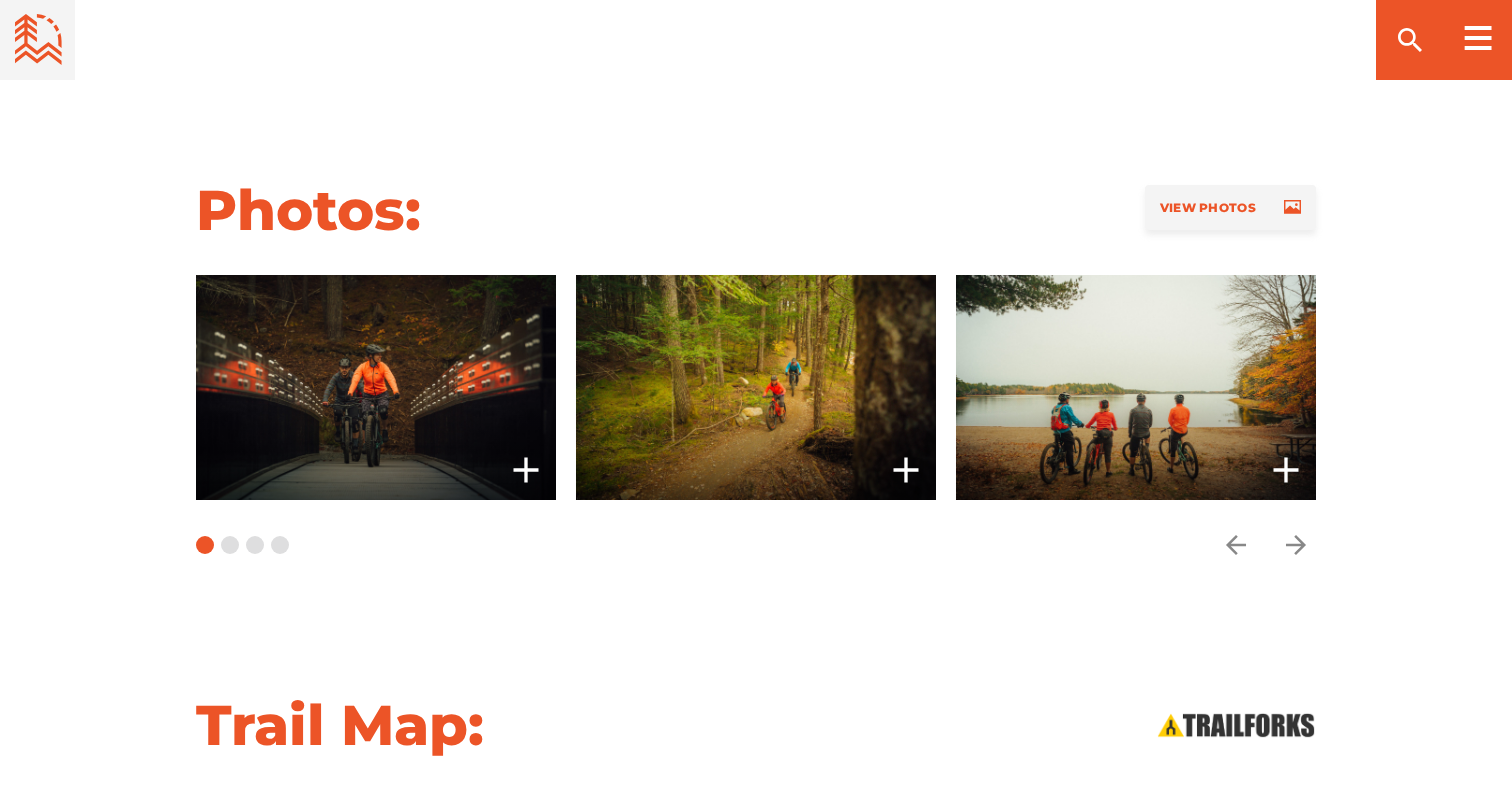 scroll, scrollTop: 1926, scrollLeft: 0, axis: vertical 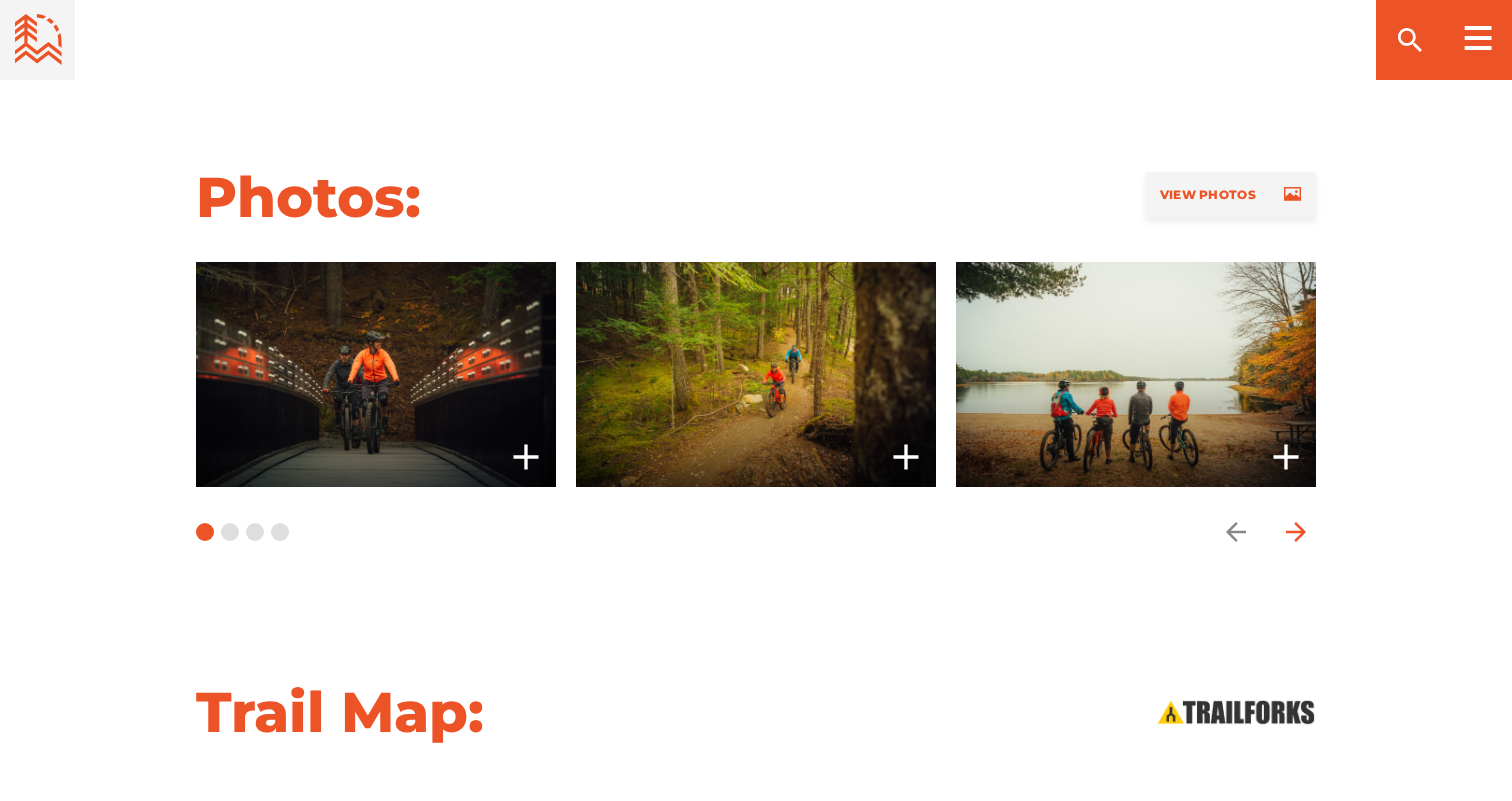 click 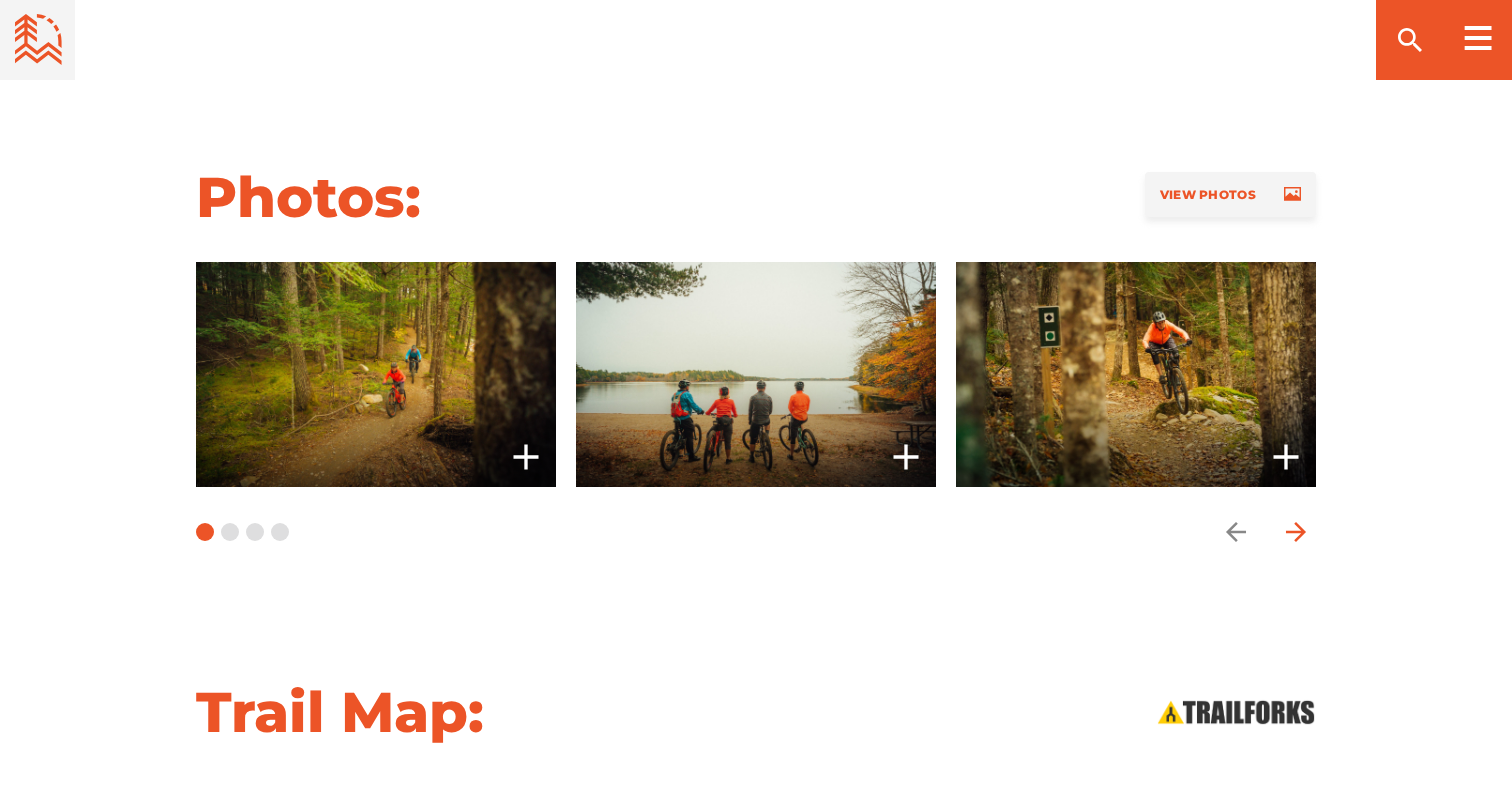 click 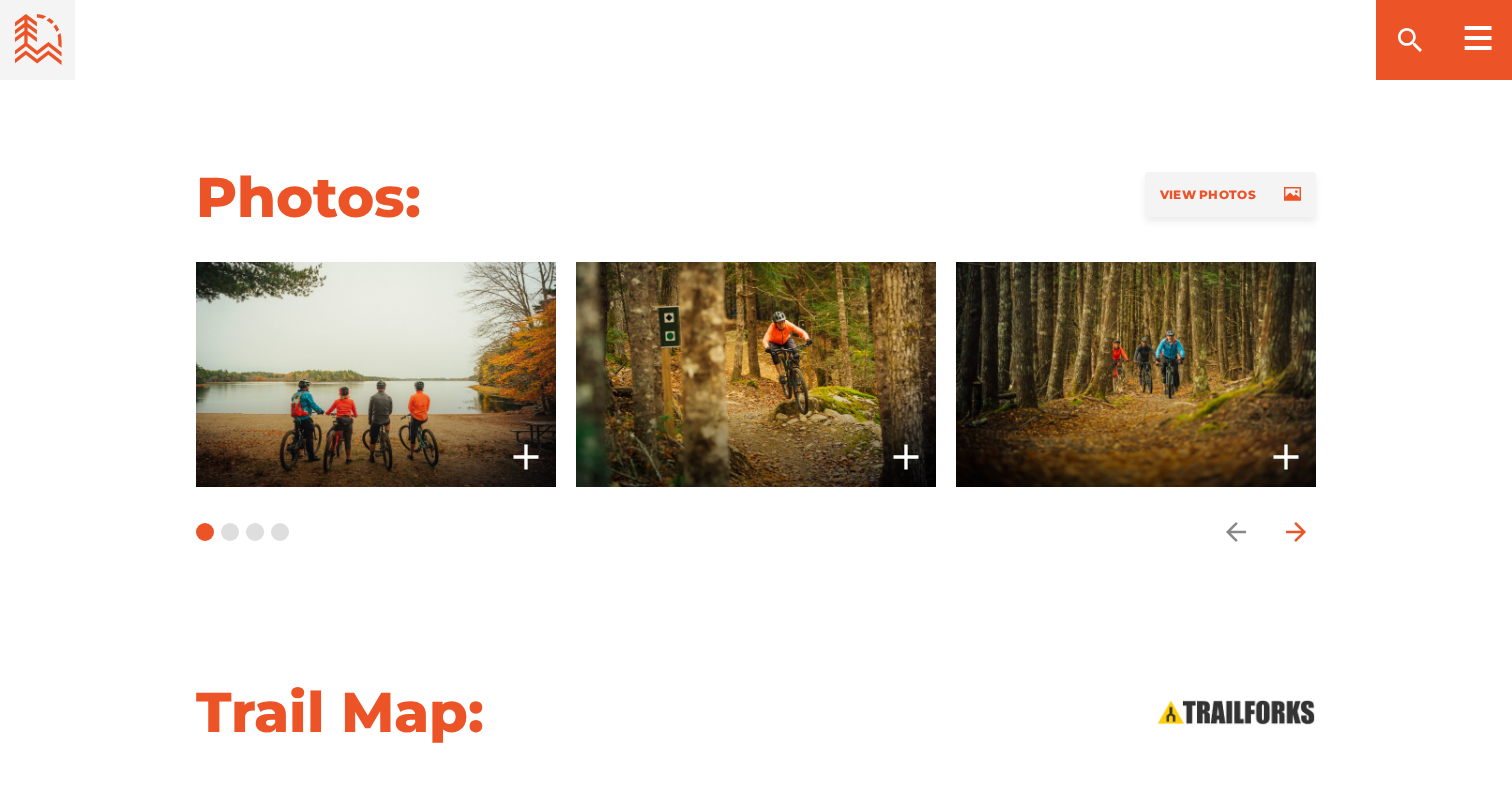 click 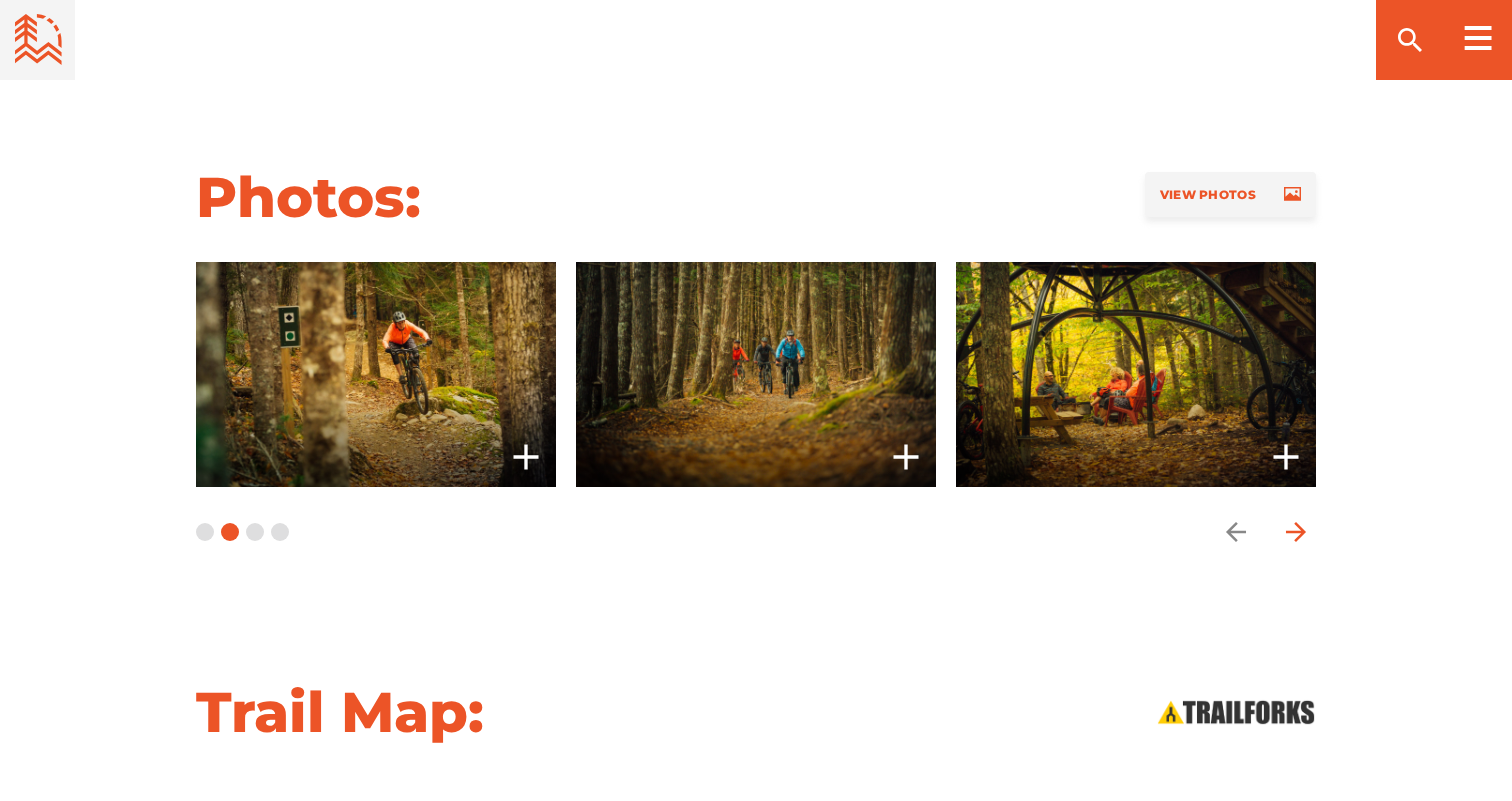 click 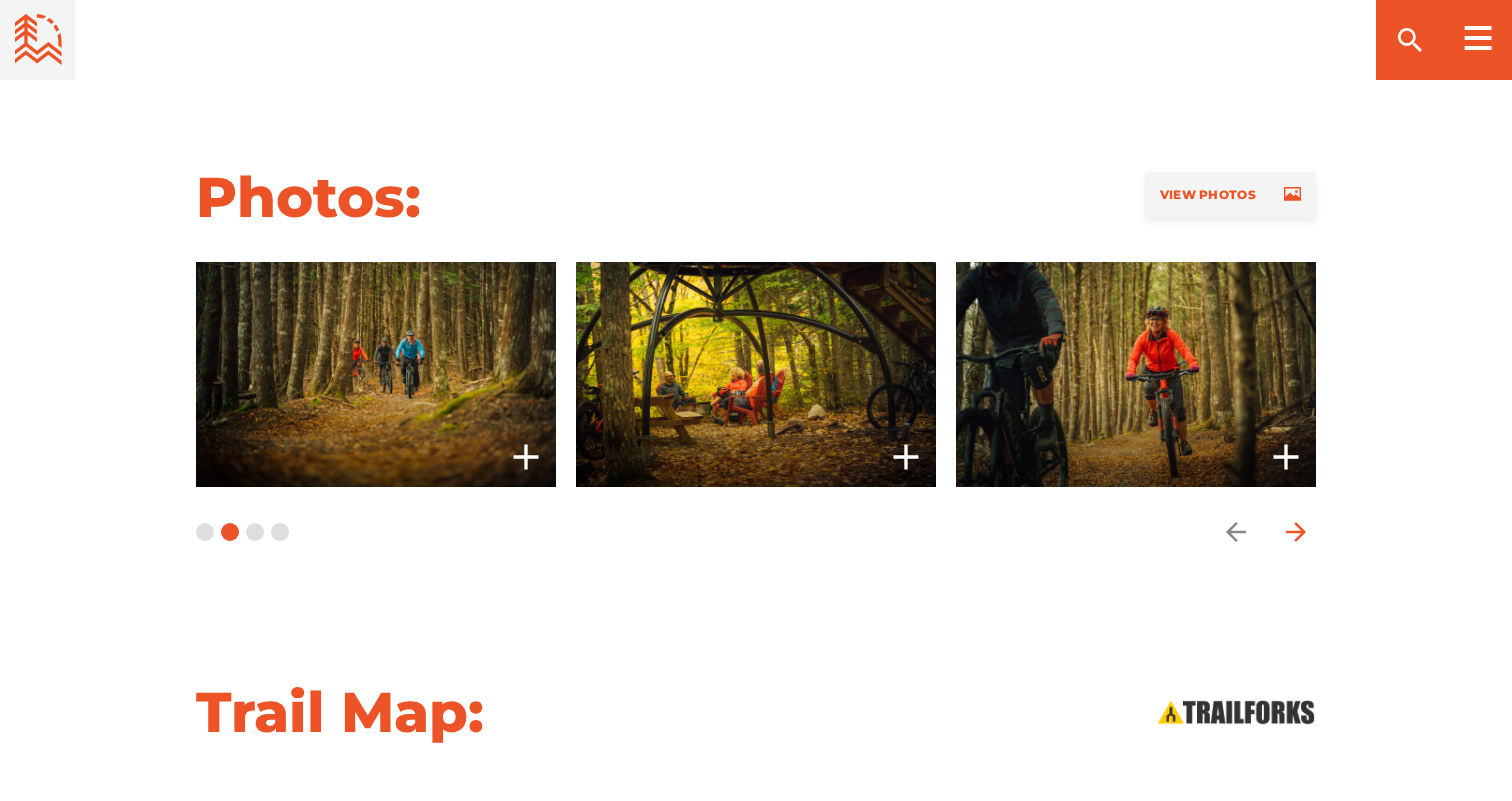 click 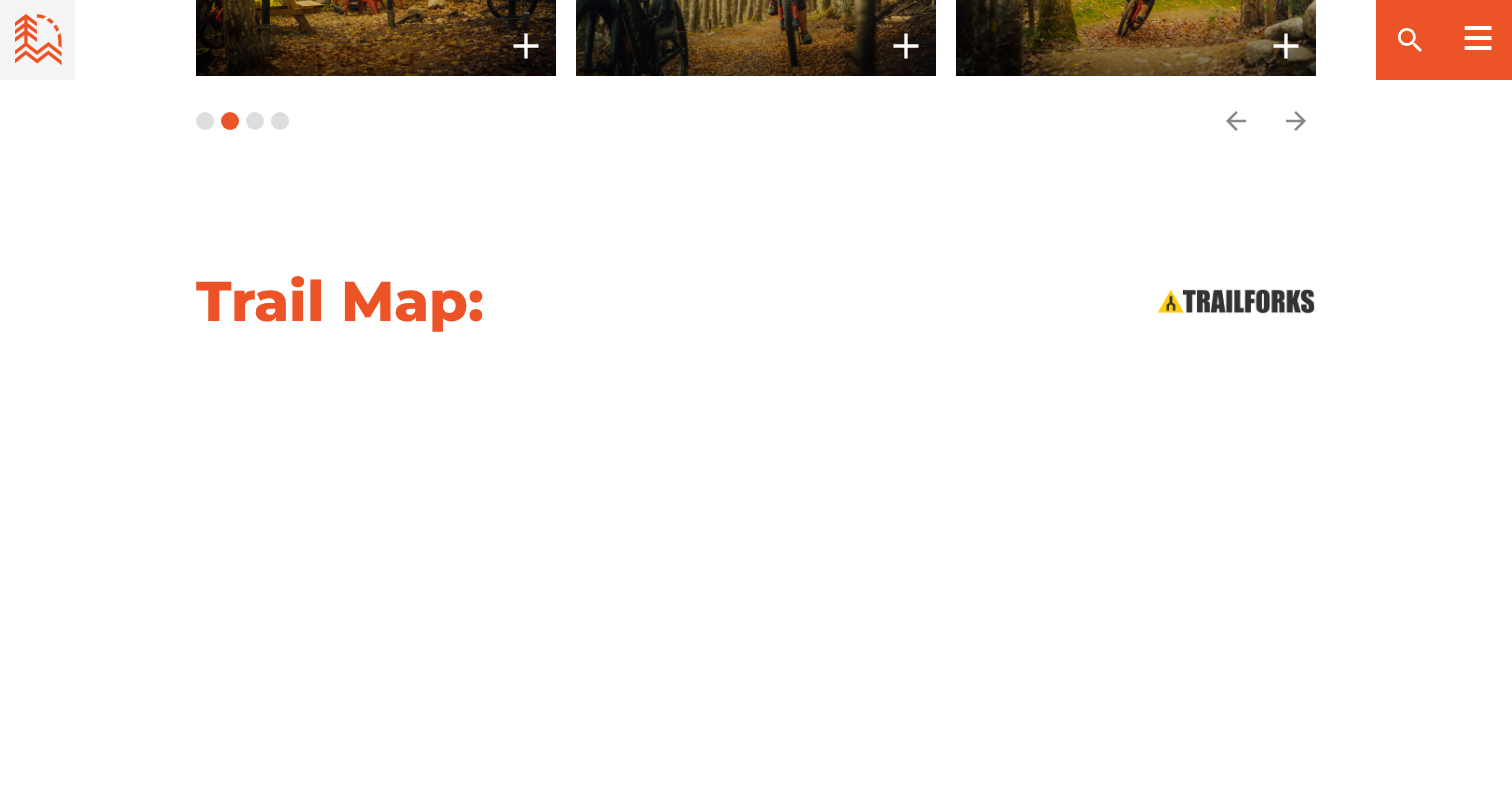 scroll, scrollTop: 2409, scrollLeft: 0, axis: vertical 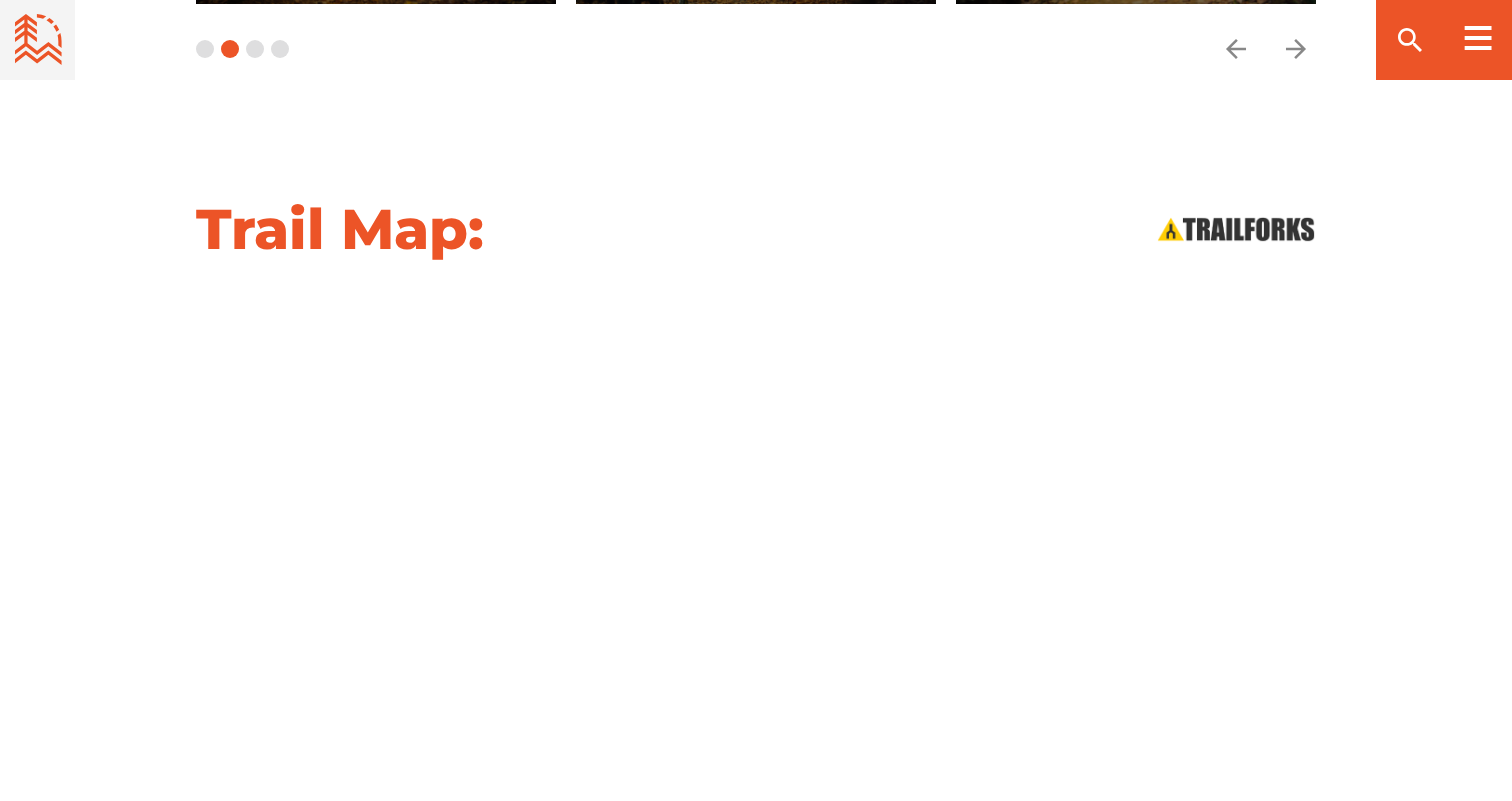 click at bounding box center [756, 547] 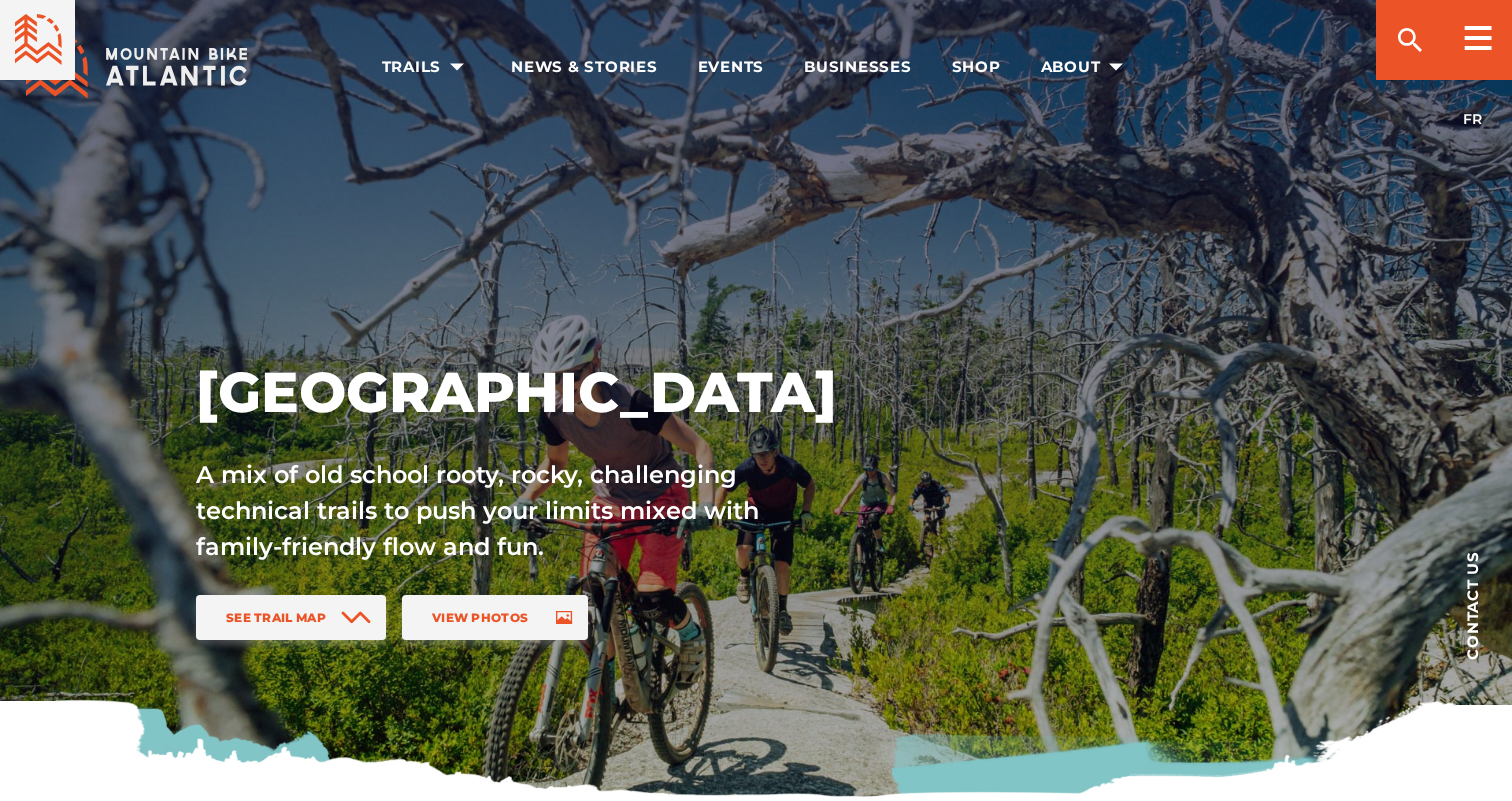 scroll, scrollTop: 1747, scrollLeft: 0, axis: vertical 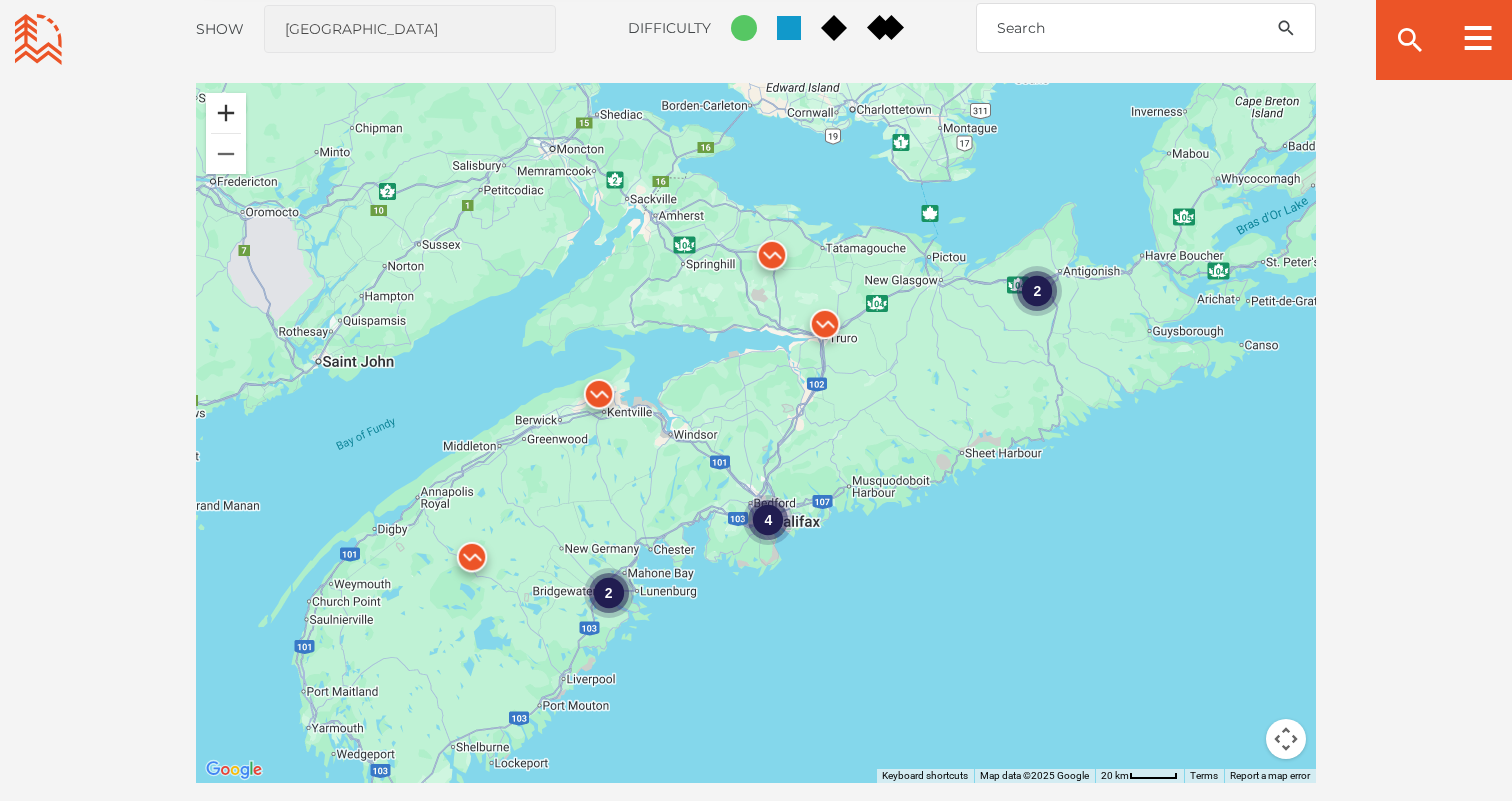 click at bounding box center (226, 113) 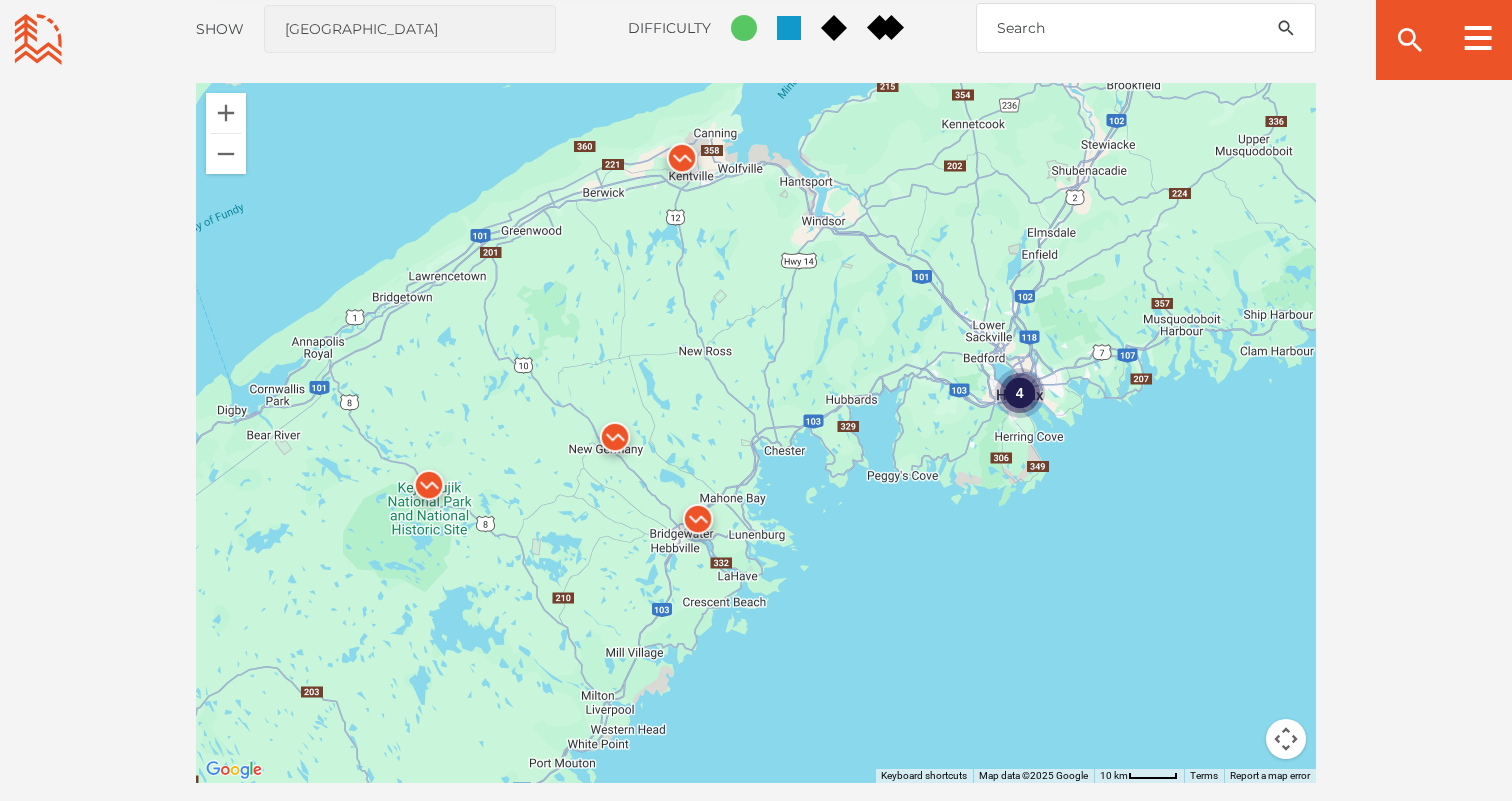 drag, startPoint x: 447, startPoint y: 461, endPoint x: 687, endPoint y: 240, distance: 326.25296 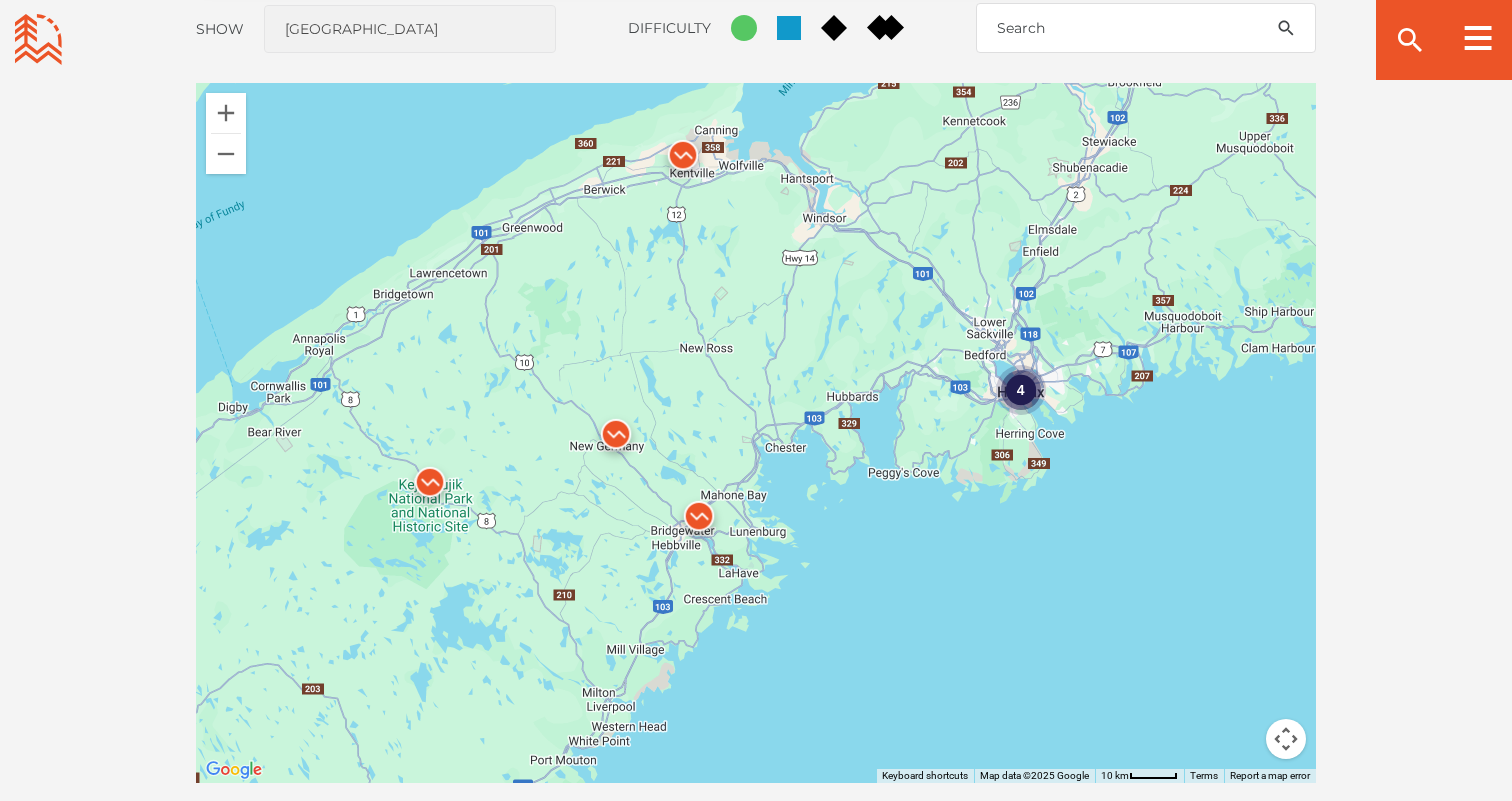 click at bounding box center [616, 439] 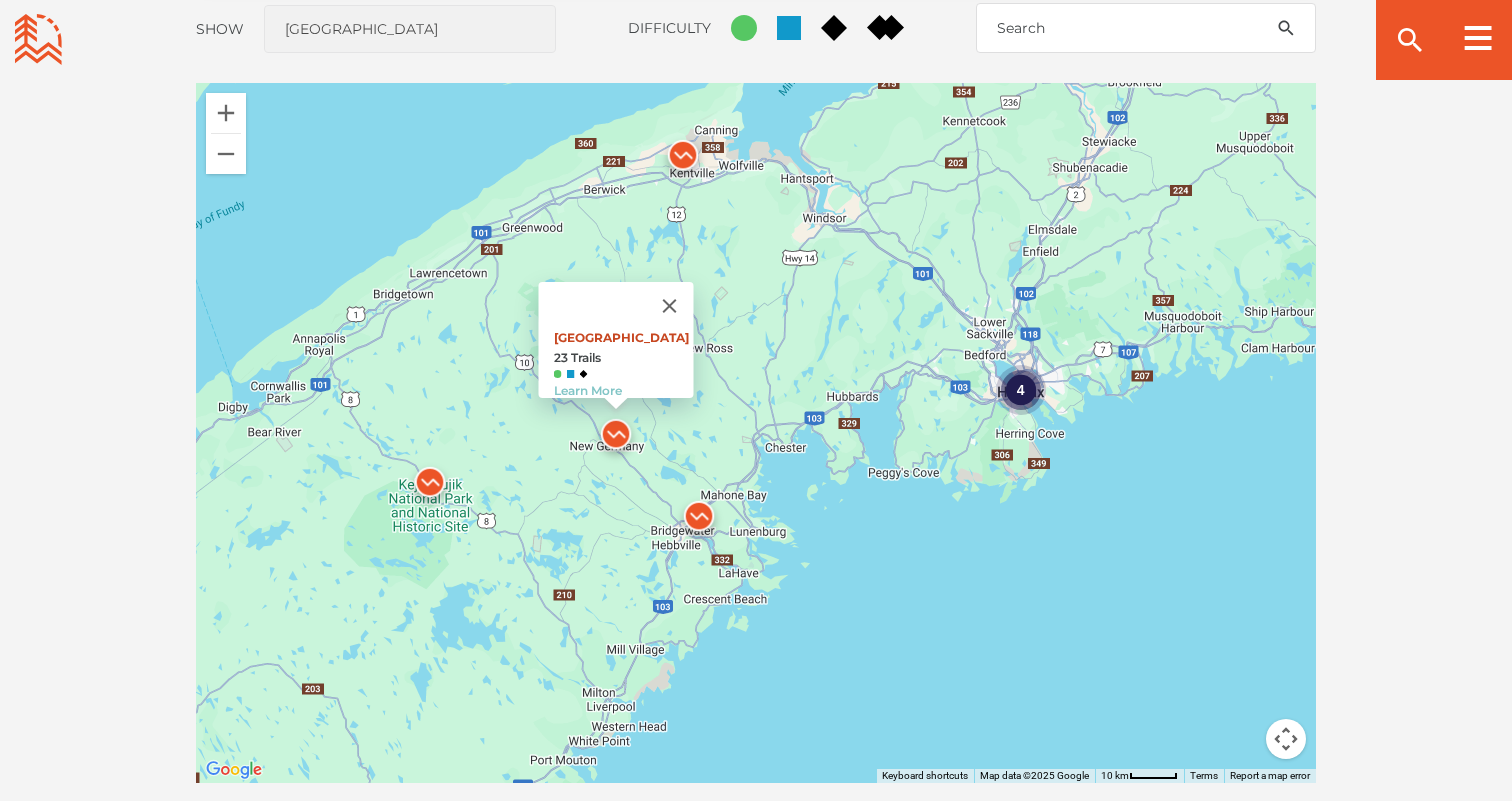 click on "[GEOGRAPHIC_DATA]" at bounding box center (621, 337) 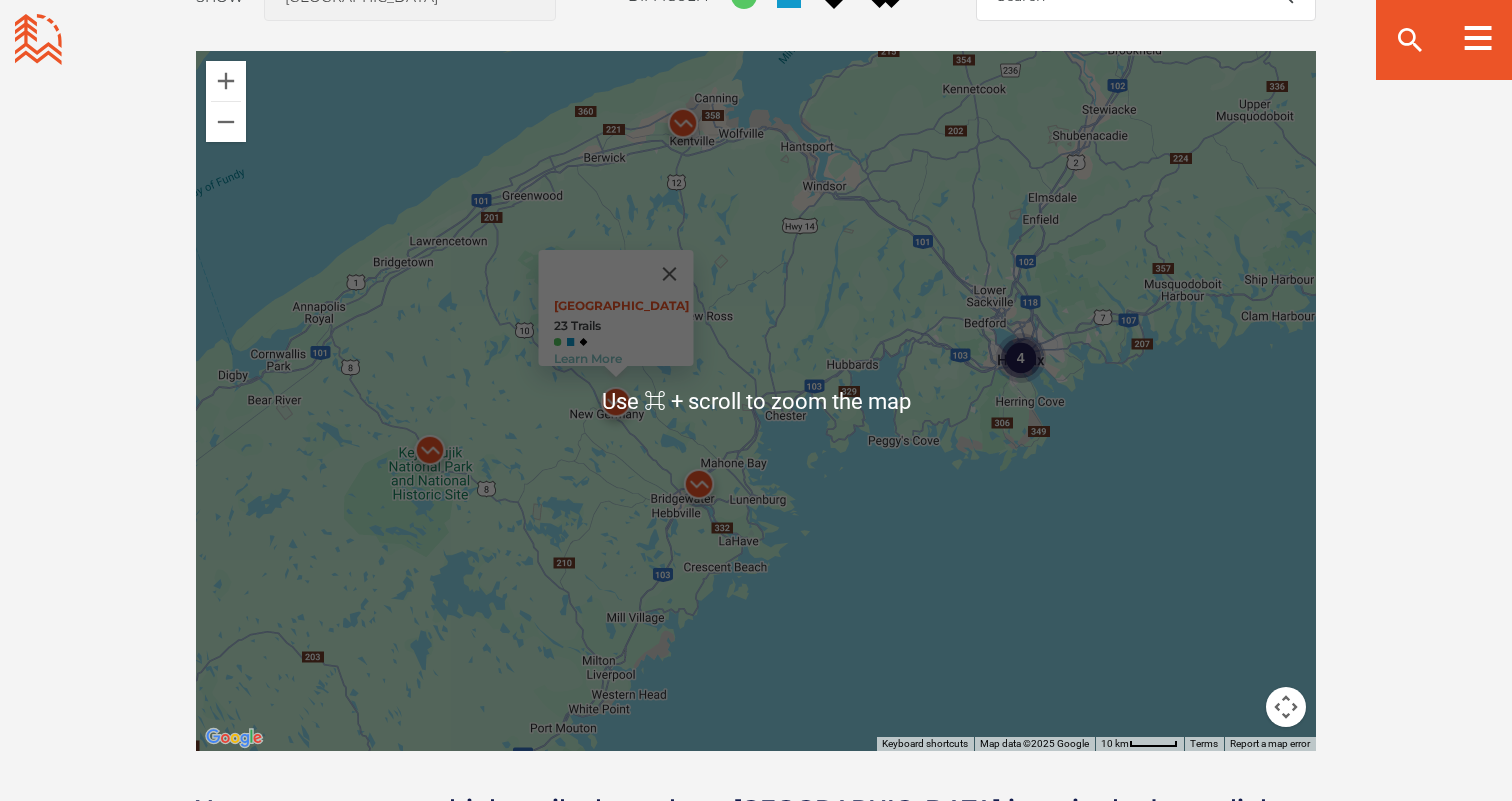 scroll, scrollTop: 1781, scrollLeft: 0, axis: vertical 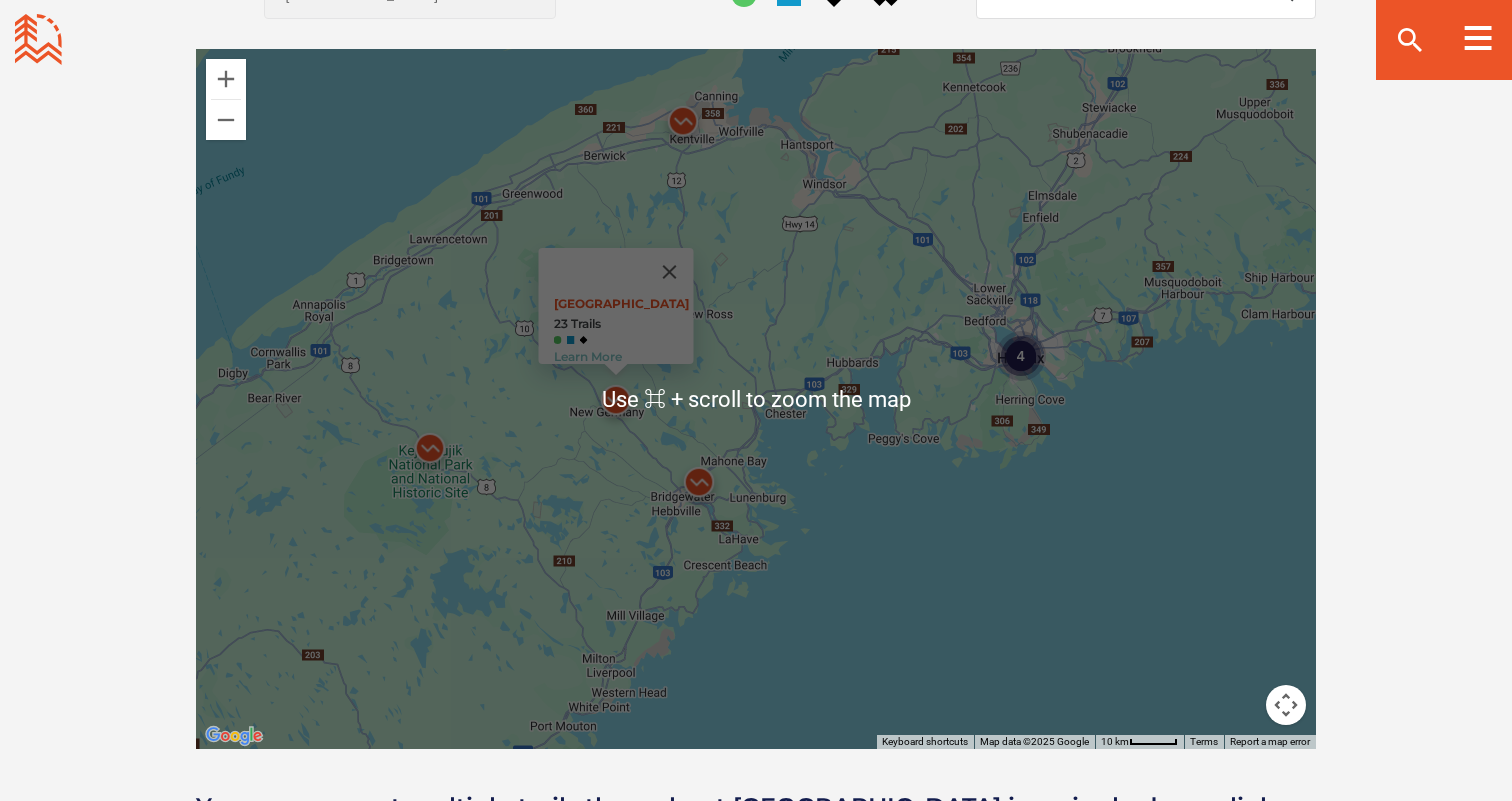 click on "Open Community Filters
Displaying:
8
Trail  Network s
Reset Filtering & Search Results
Type:
Bike & Outdoor Shops
Brewery
Trail Building" at bounding box center [756, 350] 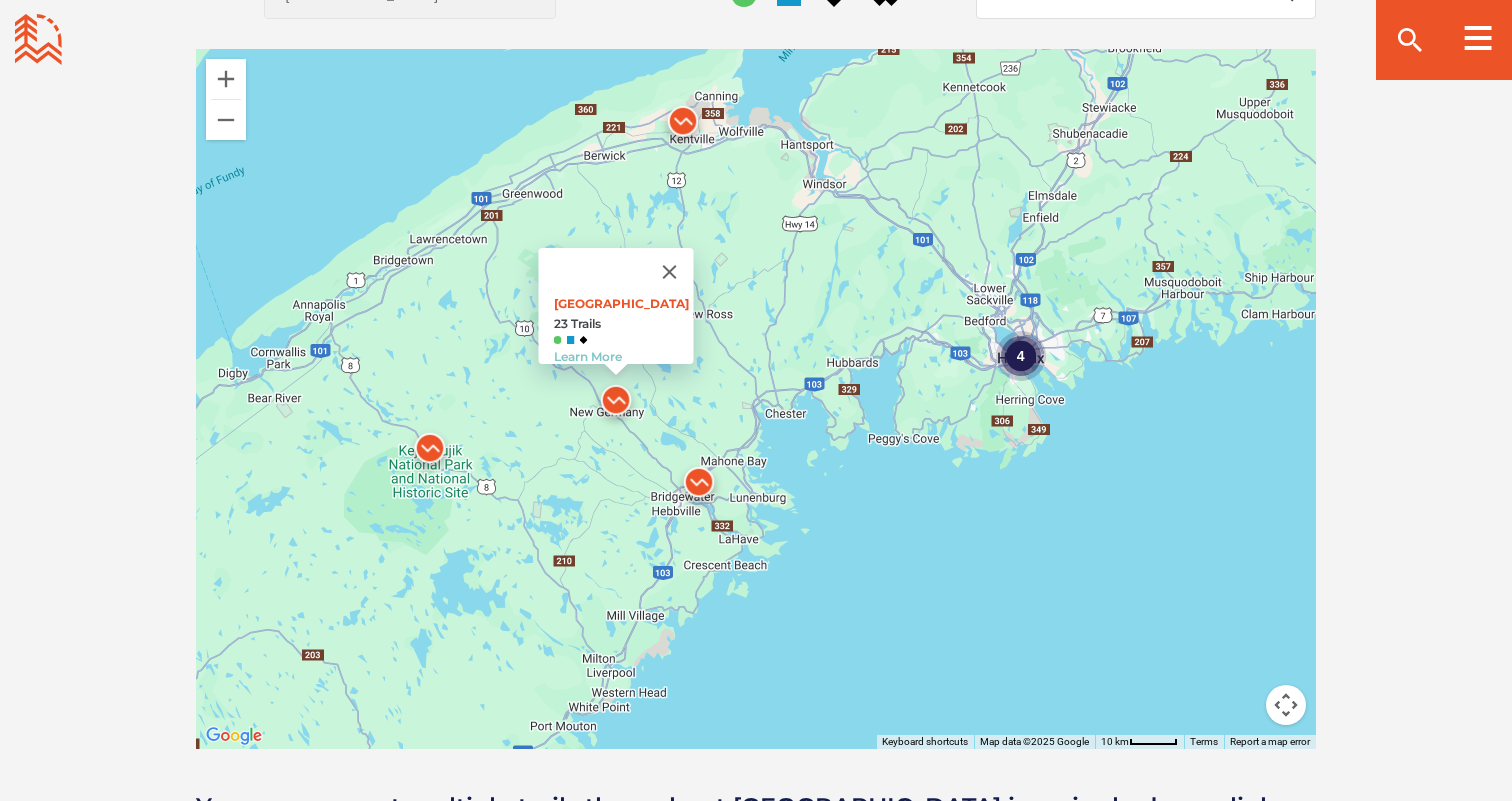 click at bounding box center (699, 487) 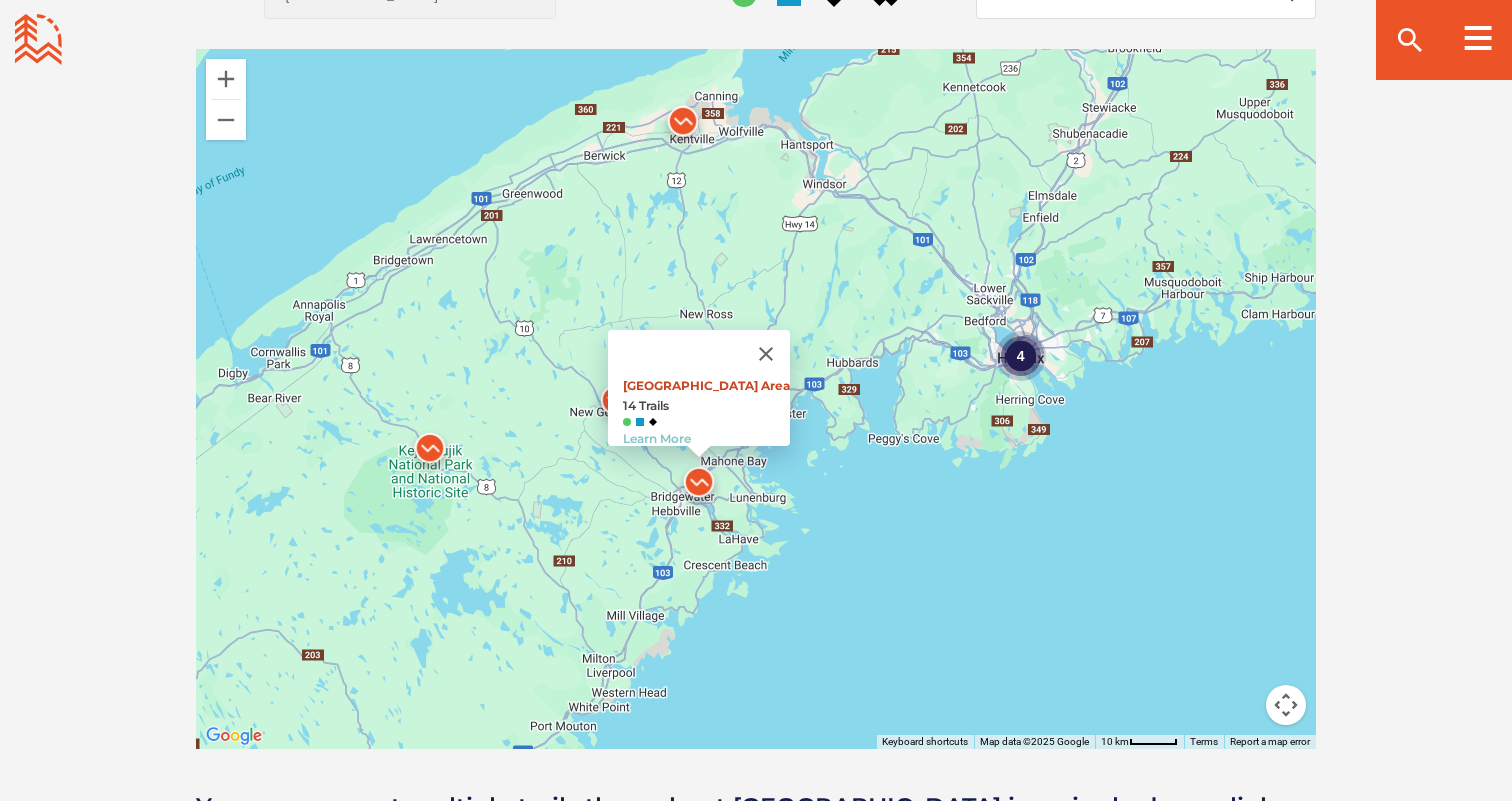 click on "Main Parking Area" at bounding box center [706, 385] 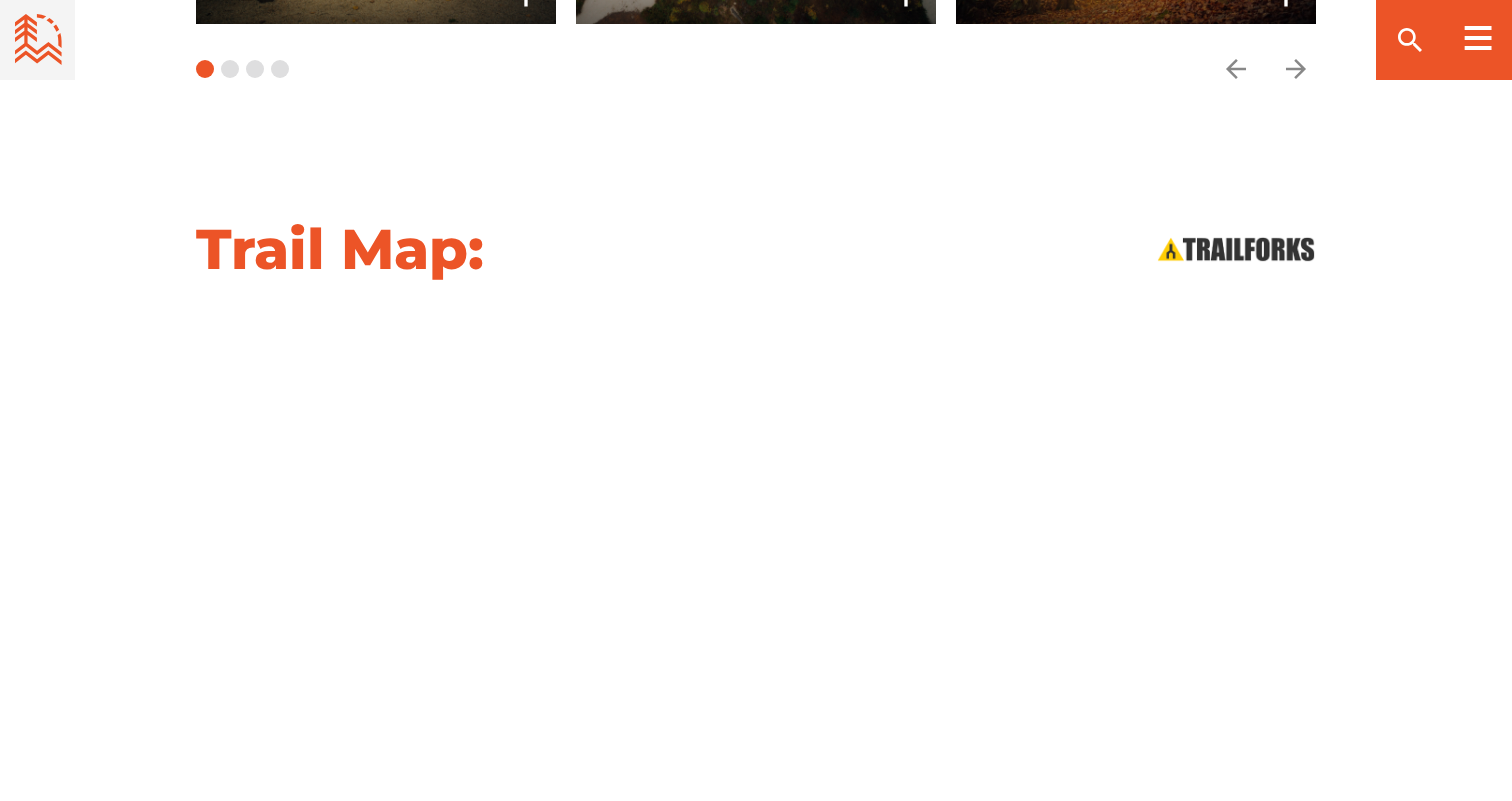 scroll, scrollTop: 2420, scrollLeft: 0, axis: vertical 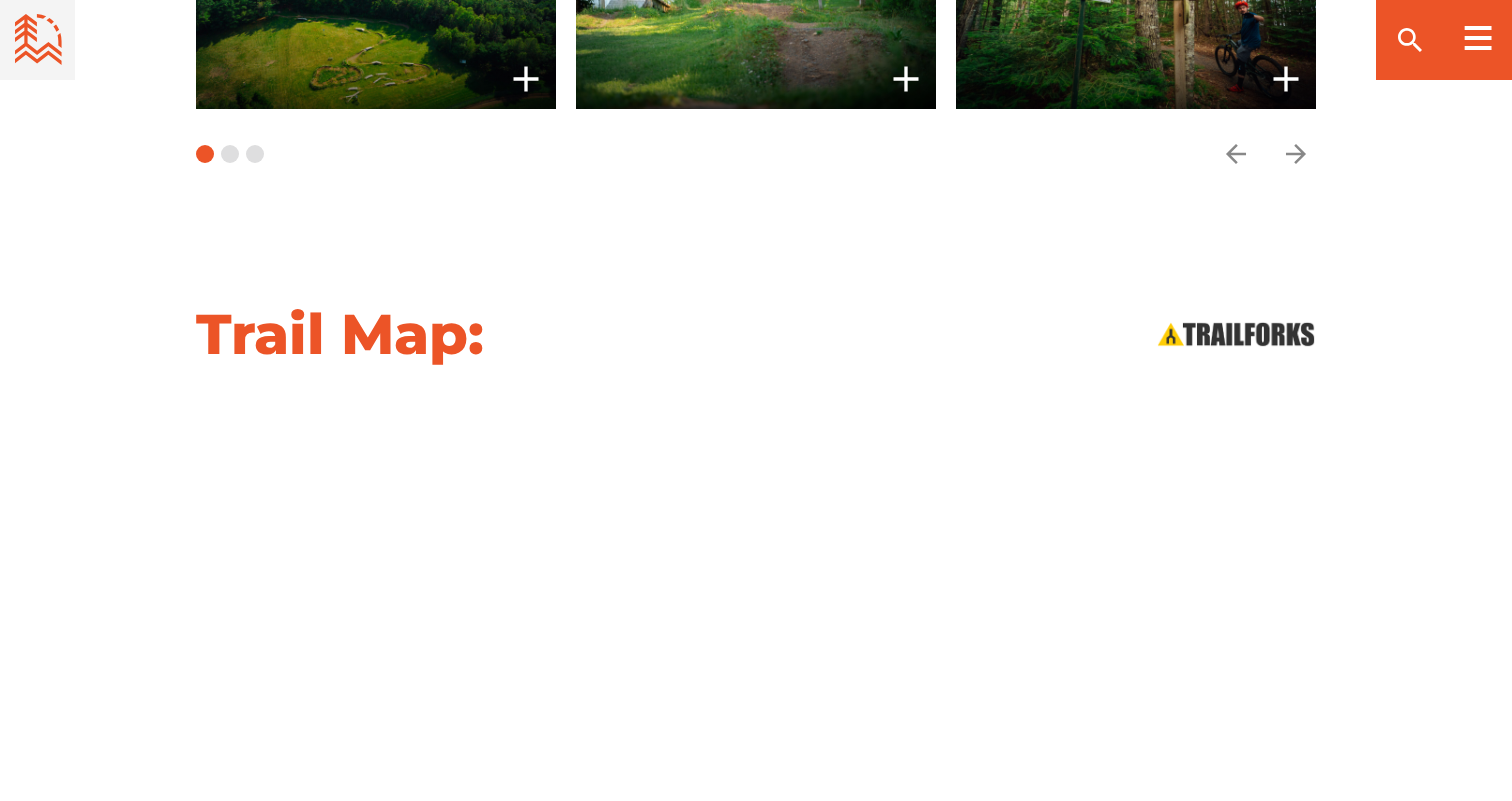 drag, startPoint x: 1019, startPoint y: 224, endPoint x: 1021, endPoint y: 153, distance: 71.02816 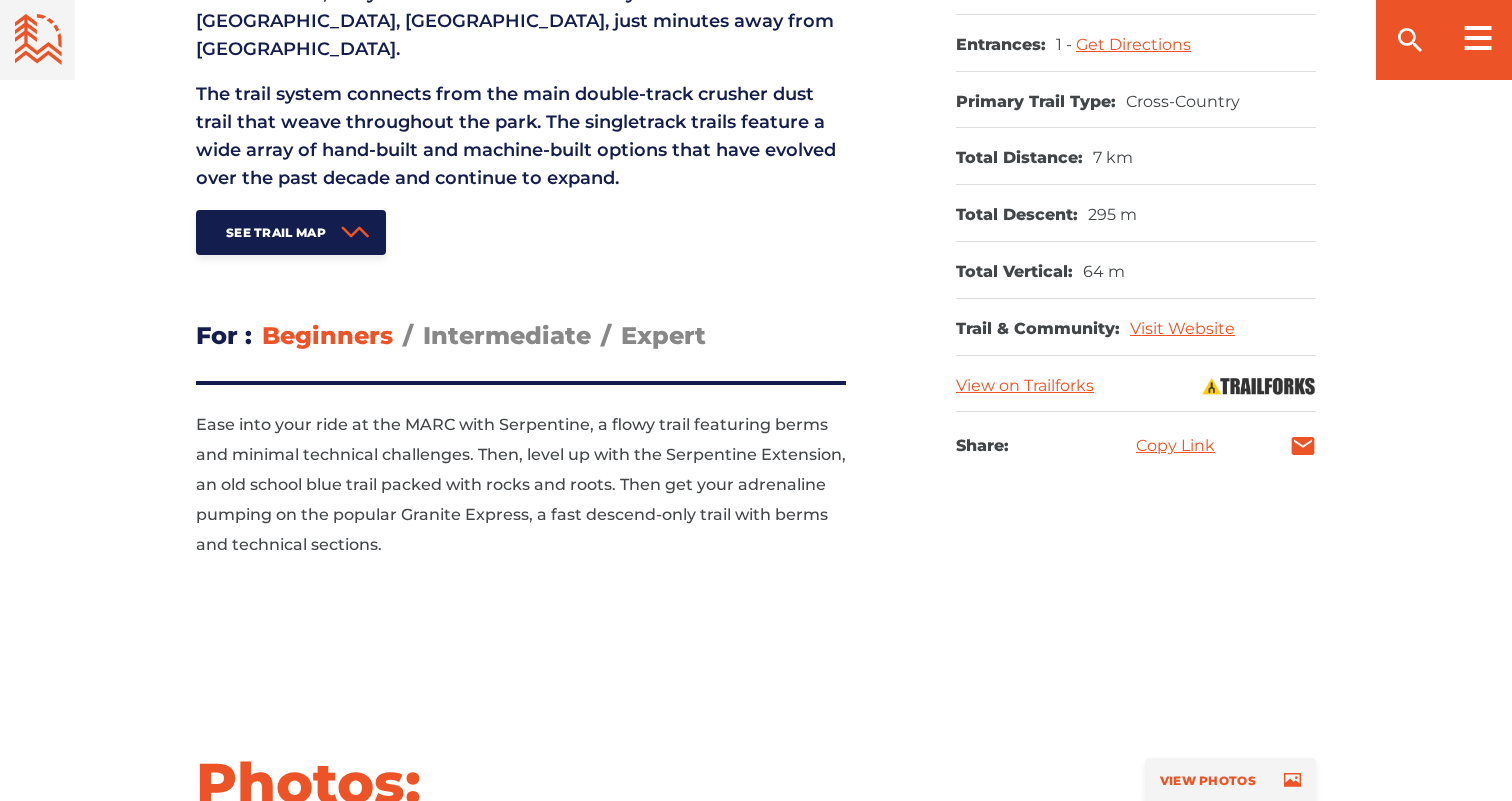 scroll, scrollTop: 1033, scrollLeft: 0, axis: vertical 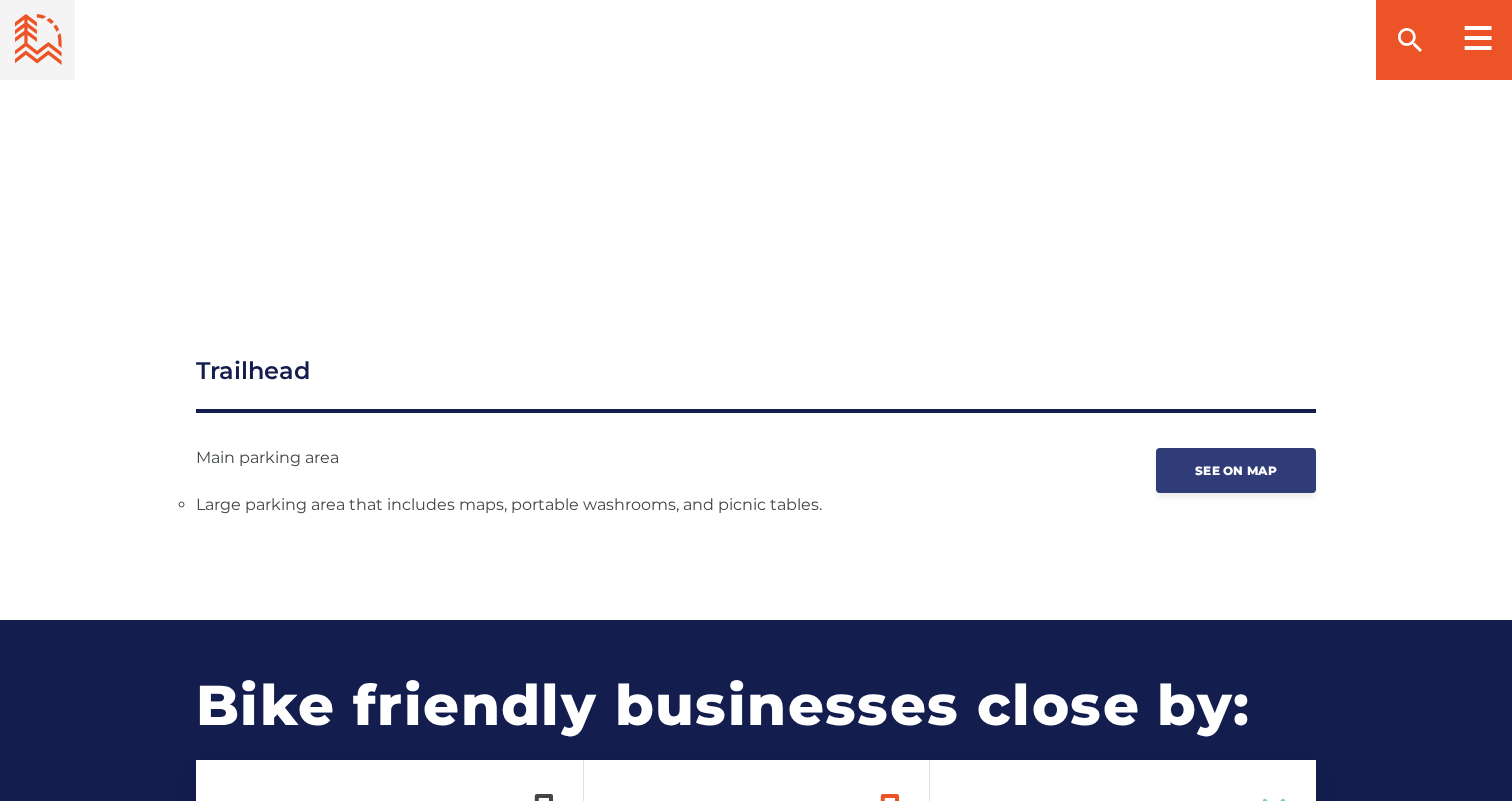 click on "See on map" at bounding box center (1236, 470) 